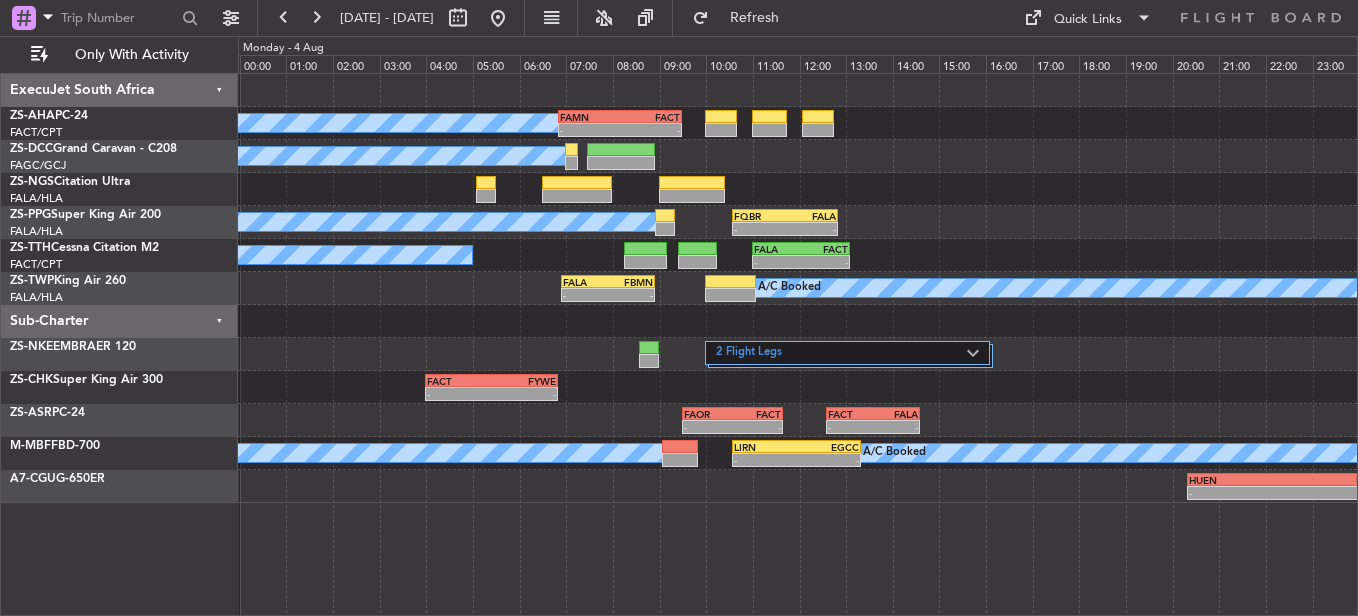 scroll, scrollTop: 0, scrollLeft: 0, axis: both 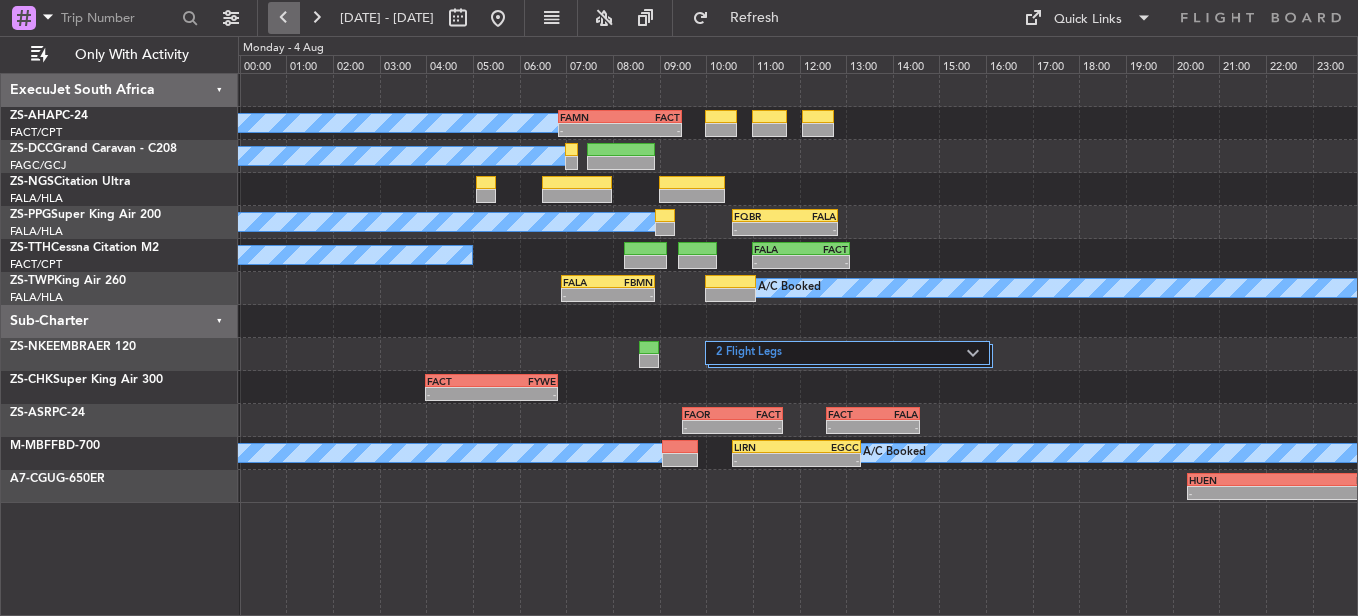 click at bounding box center (284, 18) 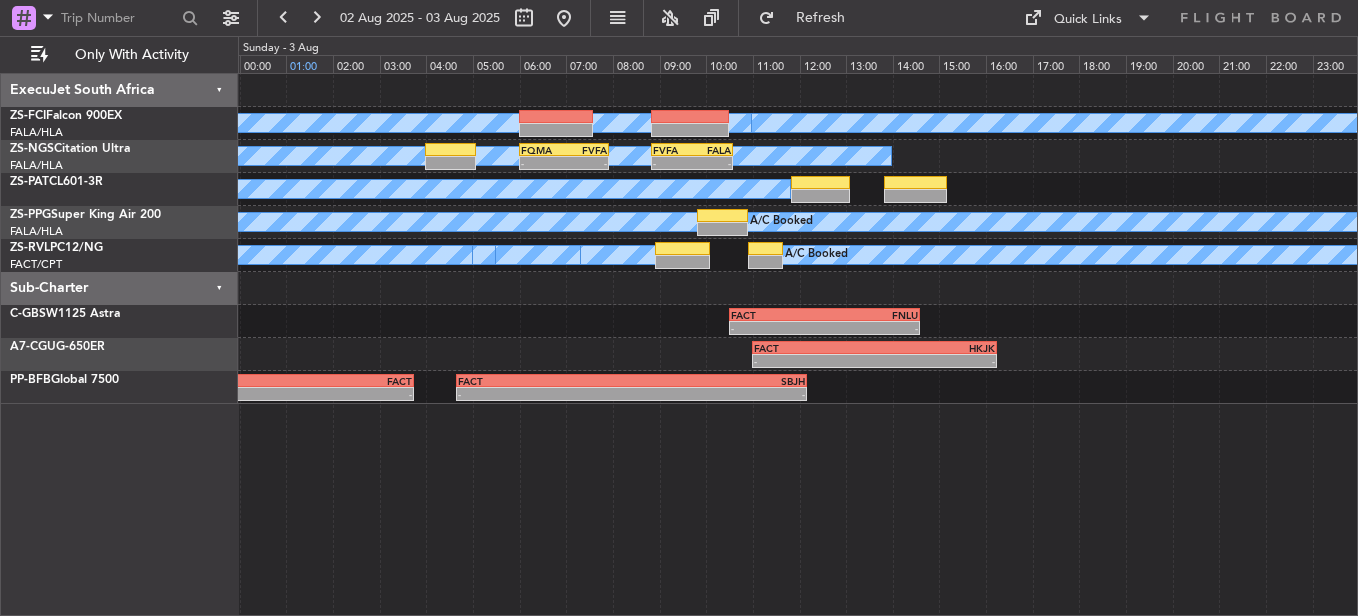 drag, startPoint x: 281, startPoint y: 24, endPoint x: 335, endPoint y: 69, distance: 70.292244 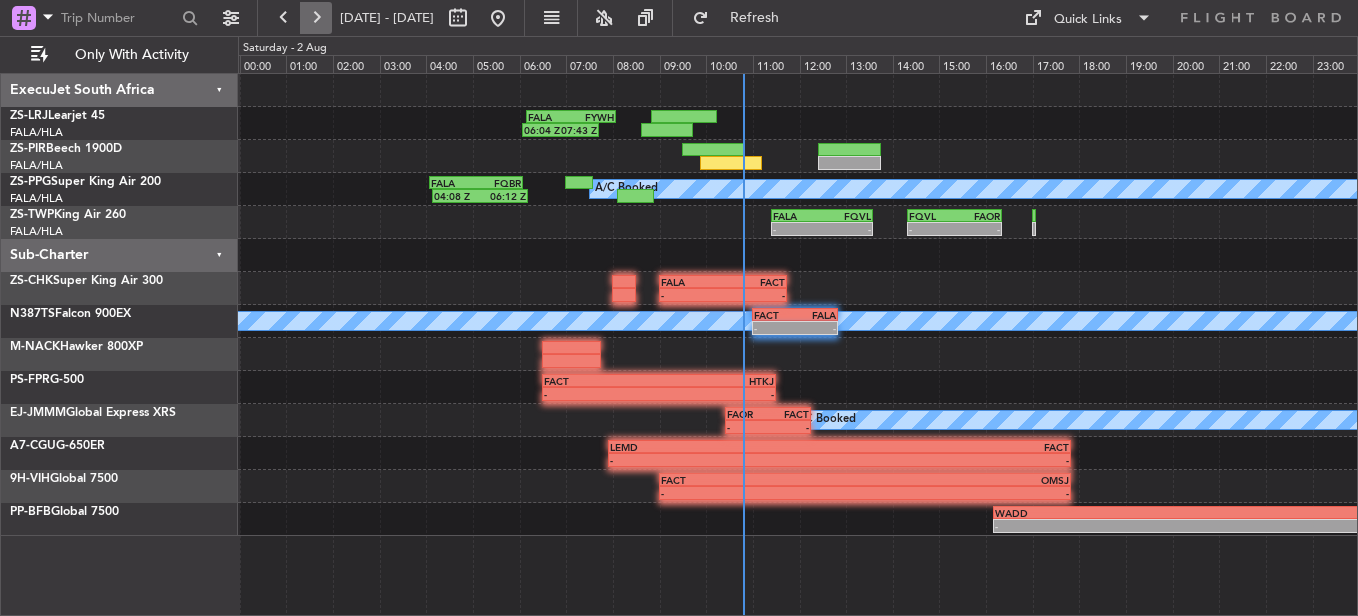 click at bounding box center (316, 18) 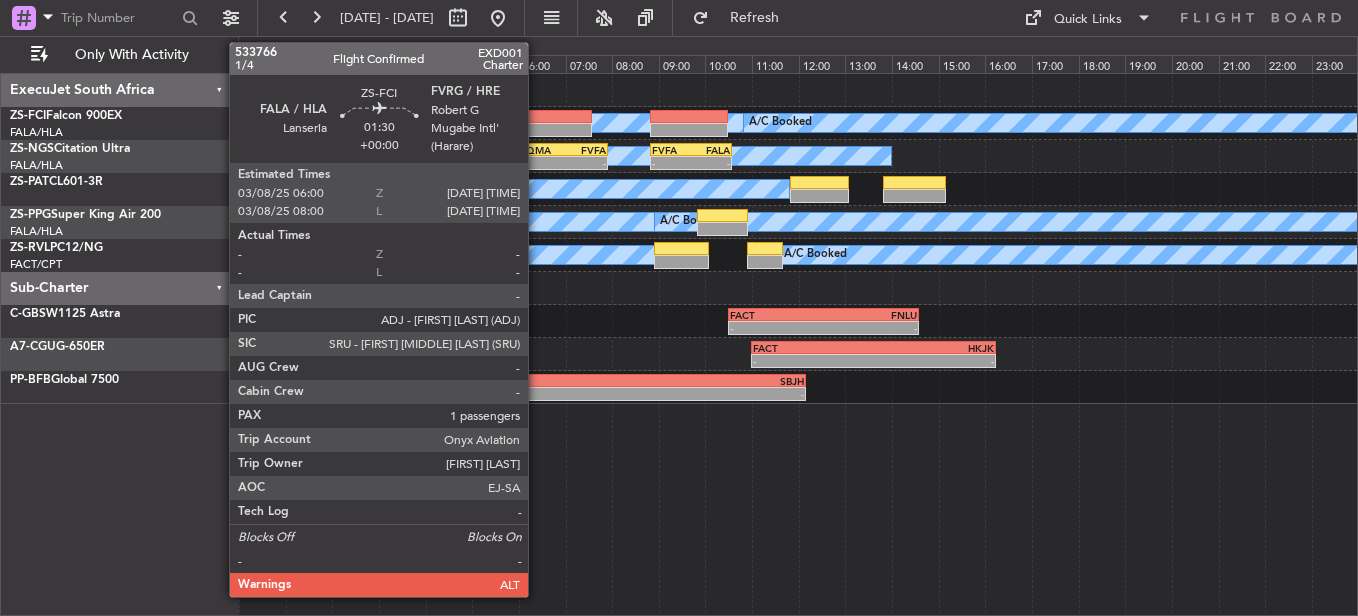 click 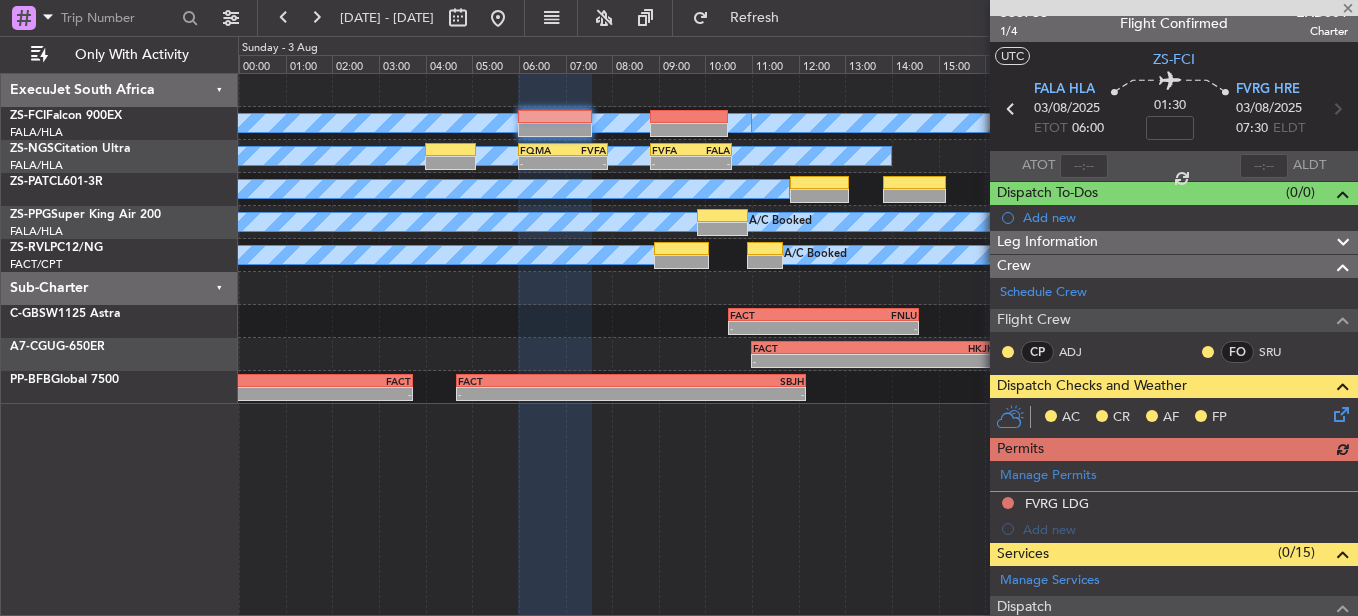 scroll, scrollTop: 0, scrollLeft: 0, axis: both 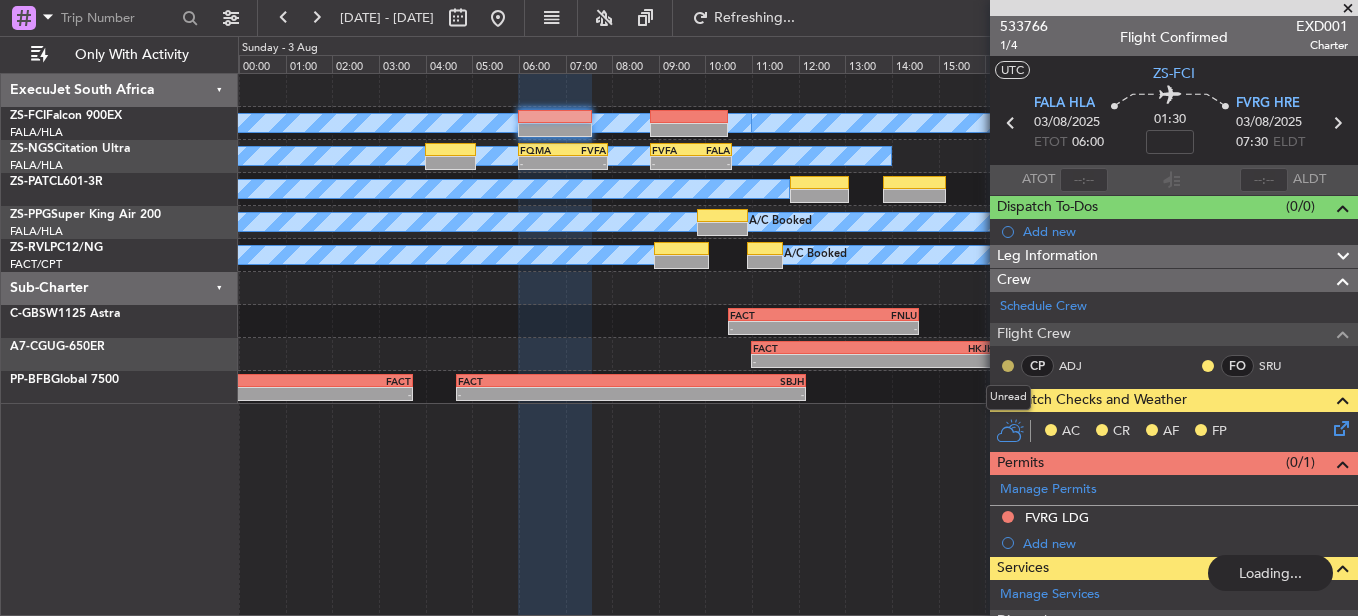 click 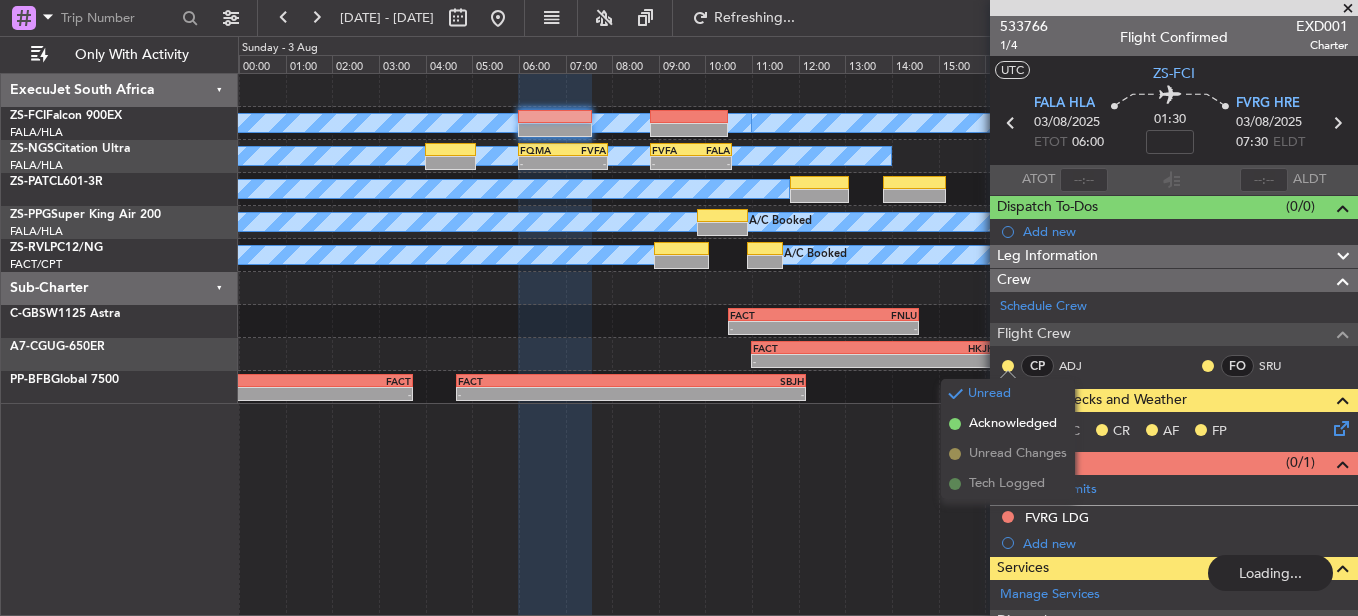 drag, startPoint x: 1003, startPoint y: 416, endPoint x: 1186, endPoint y: 387, distance: 185.28357 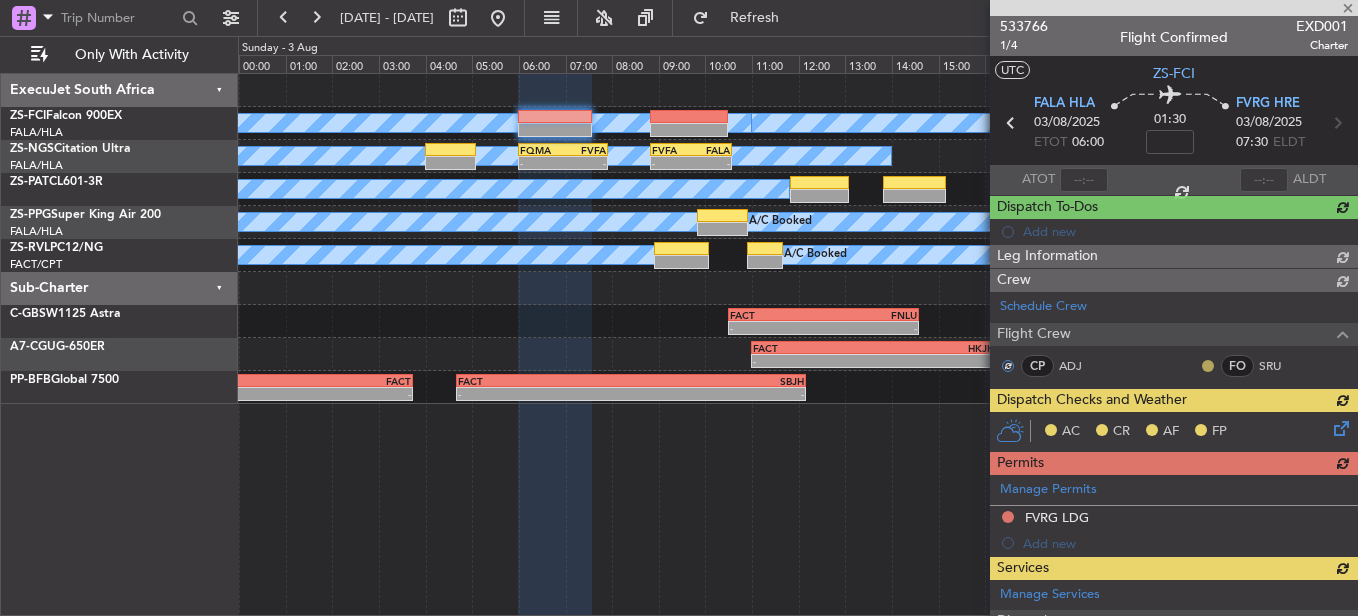 click 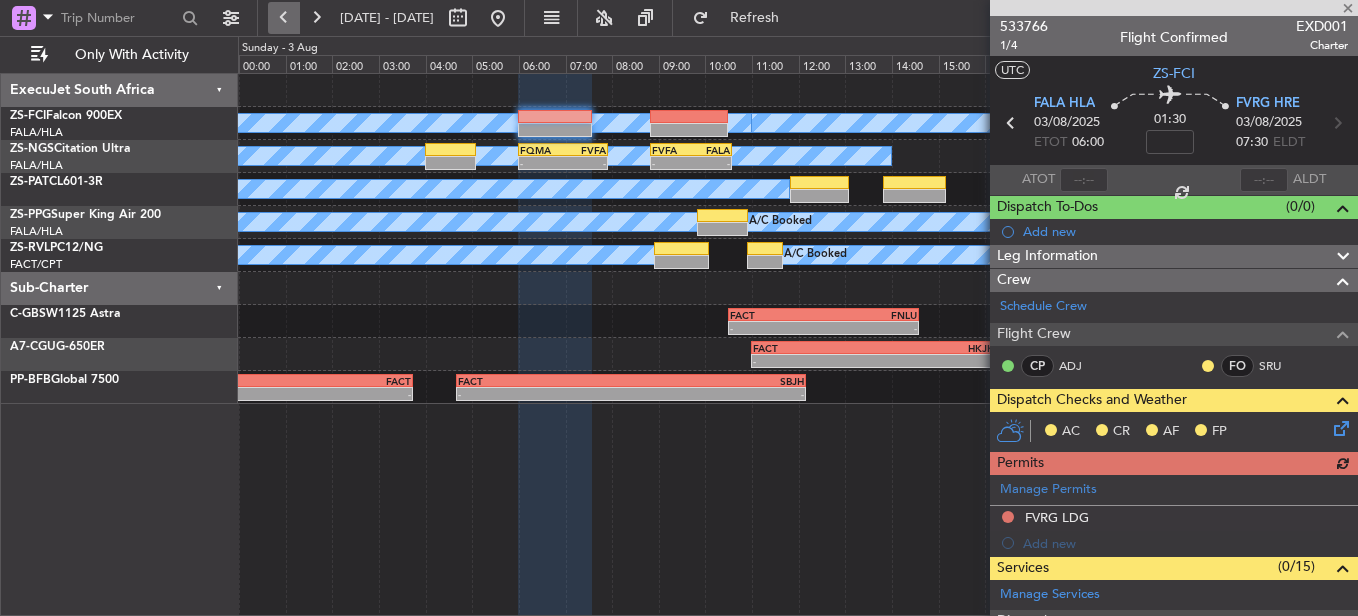 click at bounding box center [284, 18] 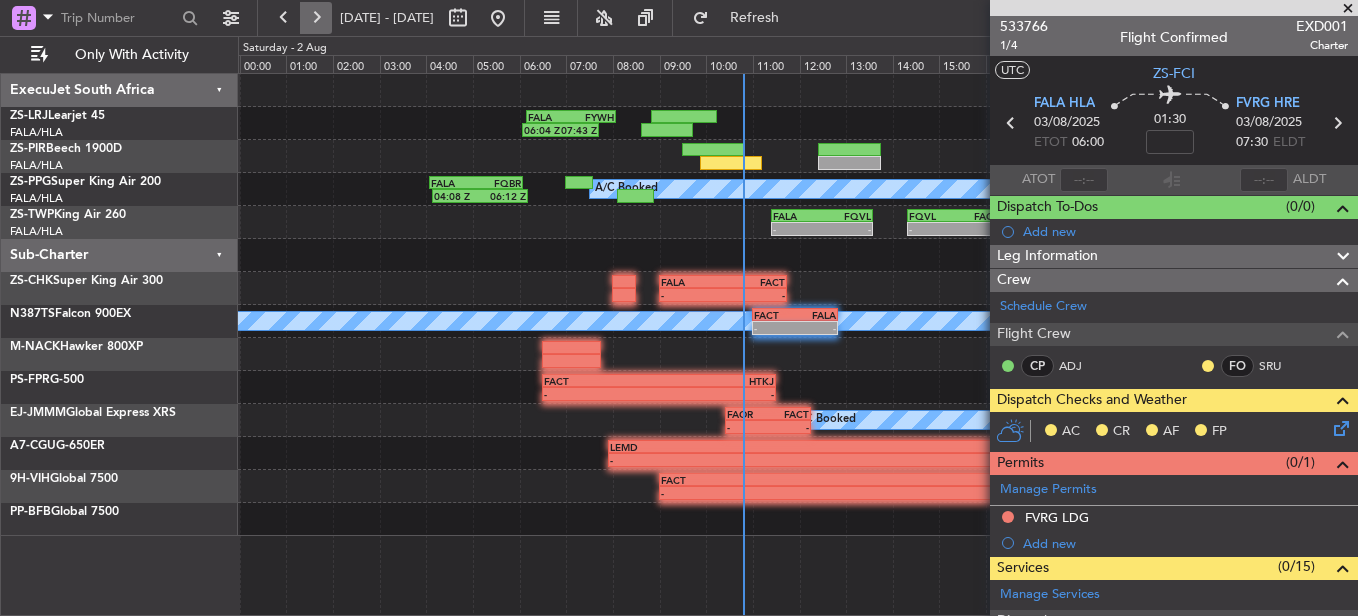 click at bounding box center (316, 18) 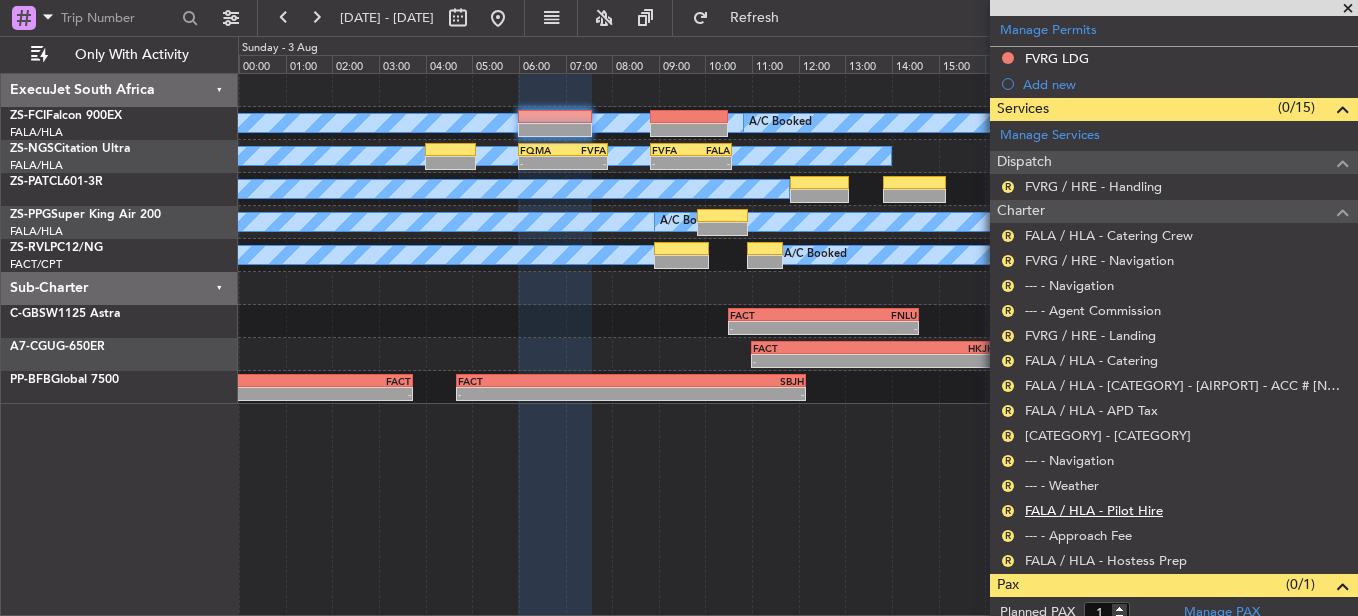 scroll, scrollTop: 514, scrollLeft: 0, axis: vertical 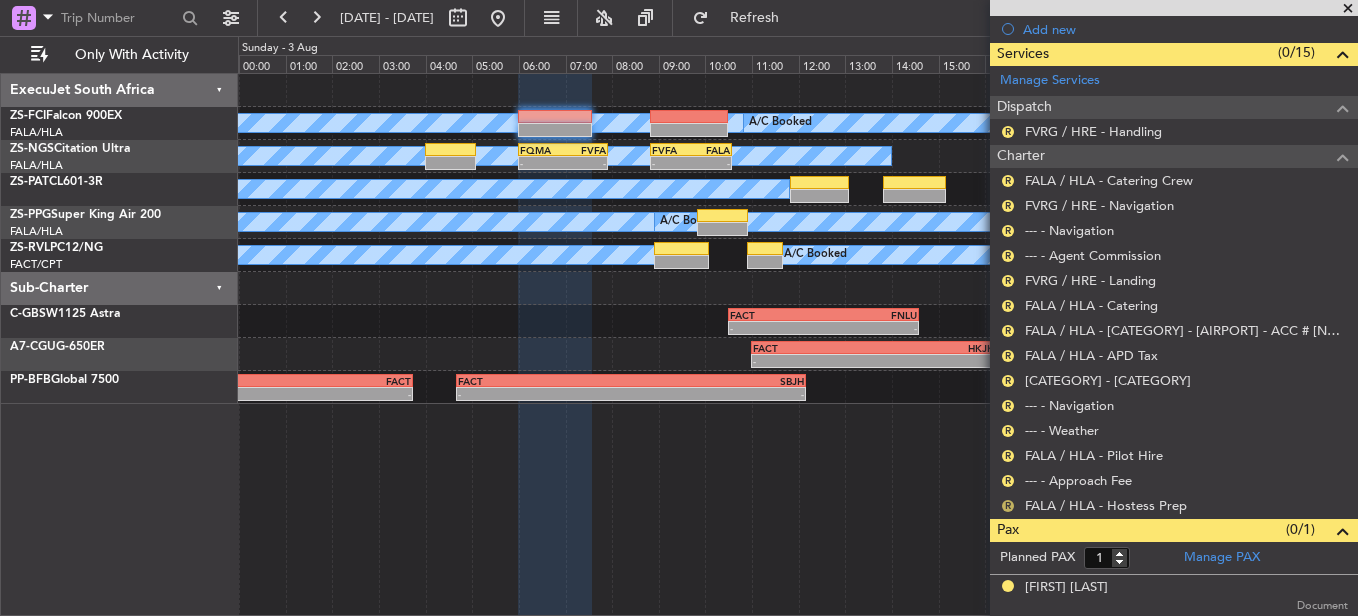 click on "R" at bounding box center (1008, 506) 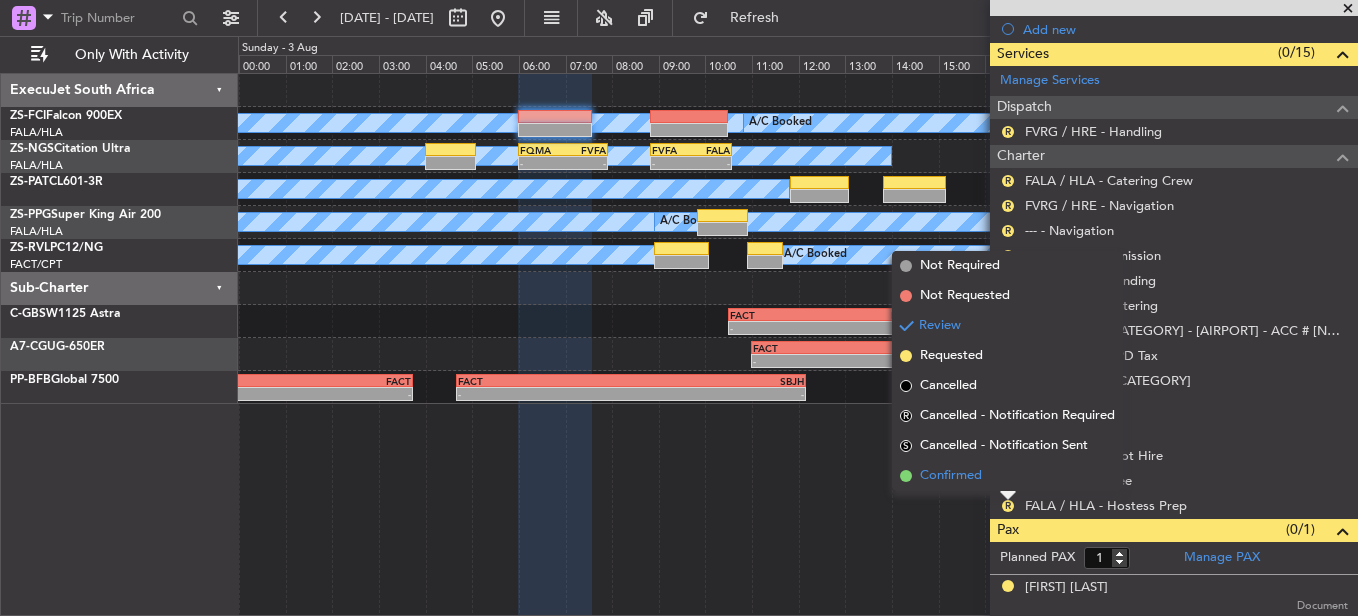click on "Confirmed" at bounding box center (1007, 476) 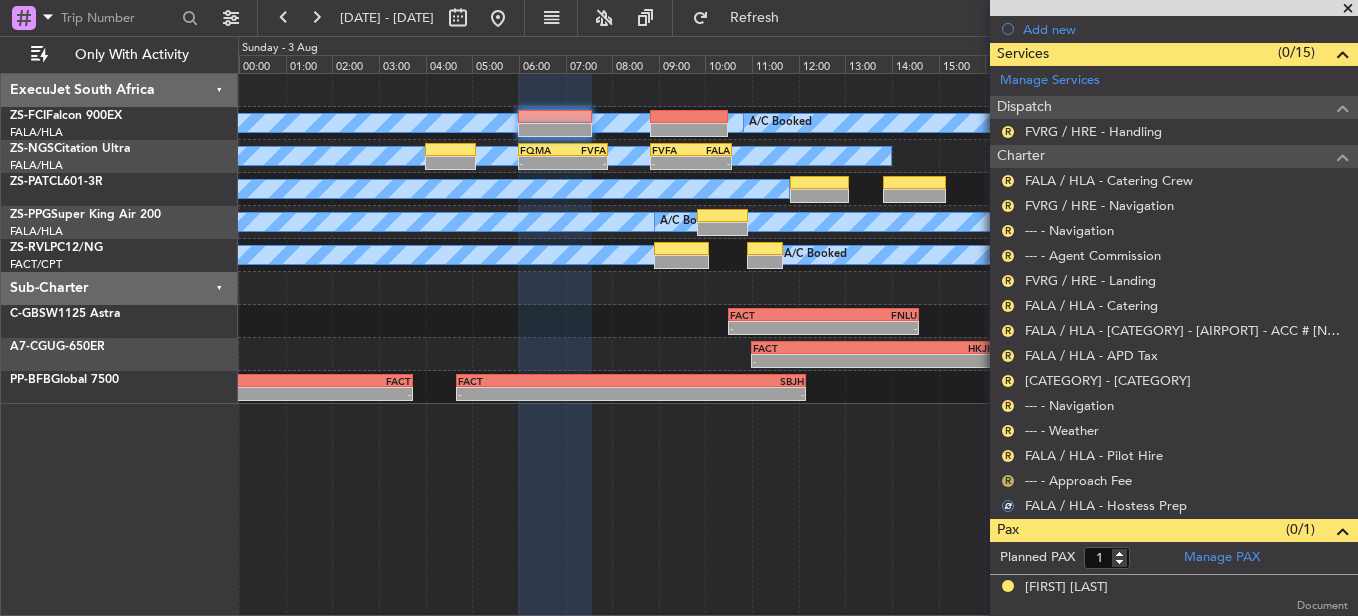 click on "R" at bounding box center [1008, 481] 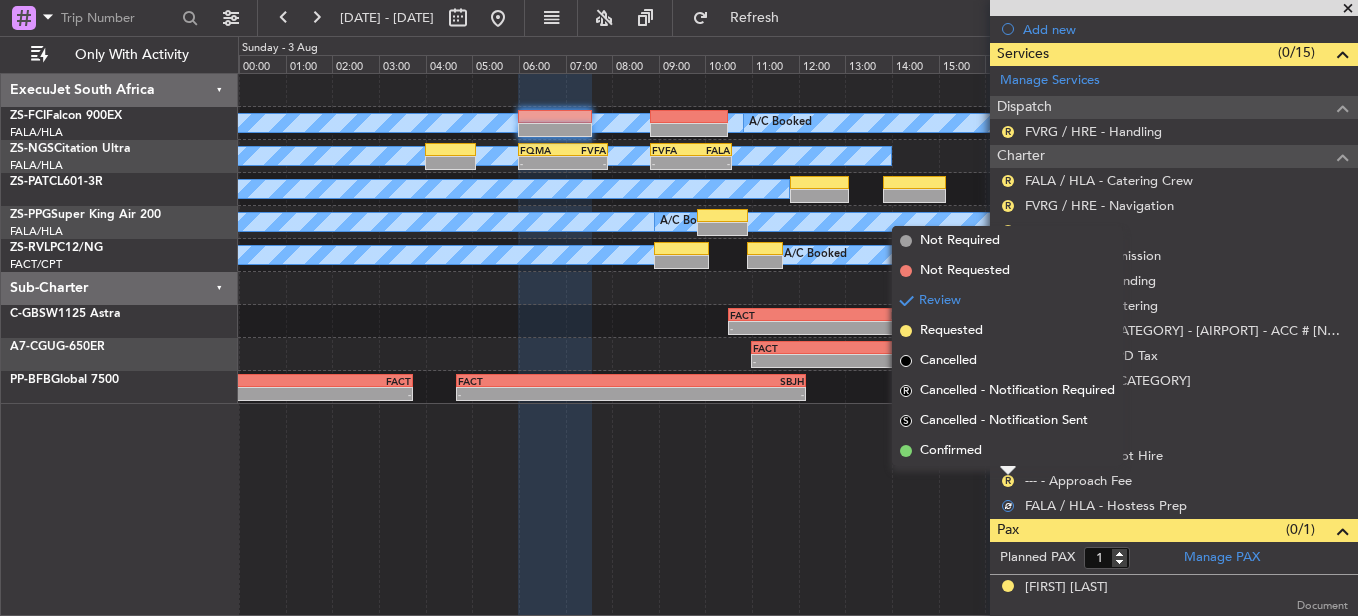 click at bounding box center [1008, 471] 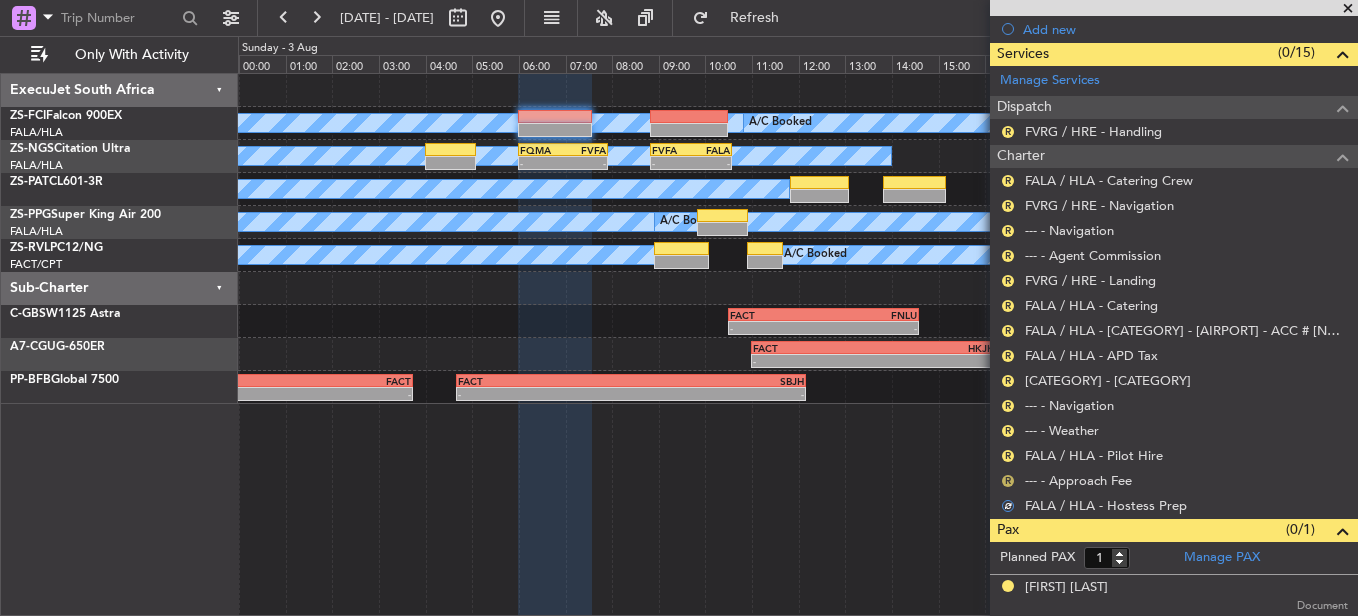 click on "R" at bounding box center [1008, 481] 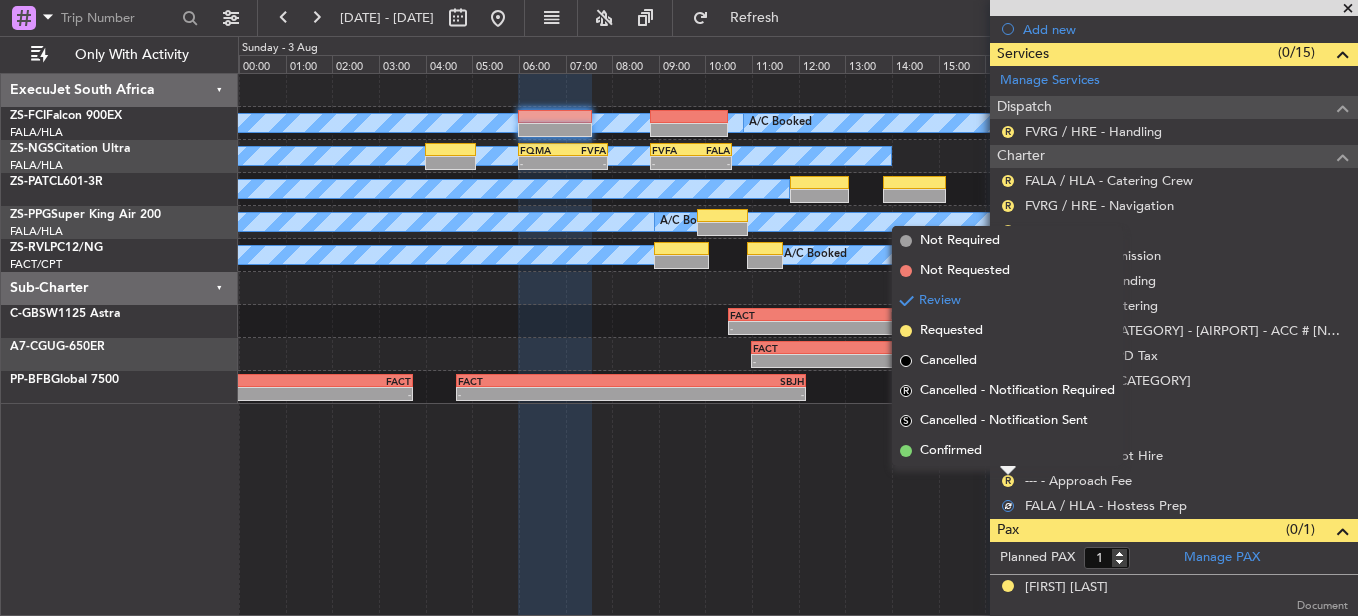 click on "Confirmed" at bounding box center (1007, 451) 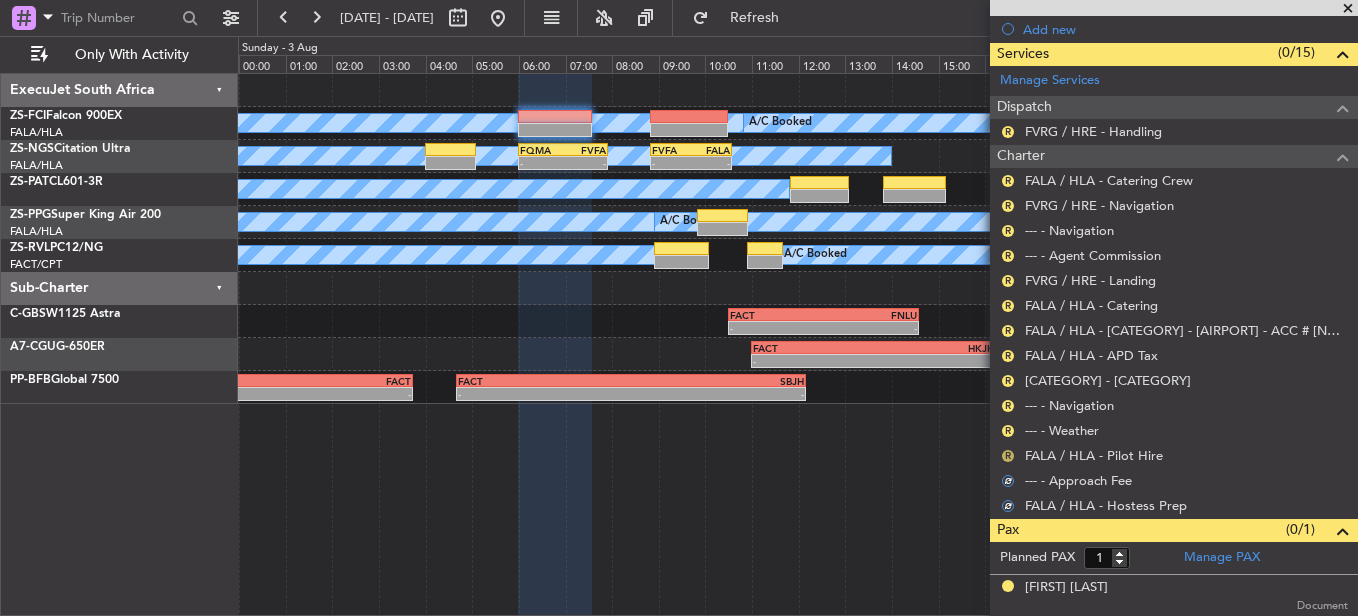 click on "R" at bounding box center [1008, 456] 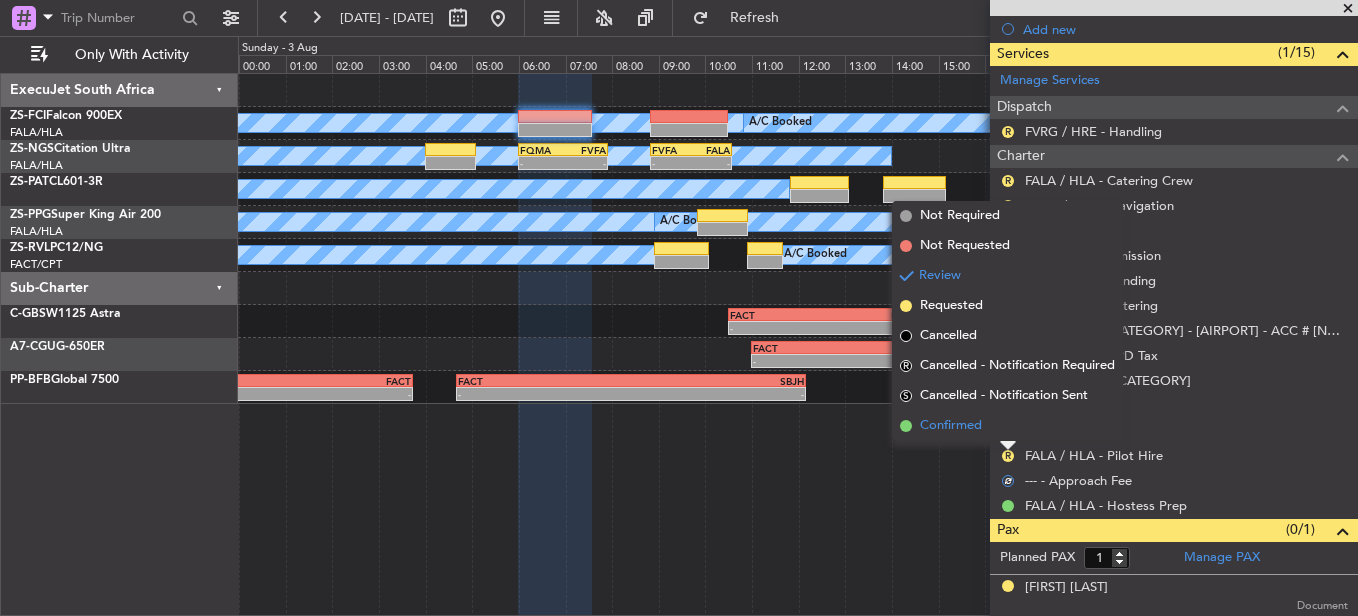 click on "Confirmed" at bounding box center (1007, 426) 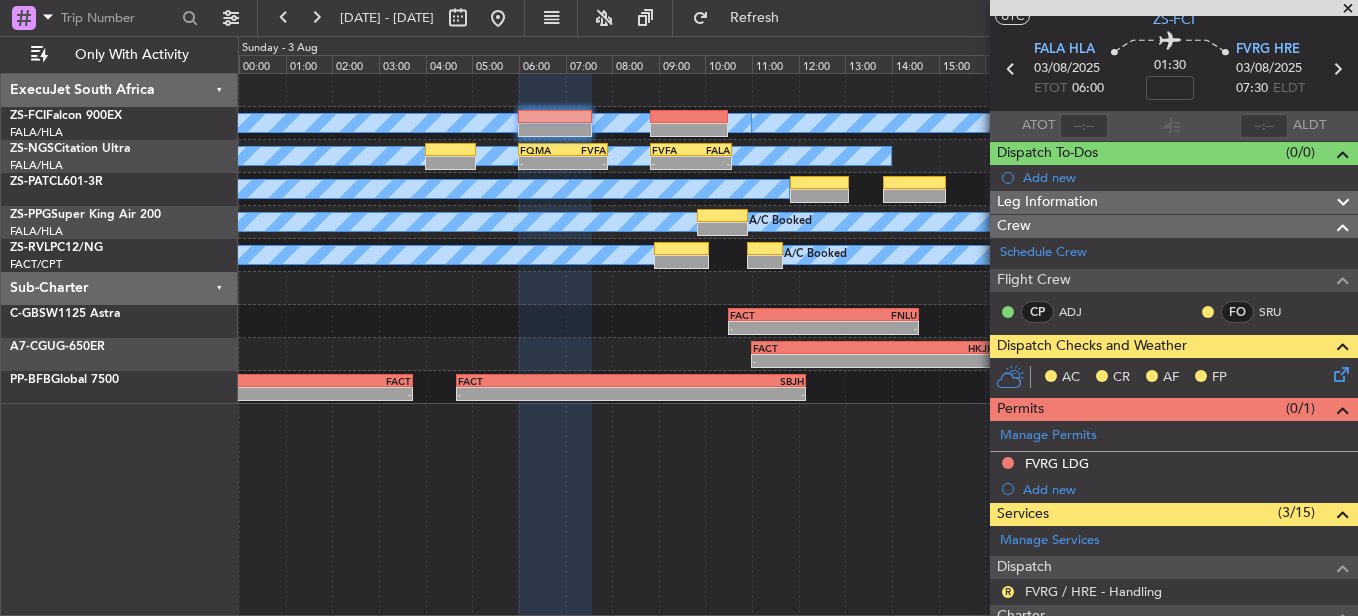 scroll, scrollTop: 14, scrollLeft: 0, axis: vertical 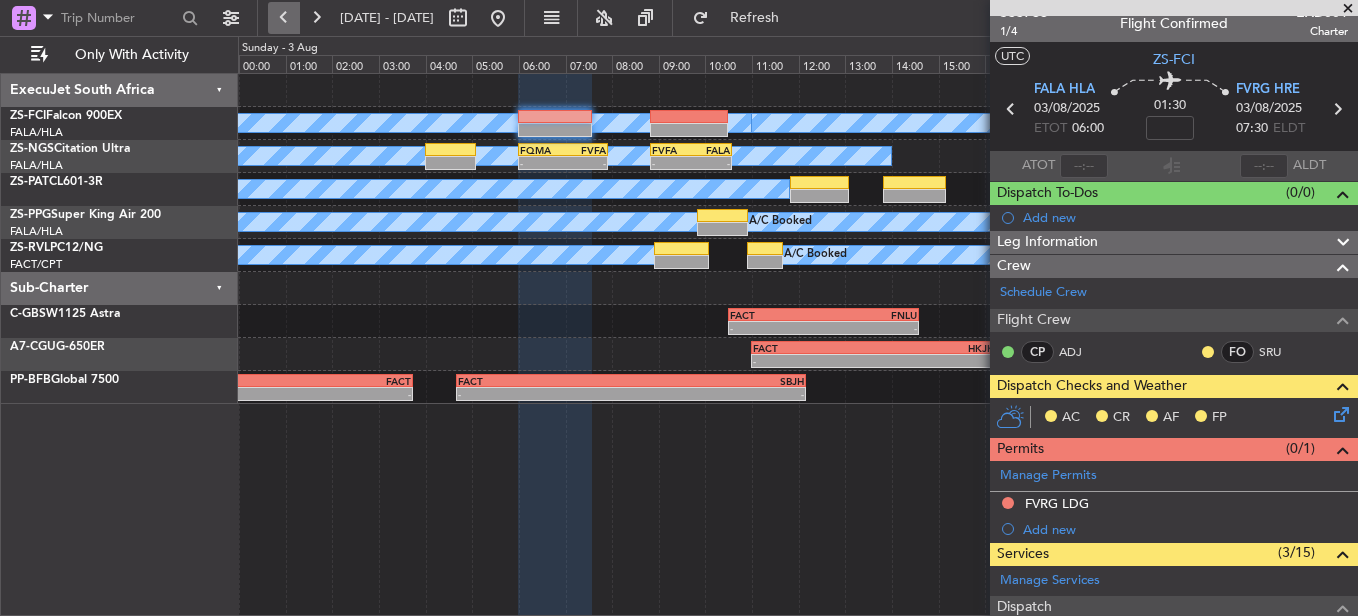 click at bounding box center (284, 18) 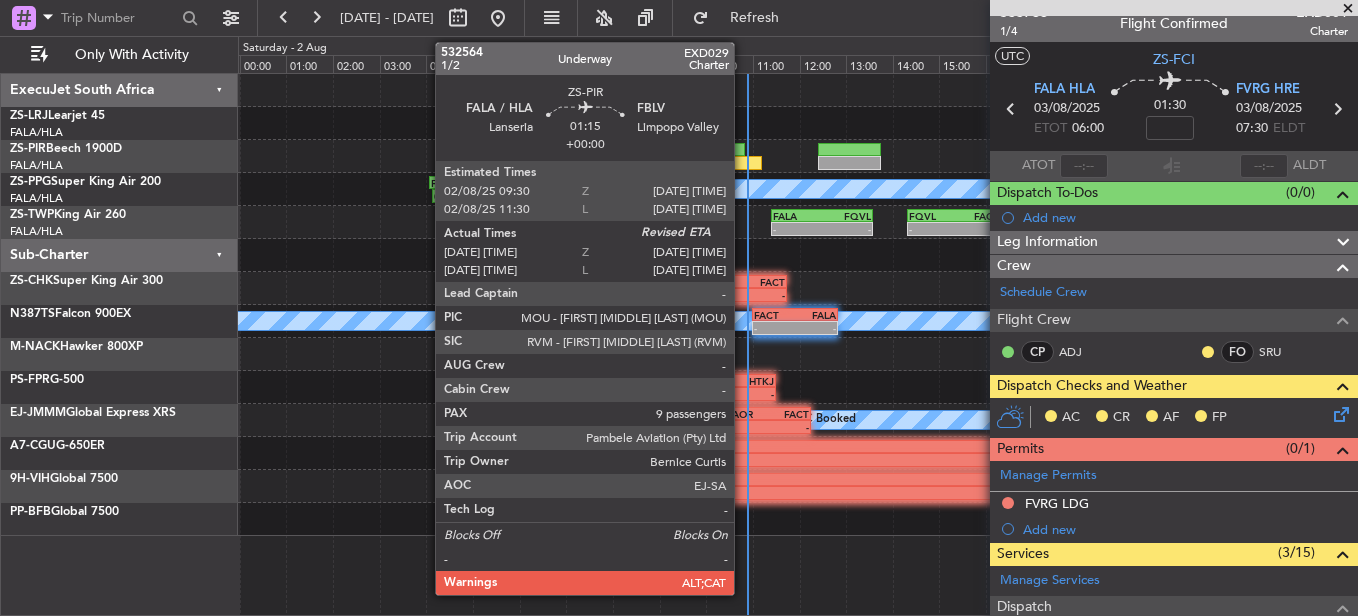 click 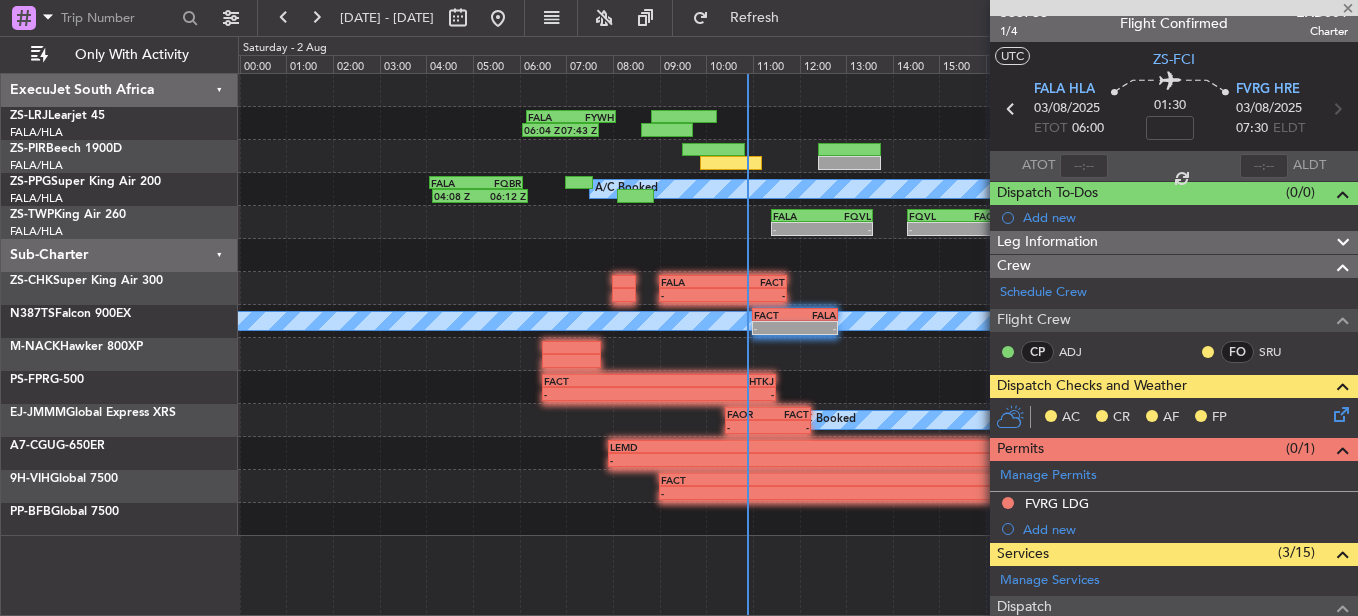 type on "09:53" 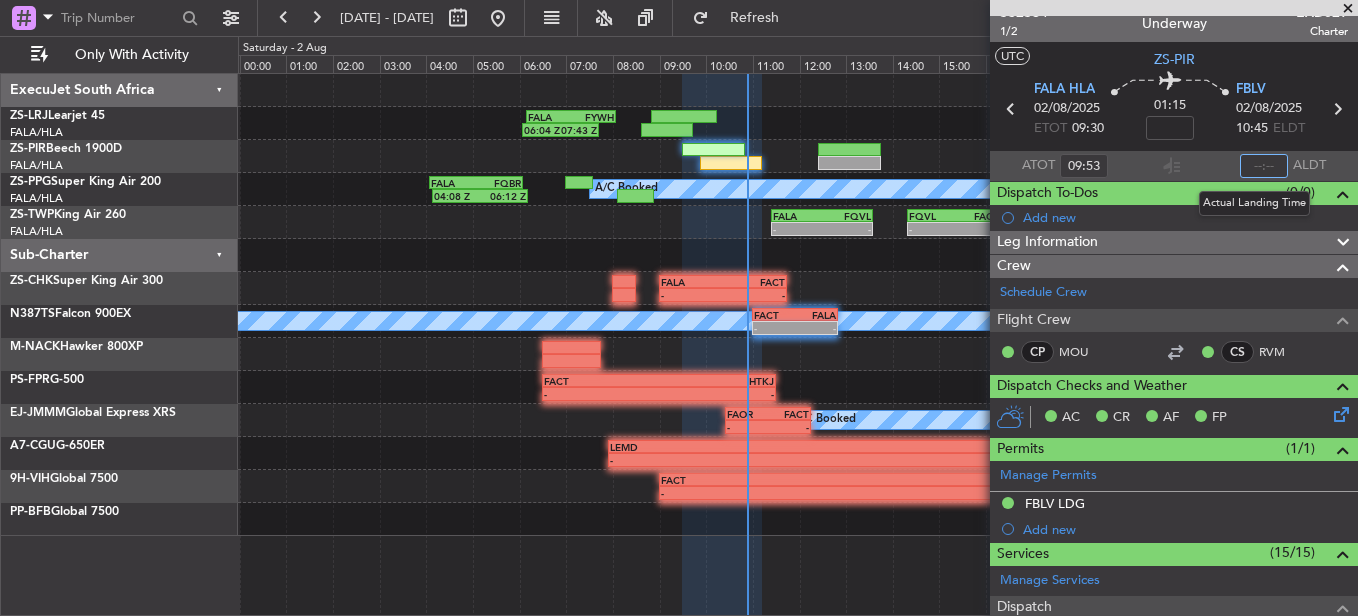 click at bounding box center [1264, 166] 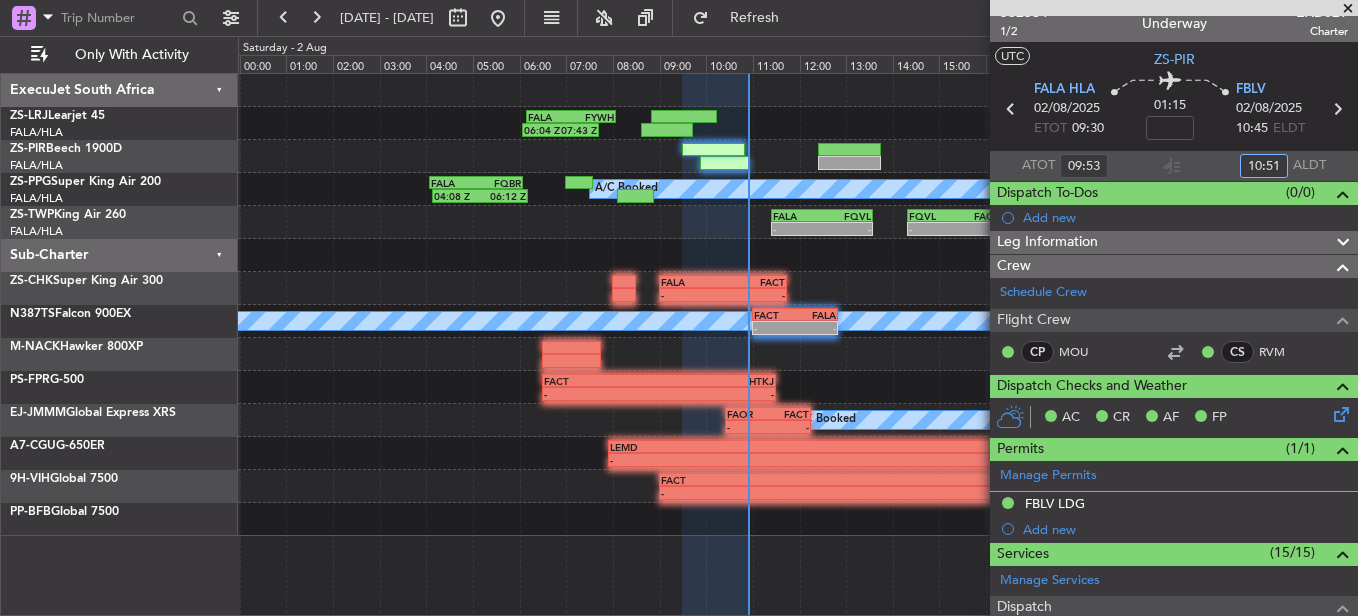 type on "10:51" 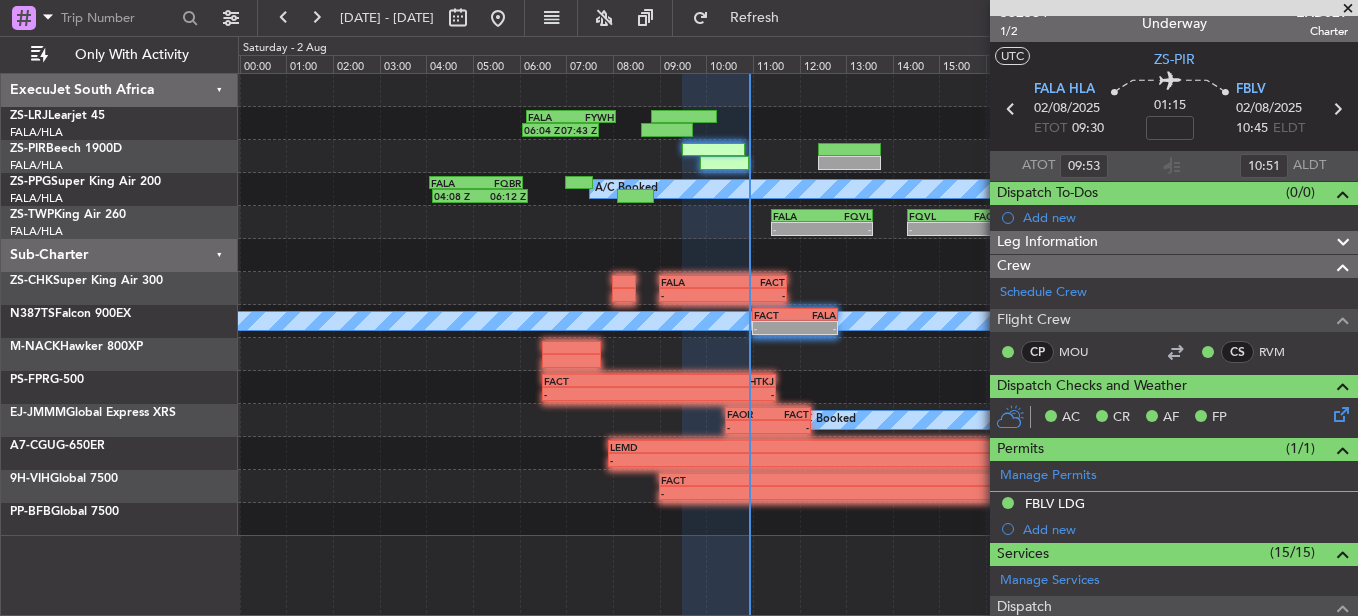 click at bounding box center [1348, 9] 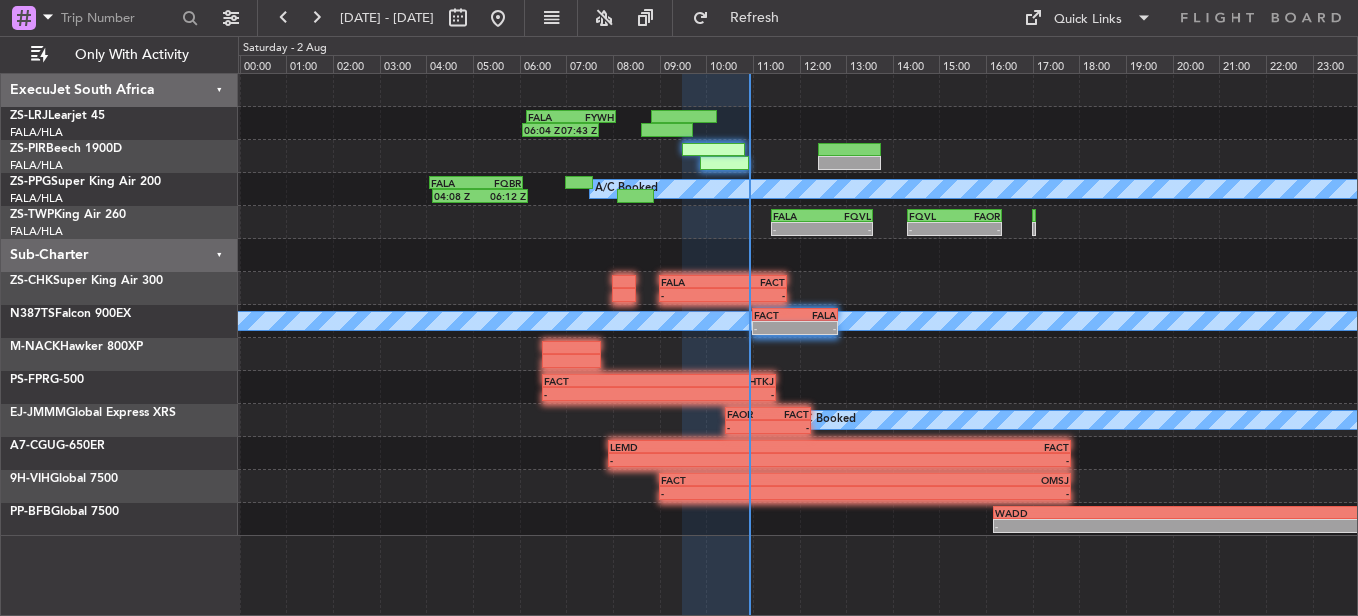 type on "0" 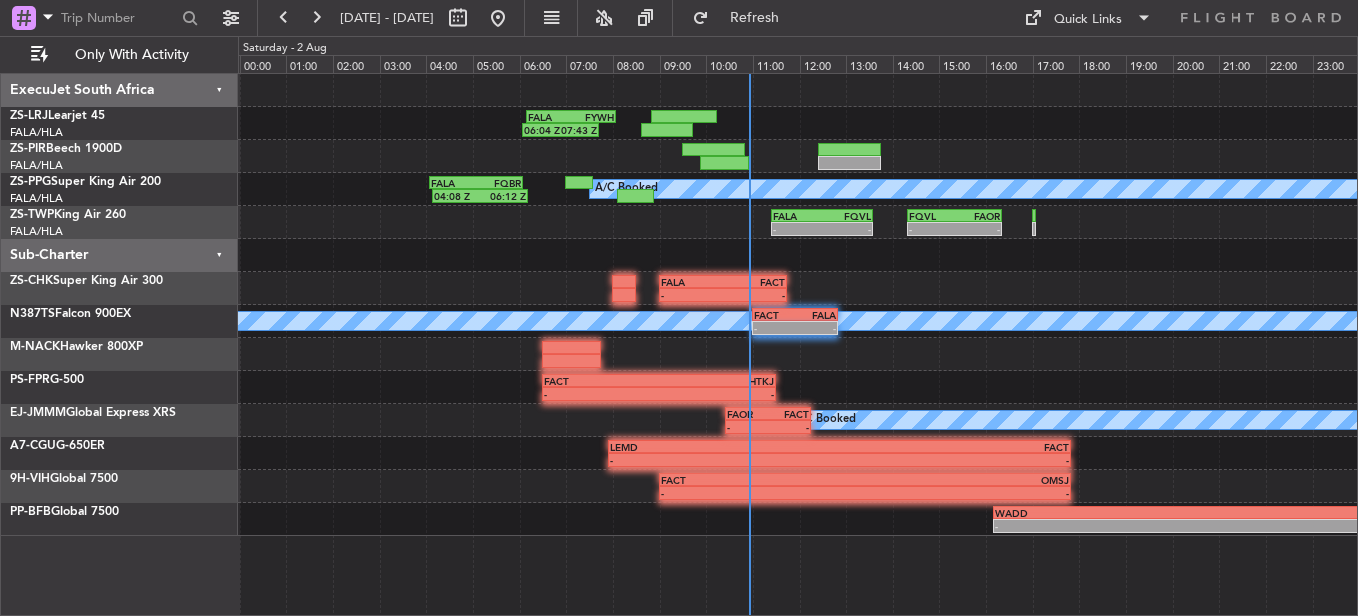 scroll, scrollTop: 0, scrollLeft: 0, axis: both 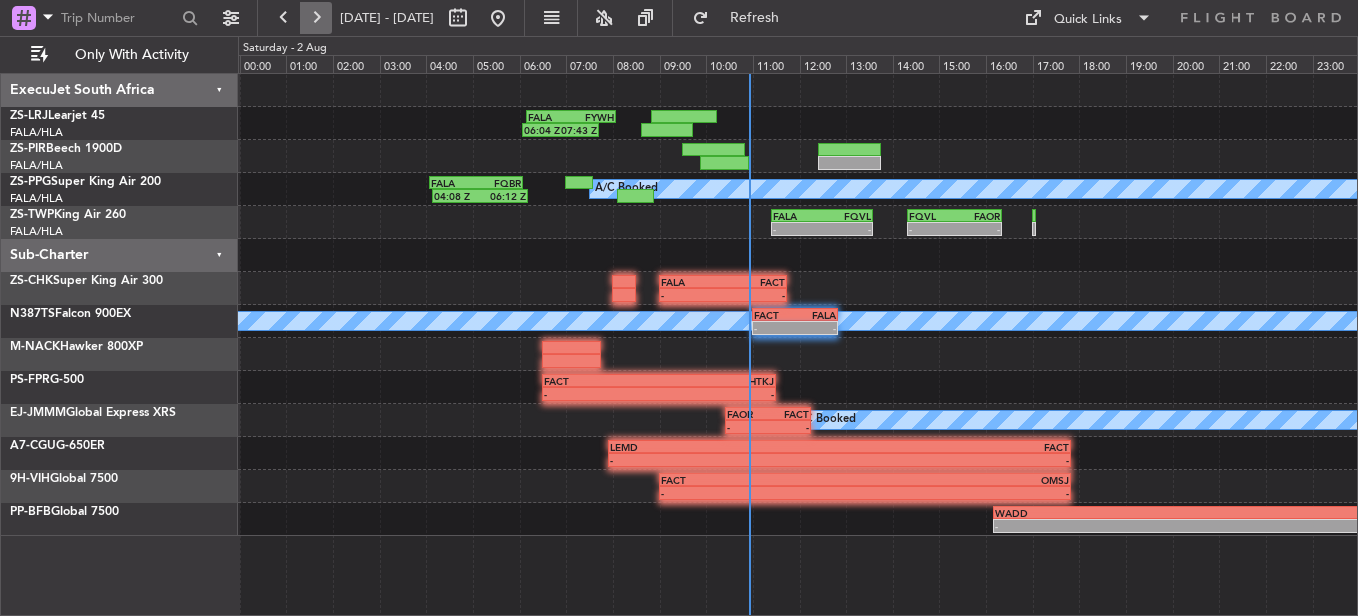 click at bounding box center (316, 18) 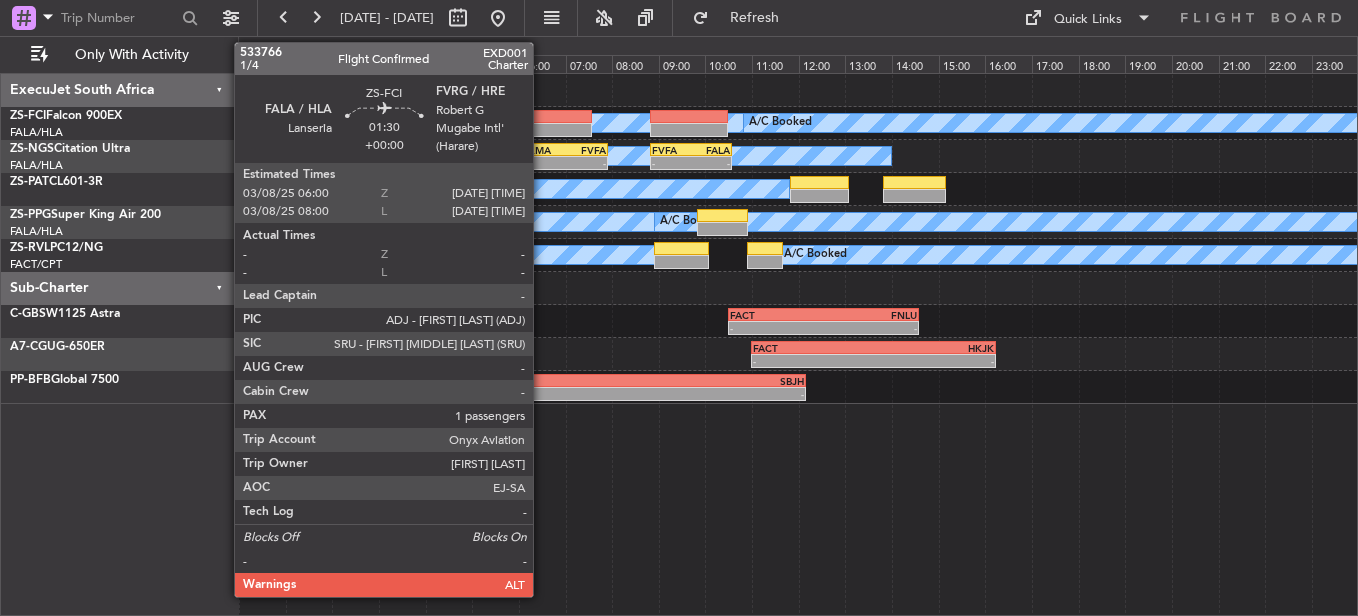 click 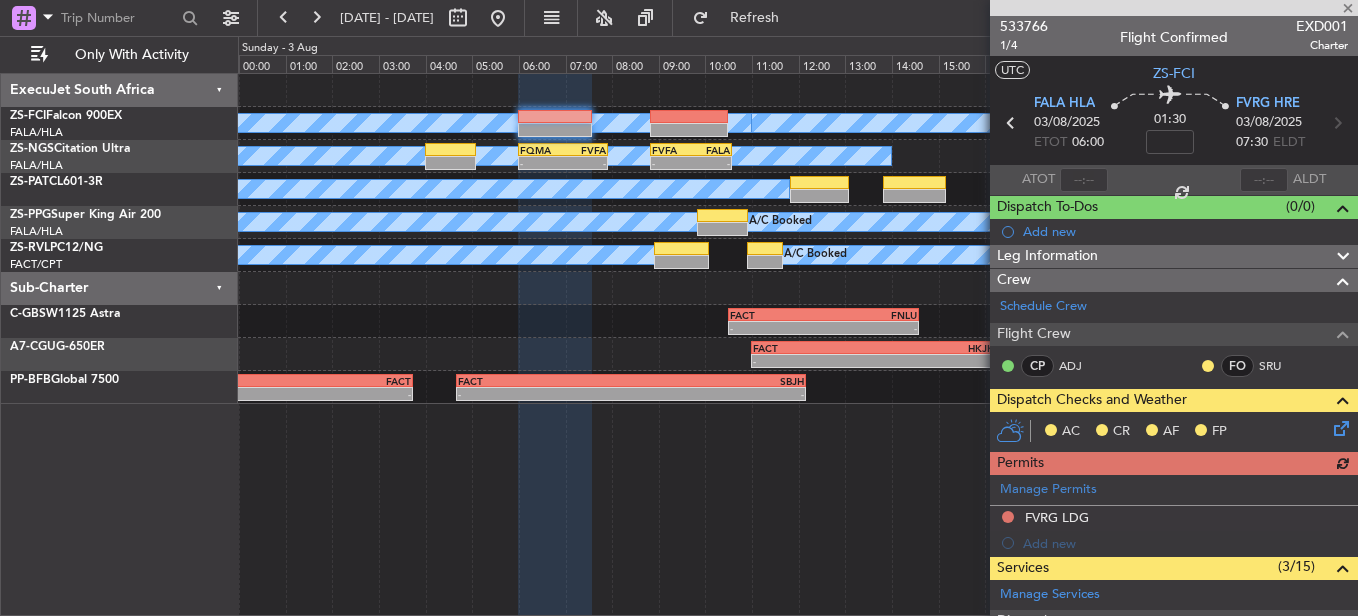 scroll, scrollTop: 514, scrollLeft: 0, axis: vertical 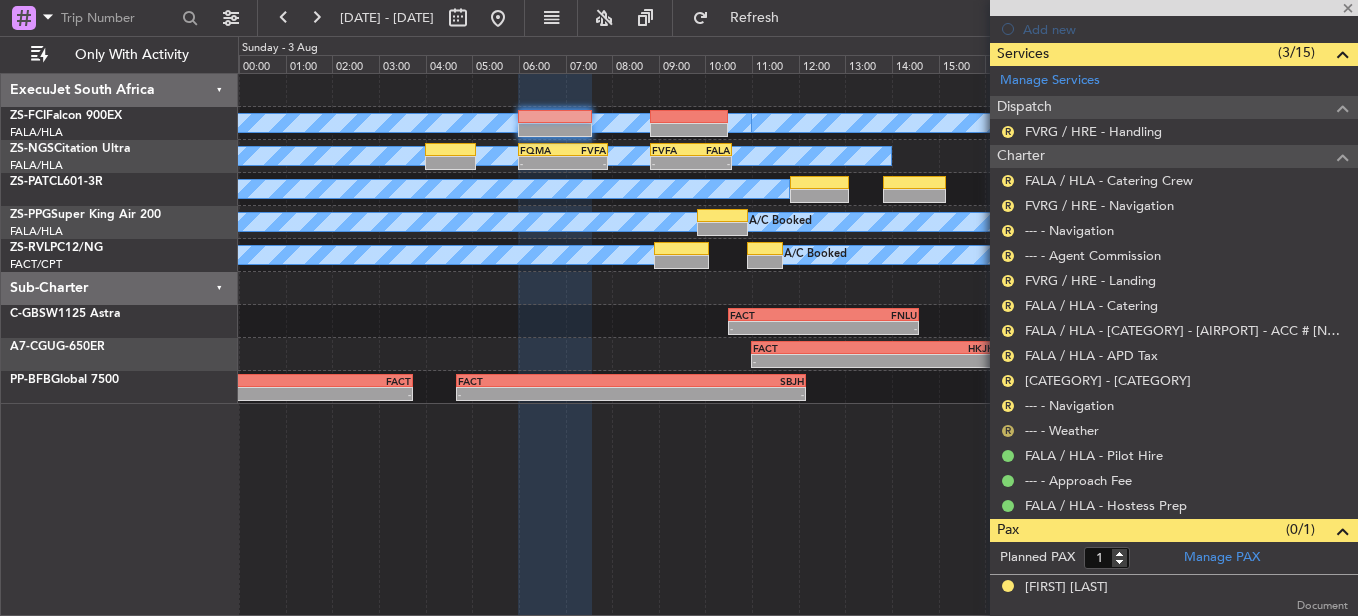 click on "R" at bounding box center [1008, 431] 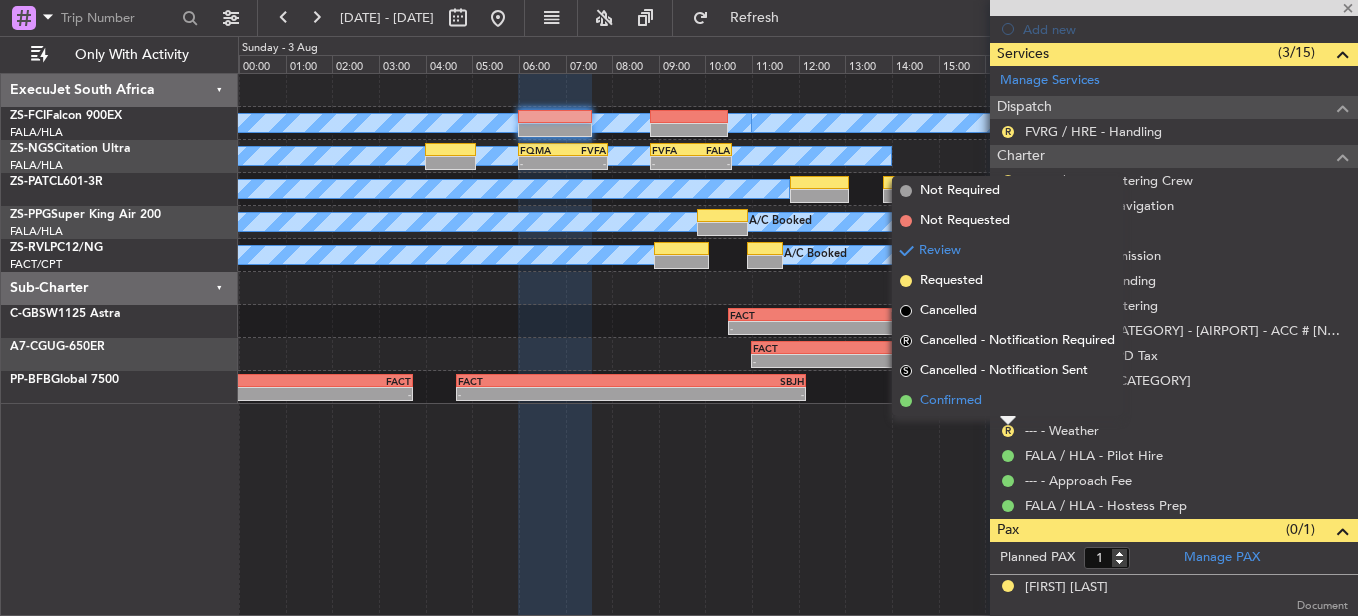 click on "Confirmed" at bounding box center [1007, 401] 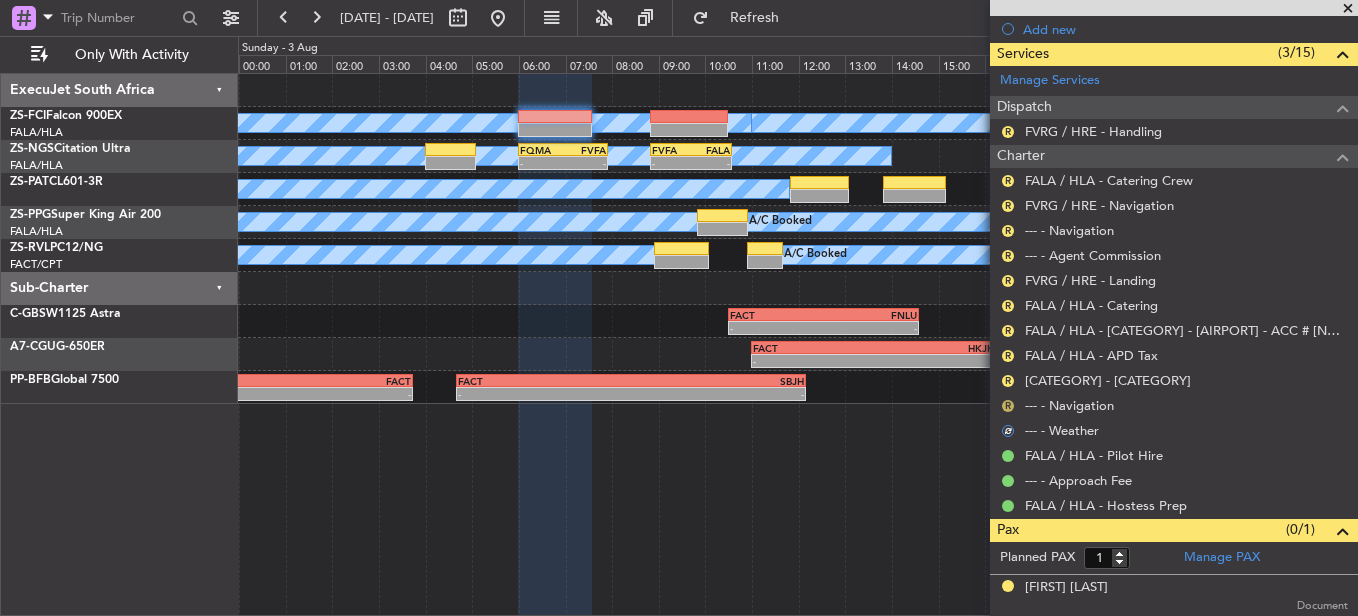 click on "R" at bounding box center [1008, 406] 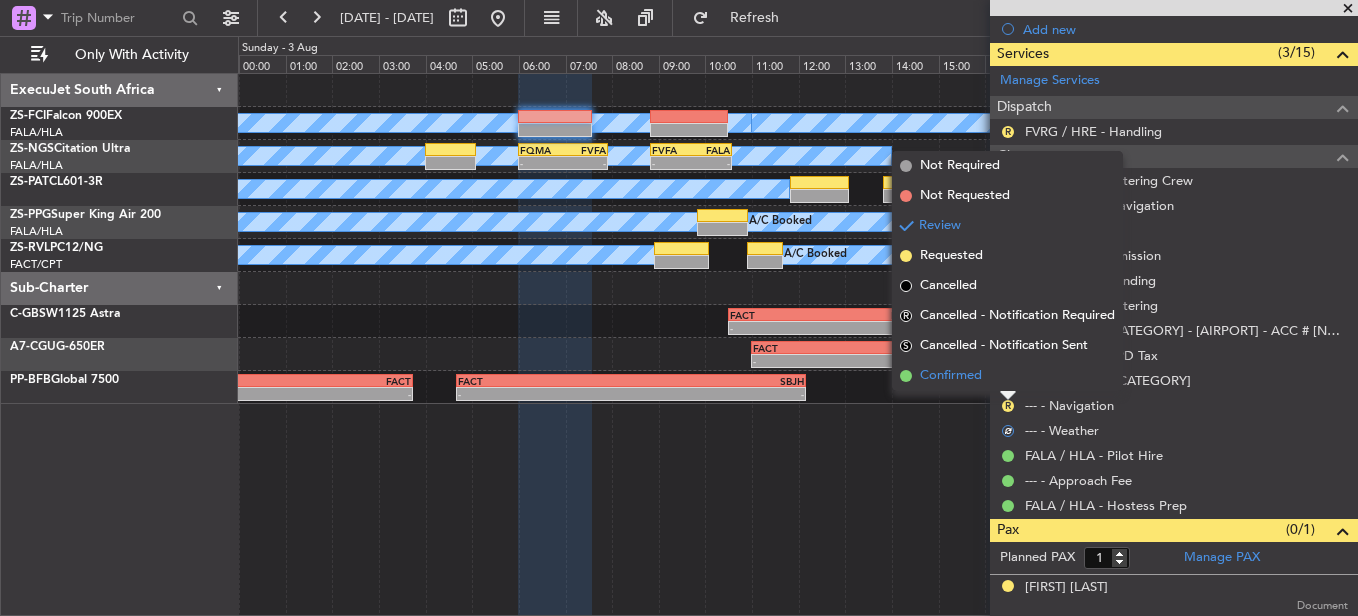 click on "Confirmed" at bounding box center (1007, 376) 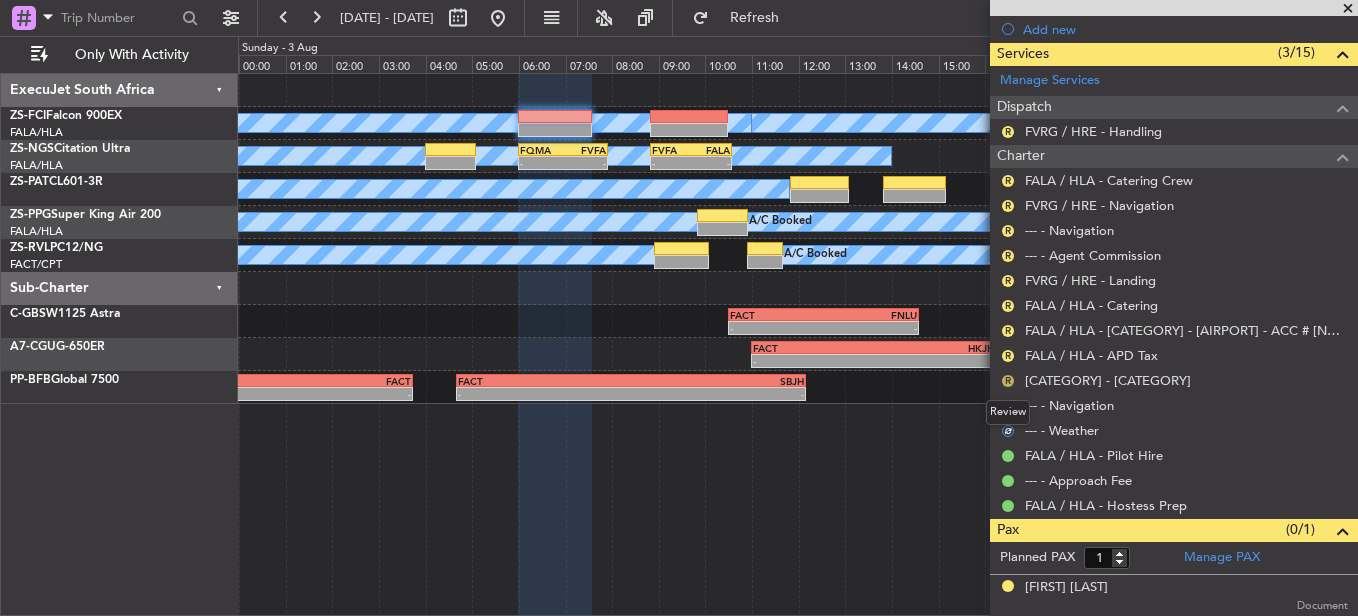 click on "R" at bounding box center (1008, 381) 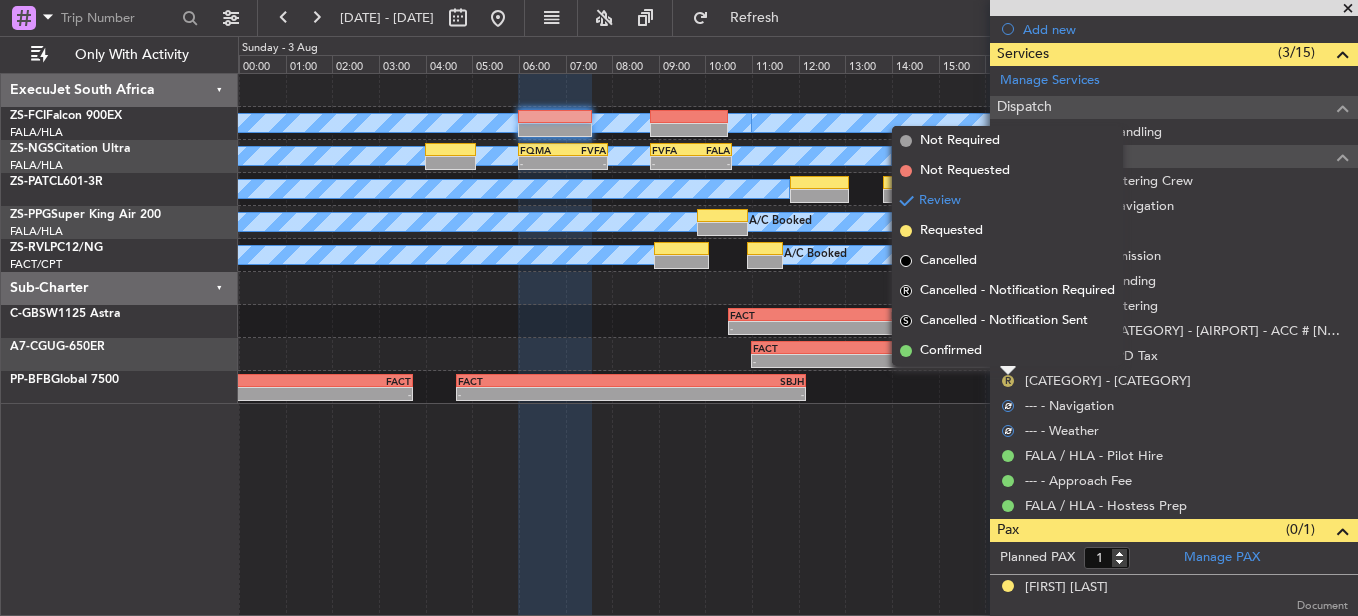 click on "Confirmed" at bounding box center [1007, 351] 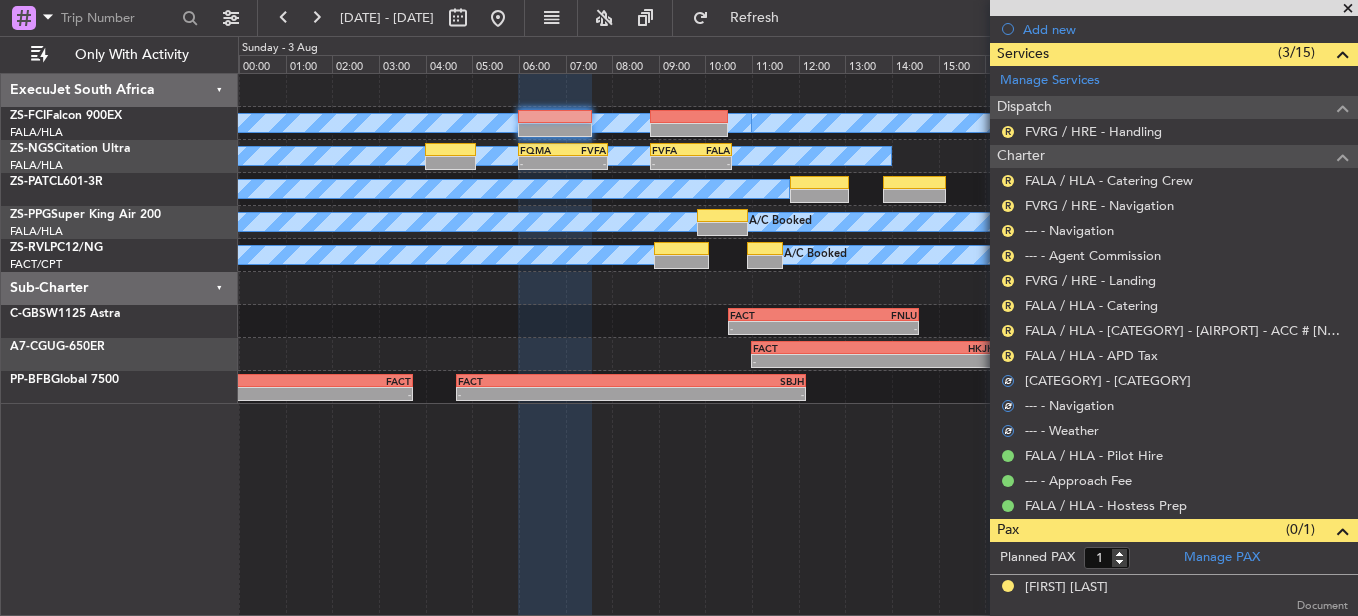 click on "R" at bounding box center [1008, 356] 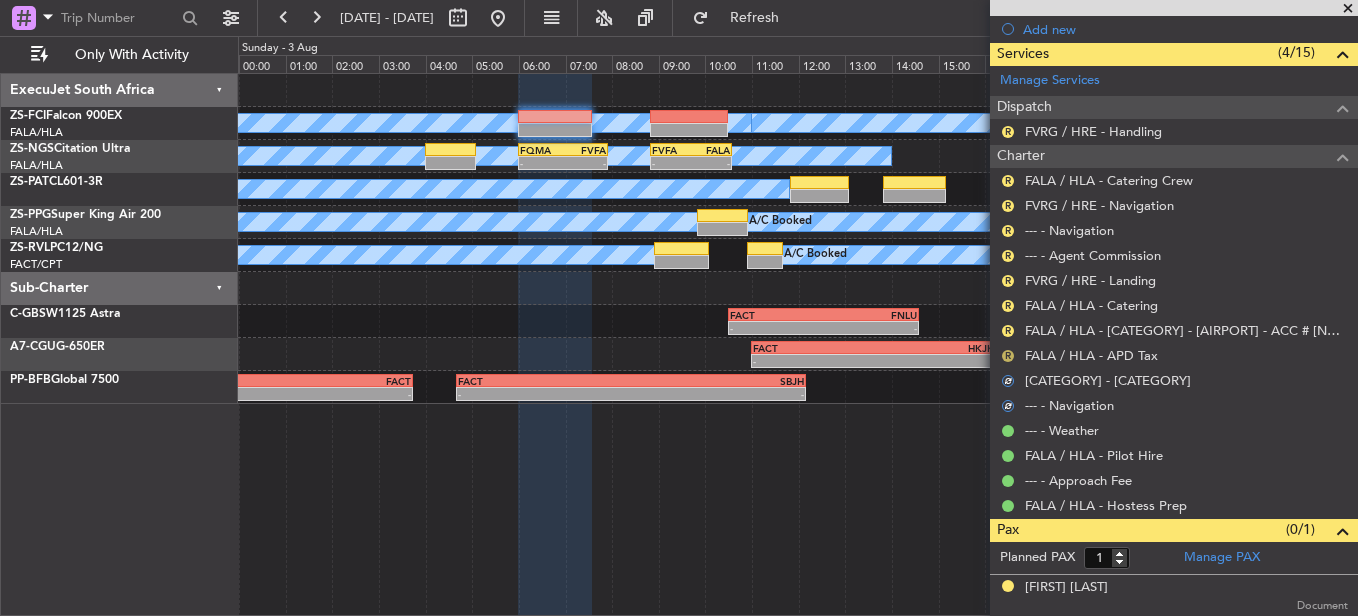 drag, startPoint x: 1005, startPoint y: 376, endPoint x: 1002, endPoint y: 354, distance: 22.203604 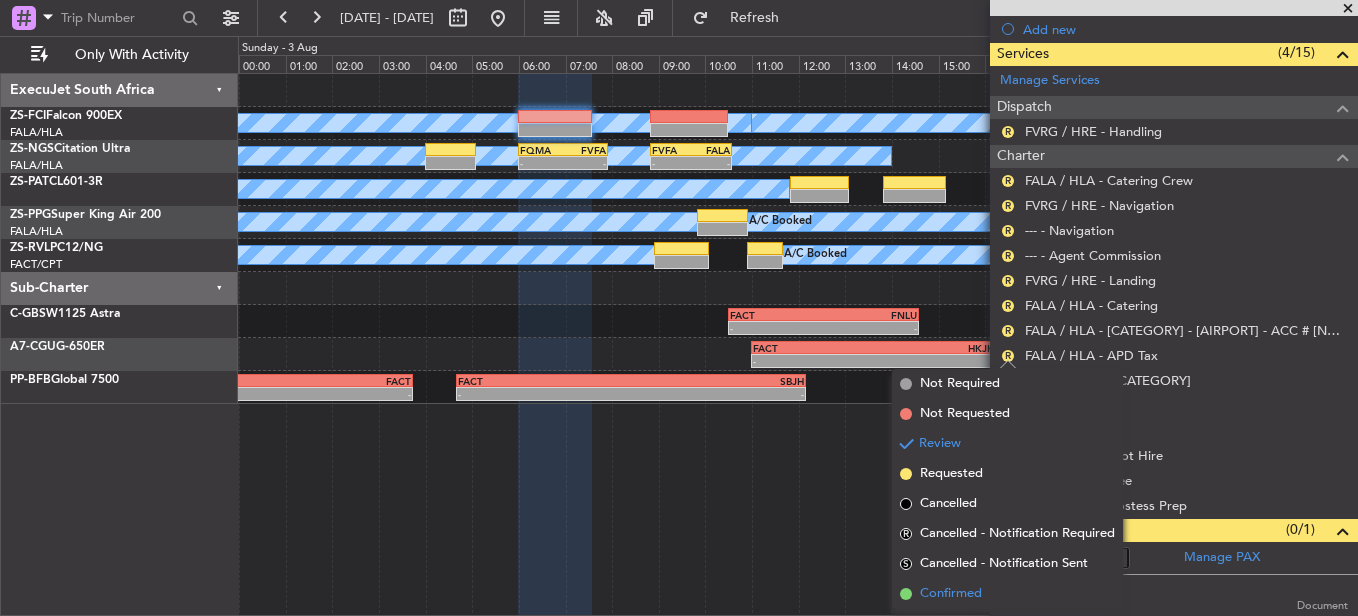 click on "Confirmed" at bounding box center (1007, 594) 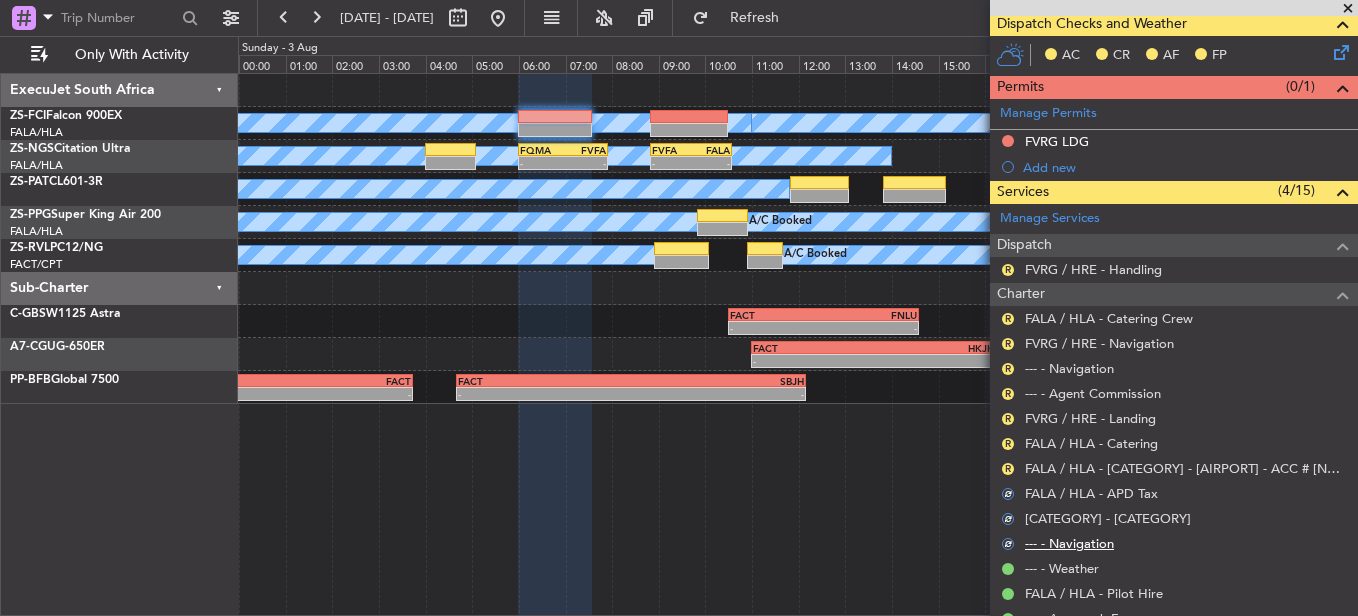 scroll, scrollTop: 314, scrollLeft: 0, axis: vertical 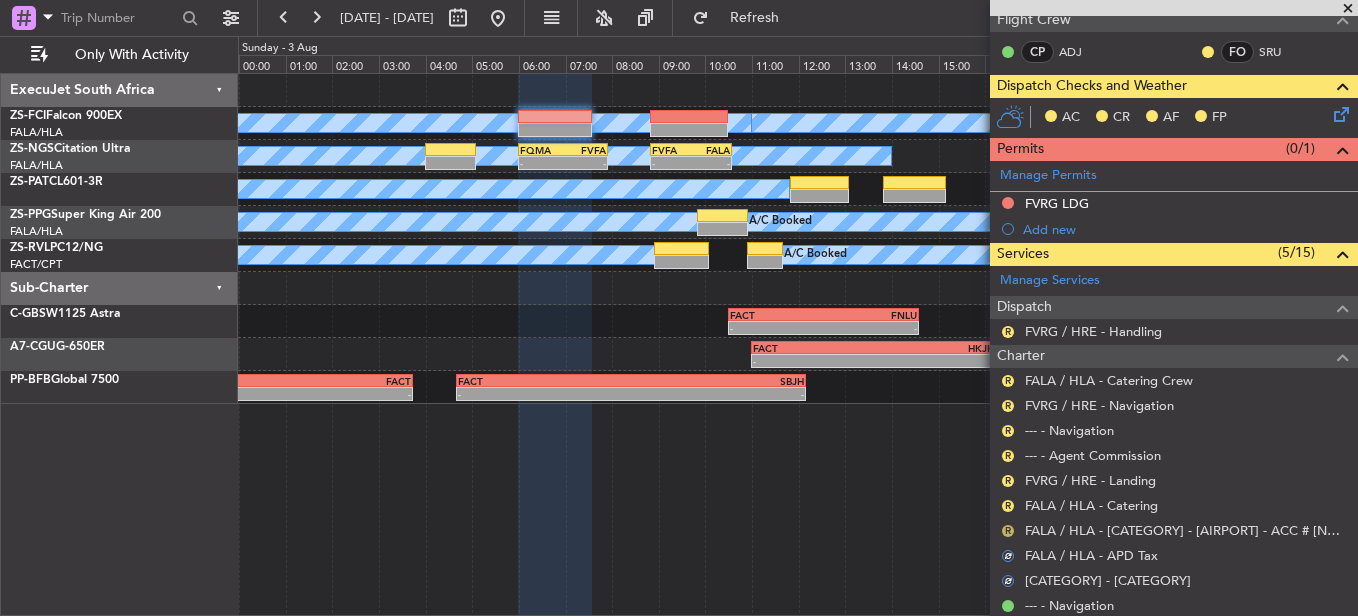 click on "R" at bounding box center [1008, 531] 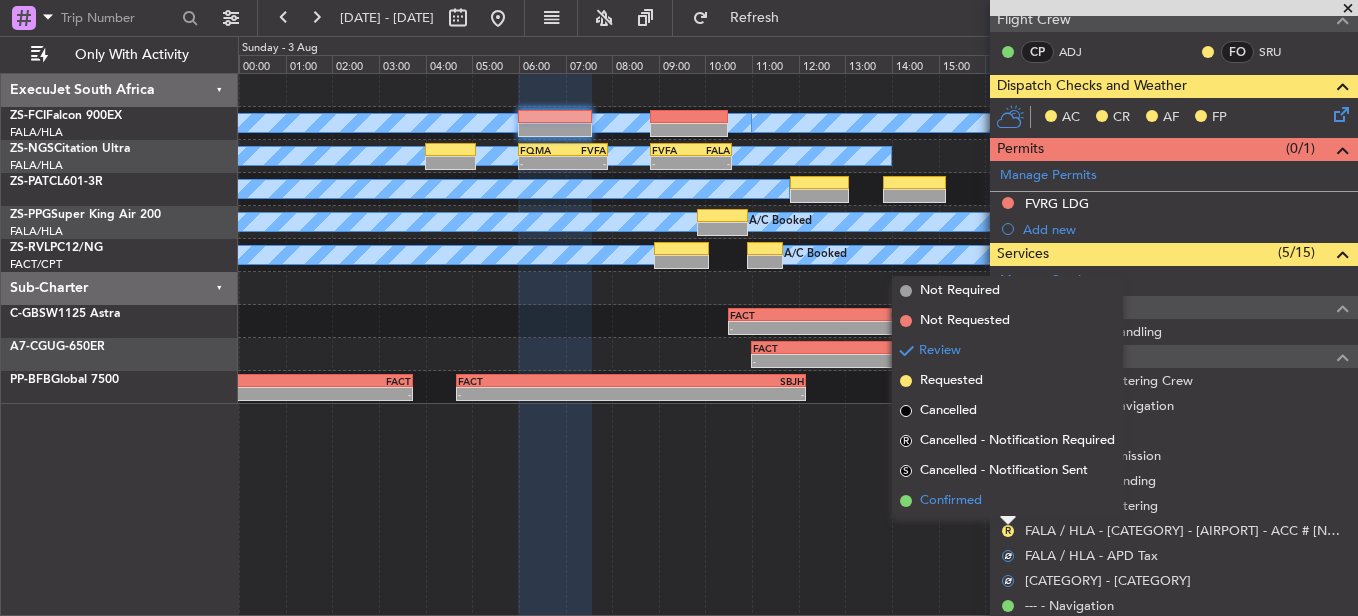 click on "Confirmed" at bounding box center (1007, 501) 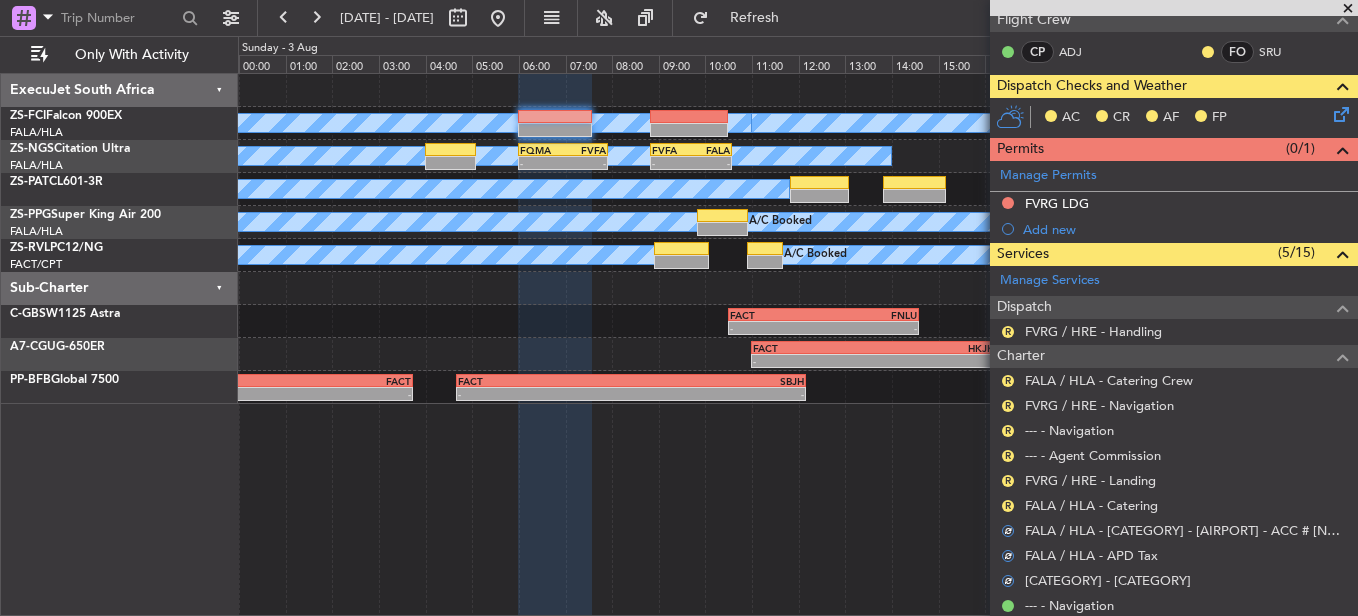 click on "R" at bounding box center [1008, 506] 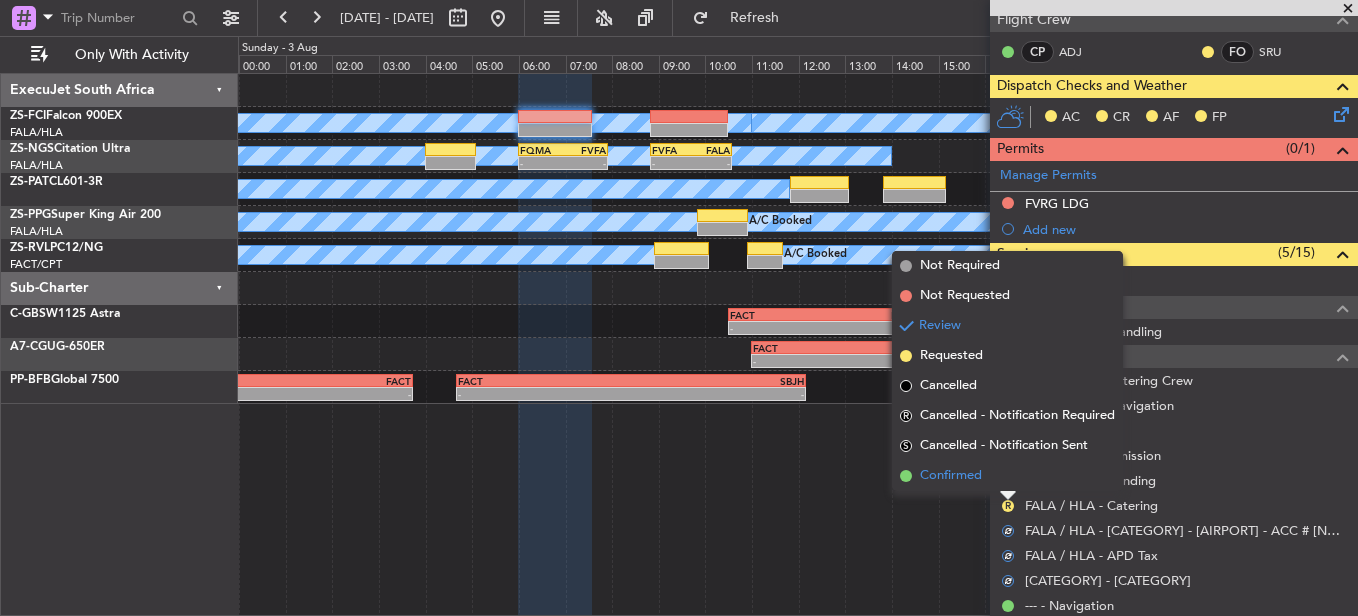 click on "Confirmed" at bounding box center (1007, 476) 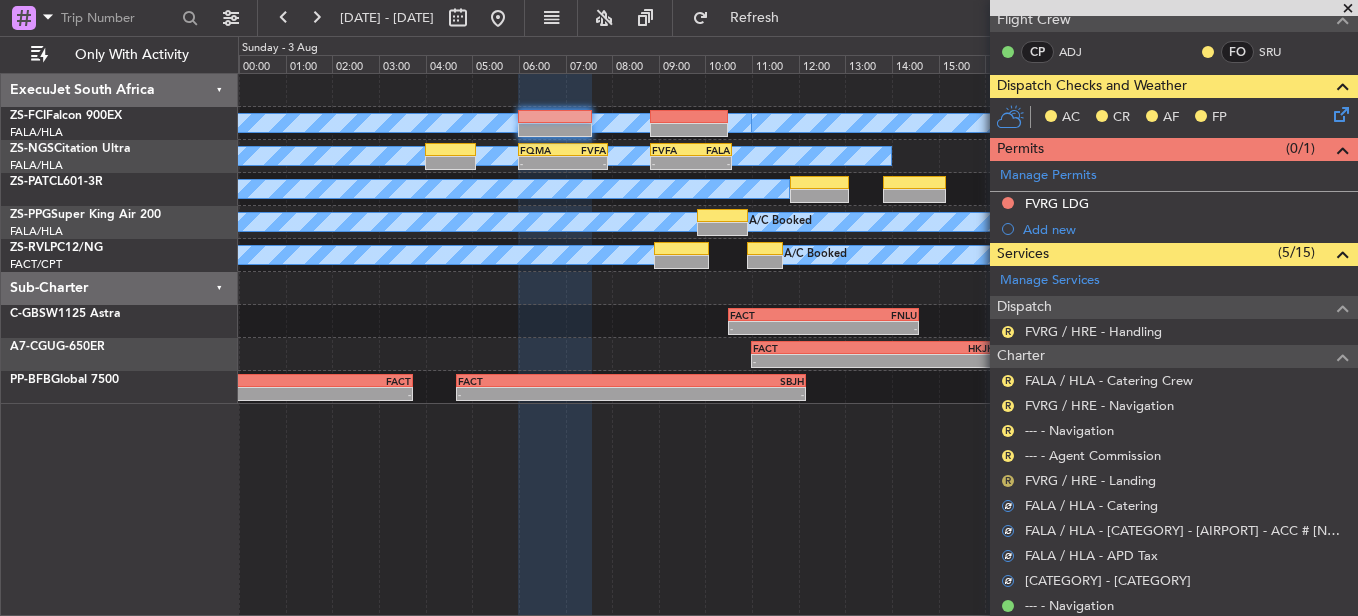 click on "R" at bounding box center (1008, 481) 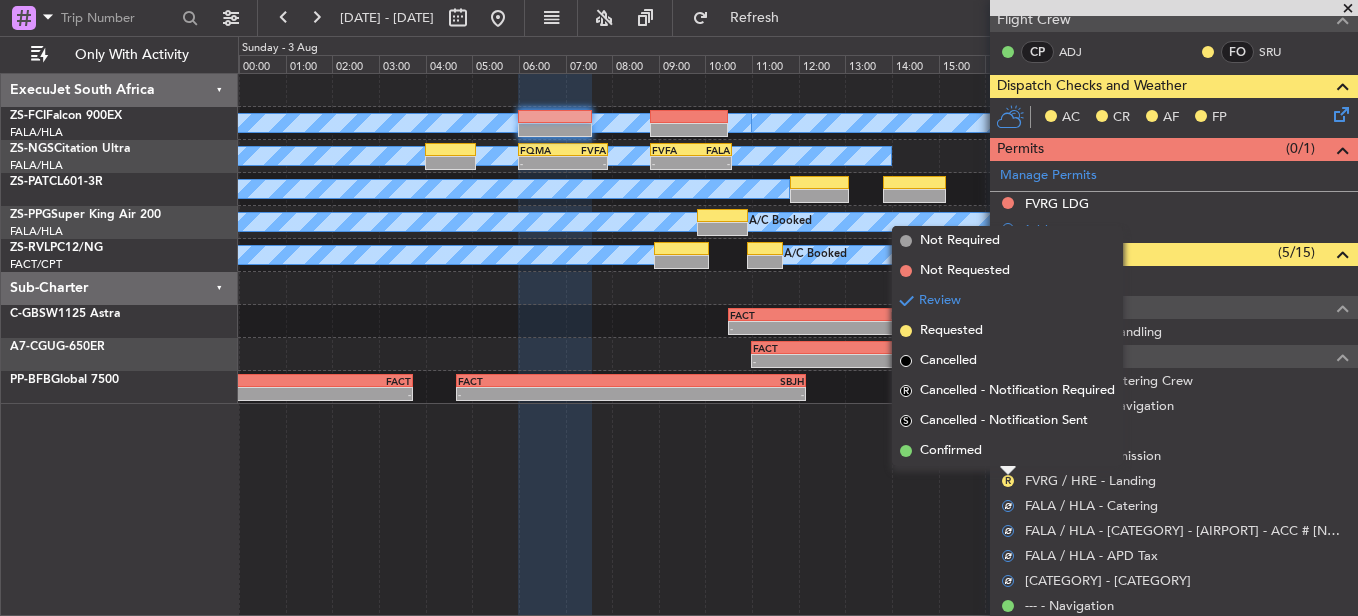 click at bounding box center [1008, 471] 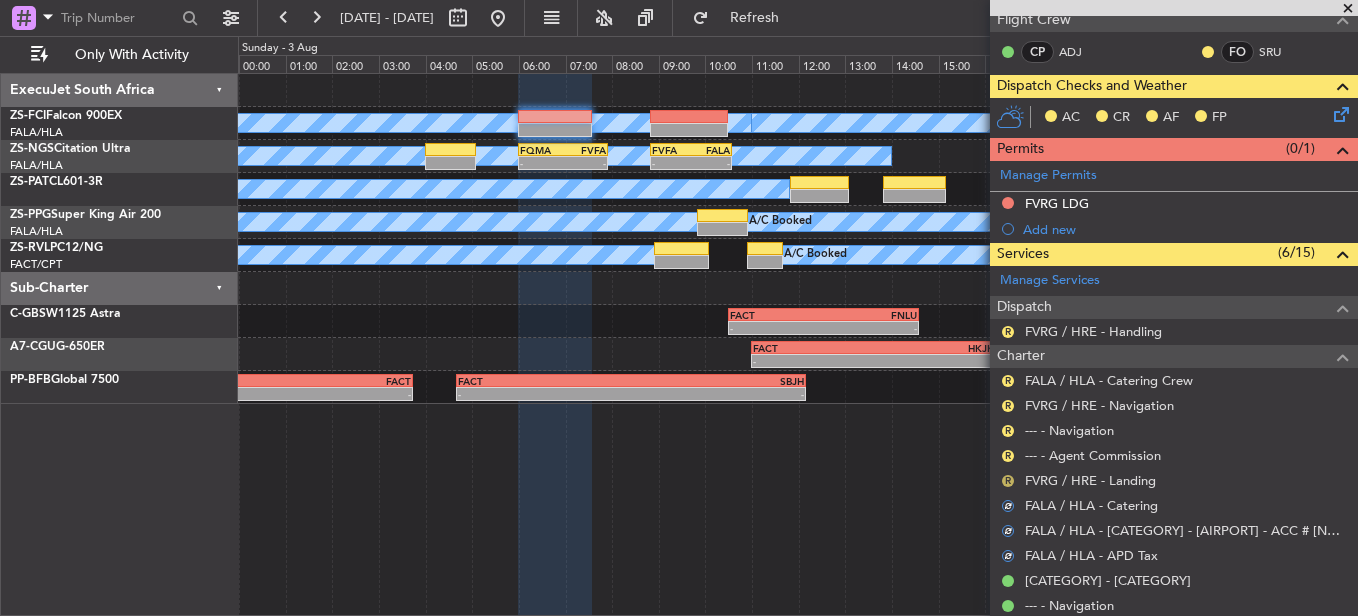 click on "R" at bounding box center [1008, 481] 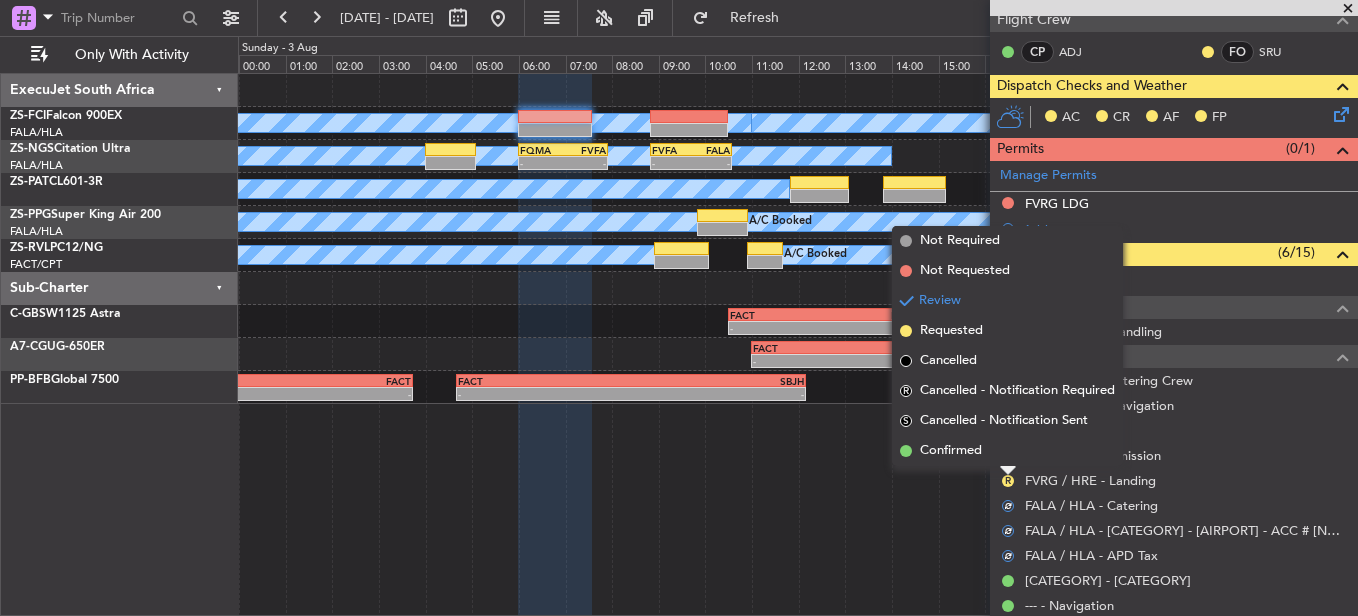 click on "Confirmed" at bounding box center [1007, 451] 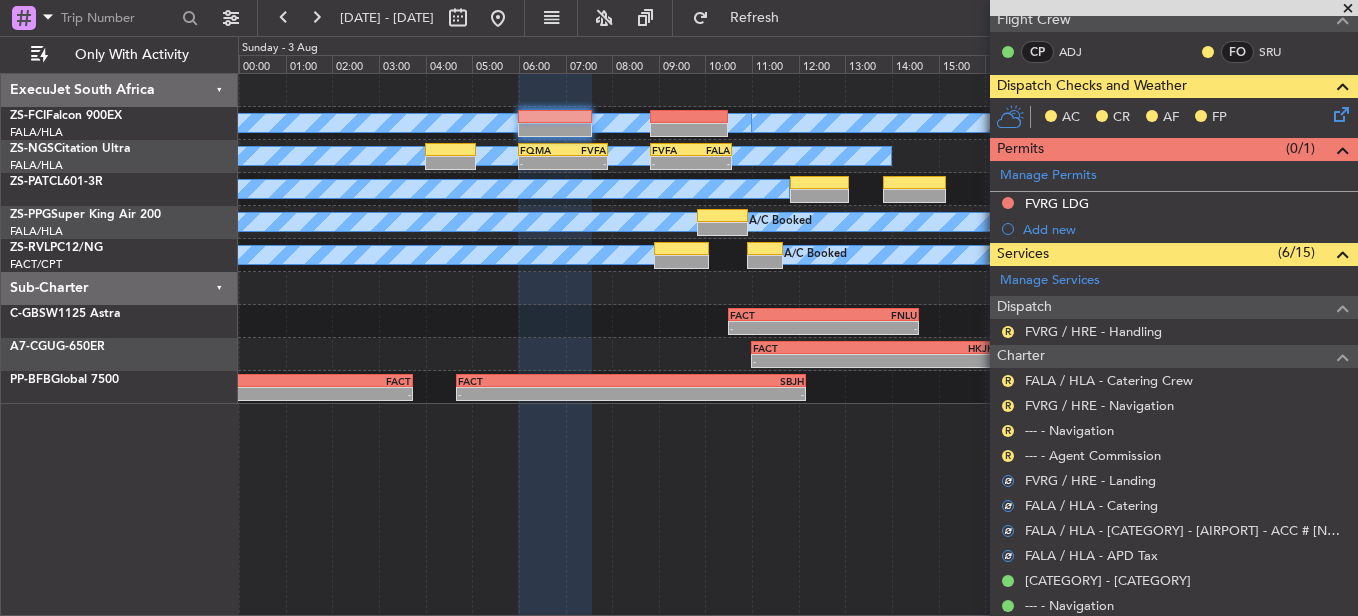 click on "R   --- - Agent Commission" at bounding box center (1174, 455) 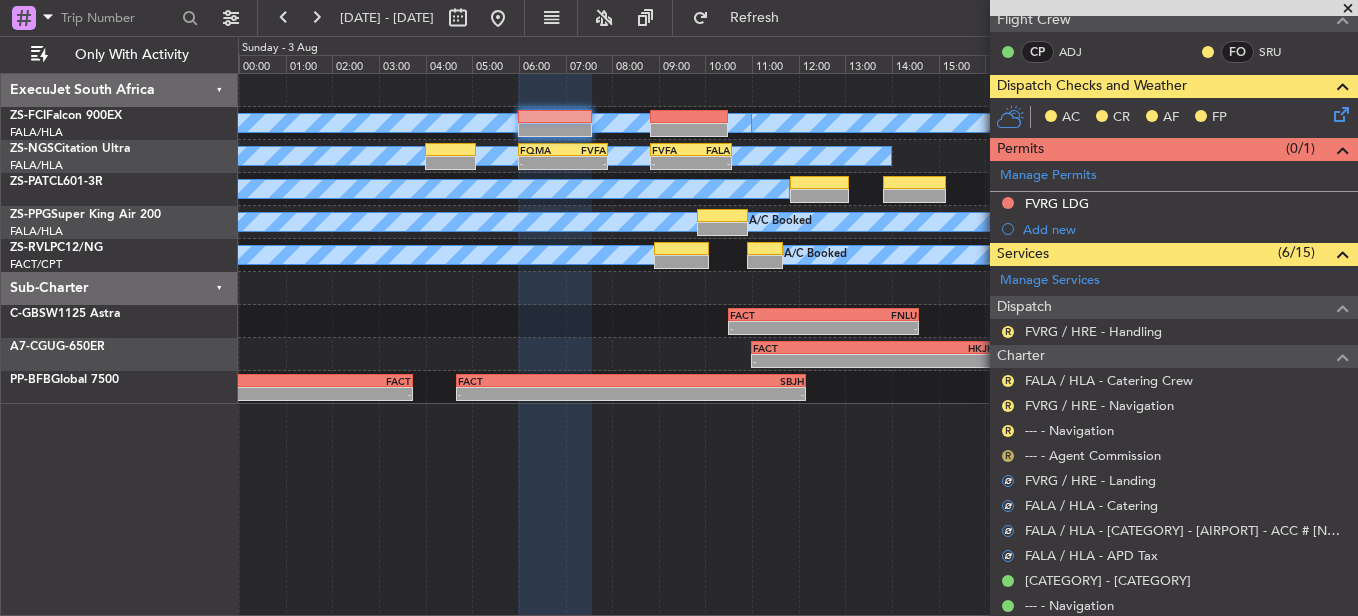 click on "R" at bounding box center [1008, 456] 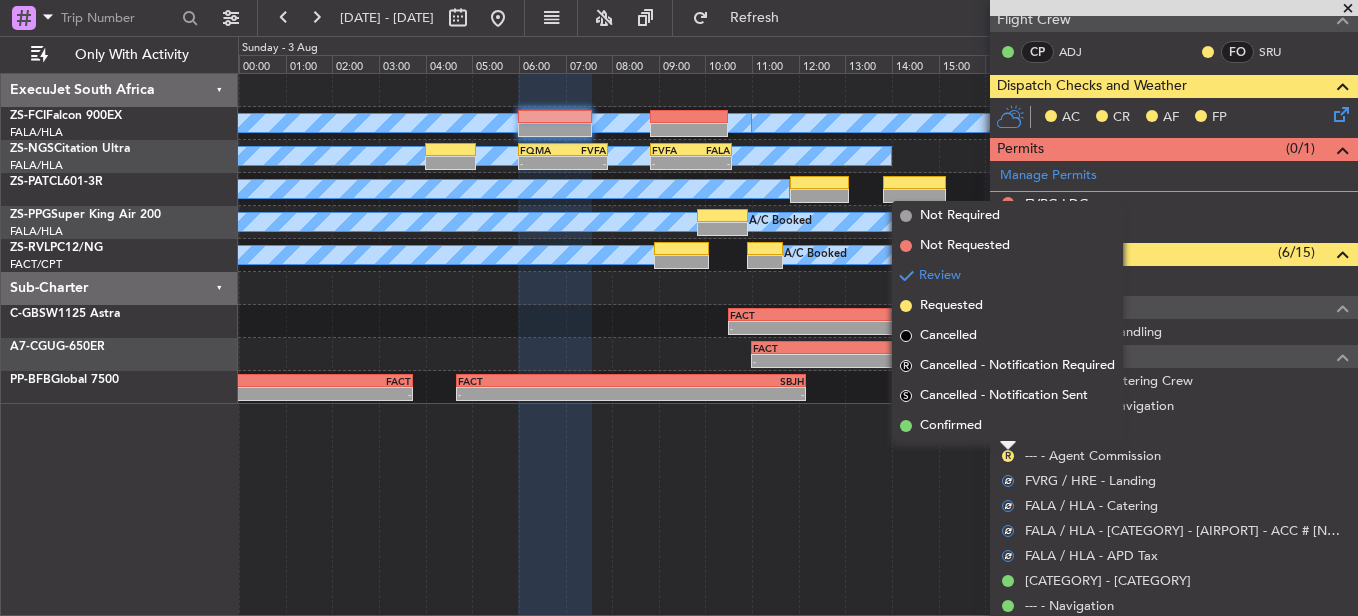 drag, startPoint x: 995, startPoint y: 429, endPoint x: 1006, endPoint y: 441, distance: 16.27882 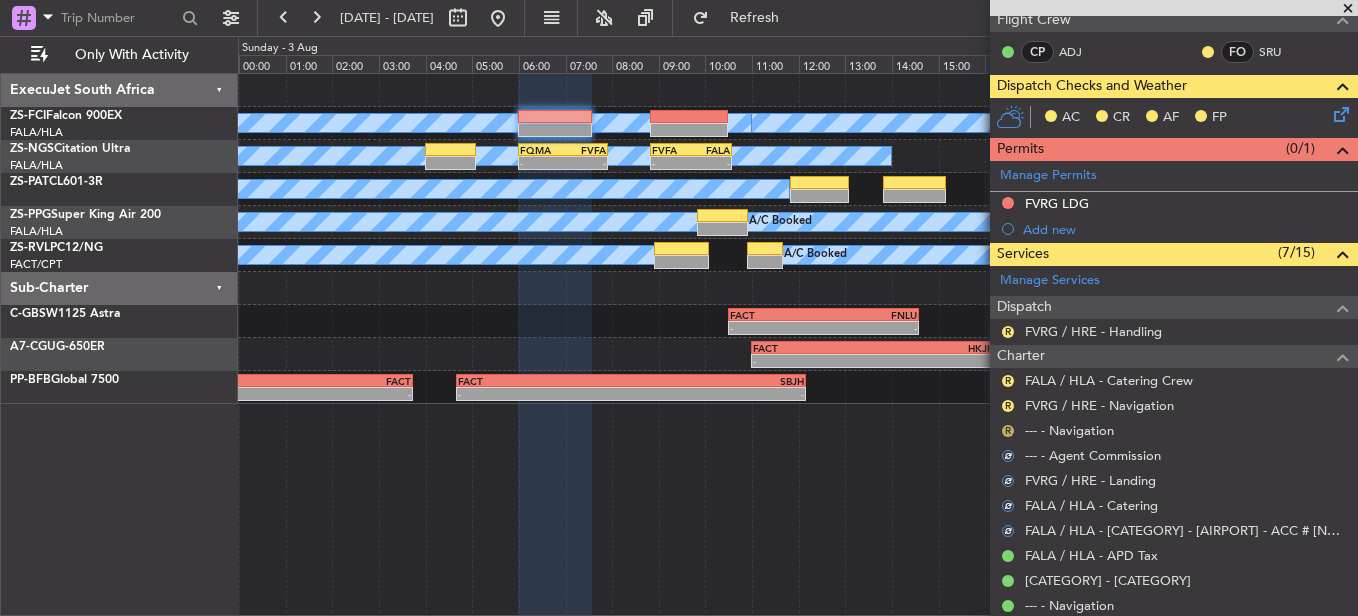 click on "R" at bounding box center (1008, 431) 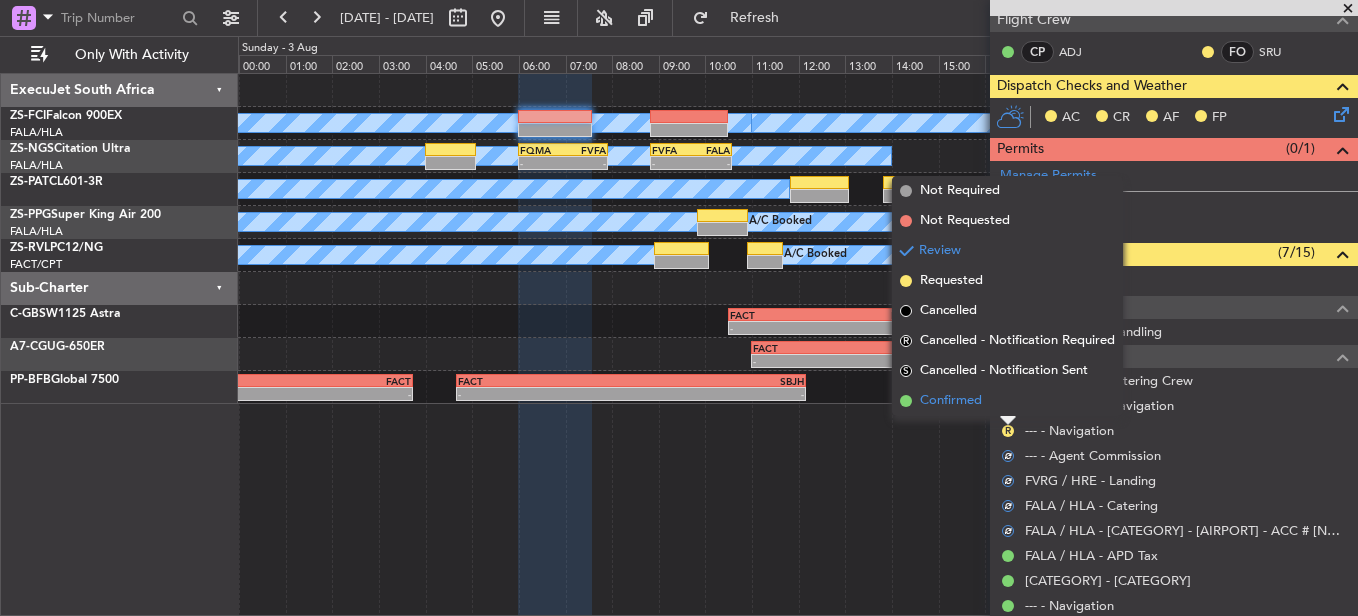 click on "Confirmed" at bounding box center [1007, 401] 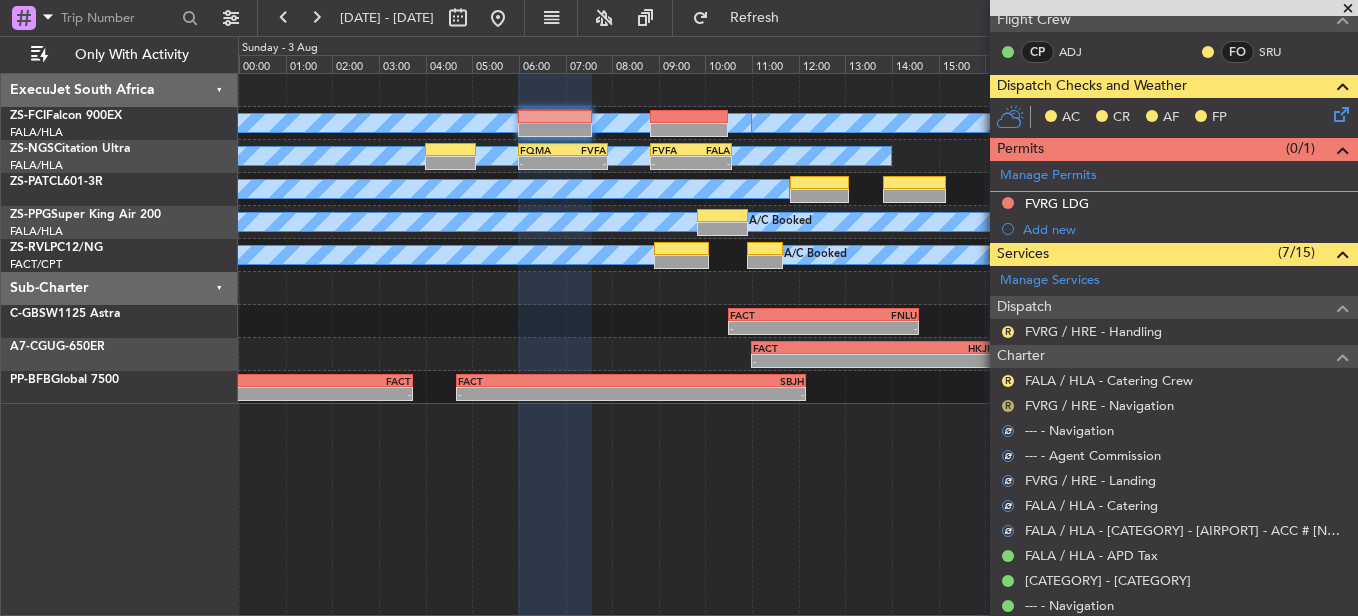 click on "R" at bounding box center (1008, 406) 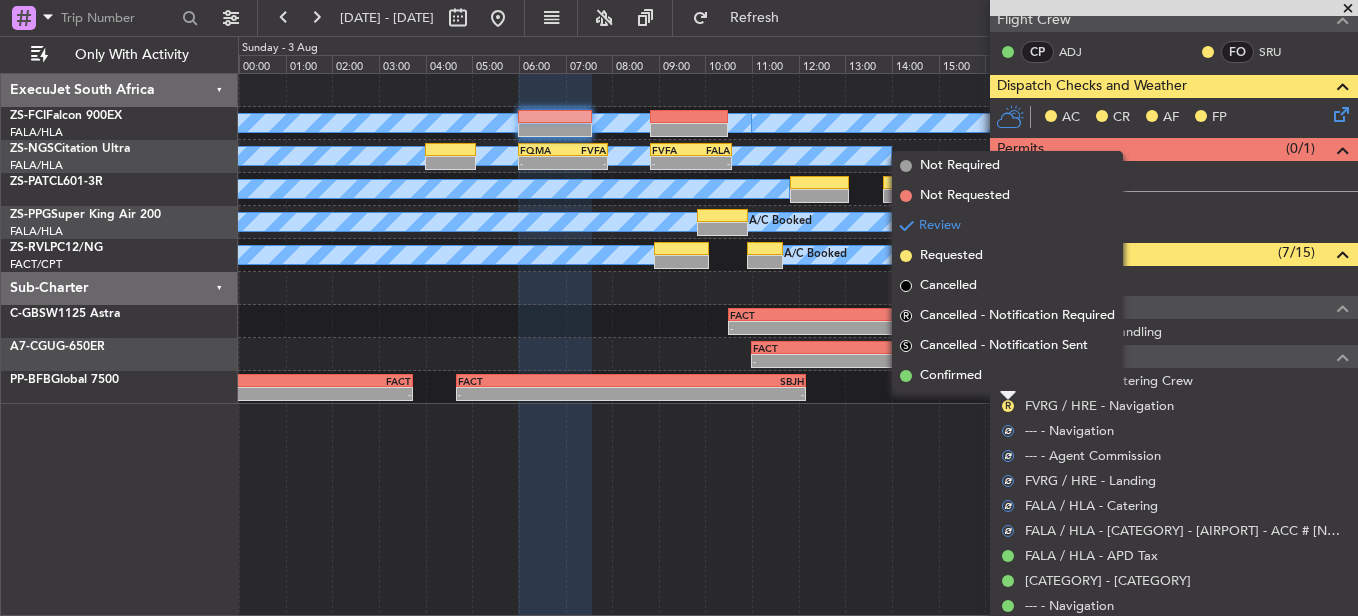click on "Confirmed" at bounding box center [1007, 376] 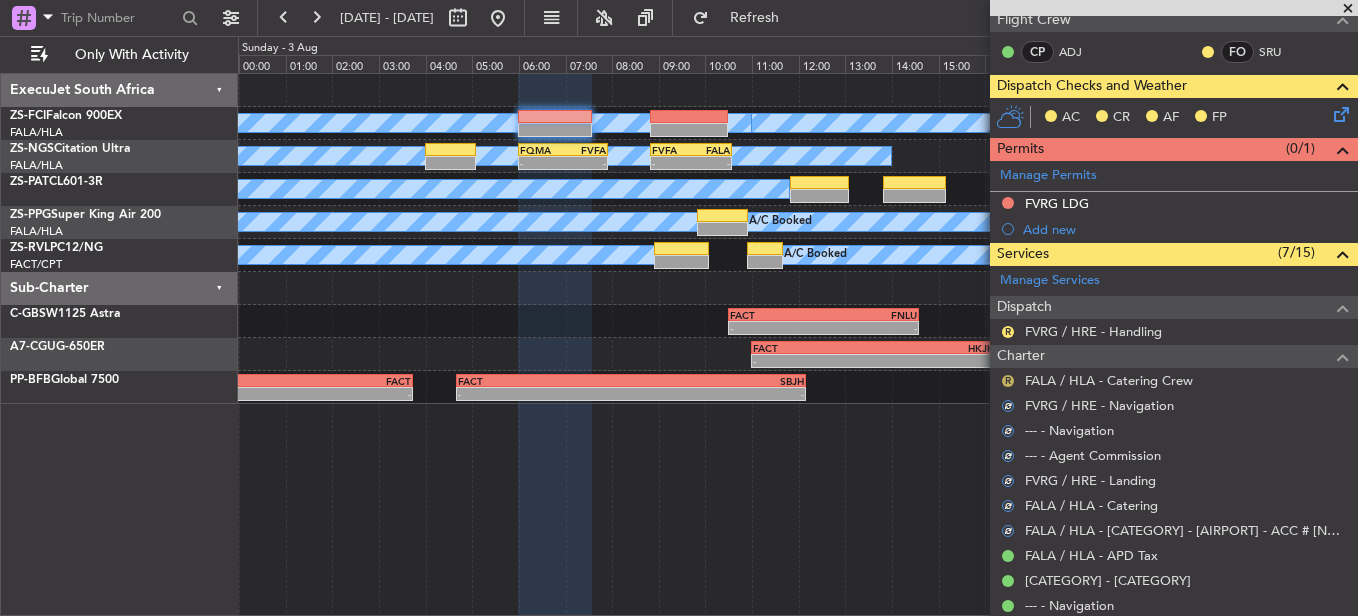 click on "R" at bounding box center (1008, 381) 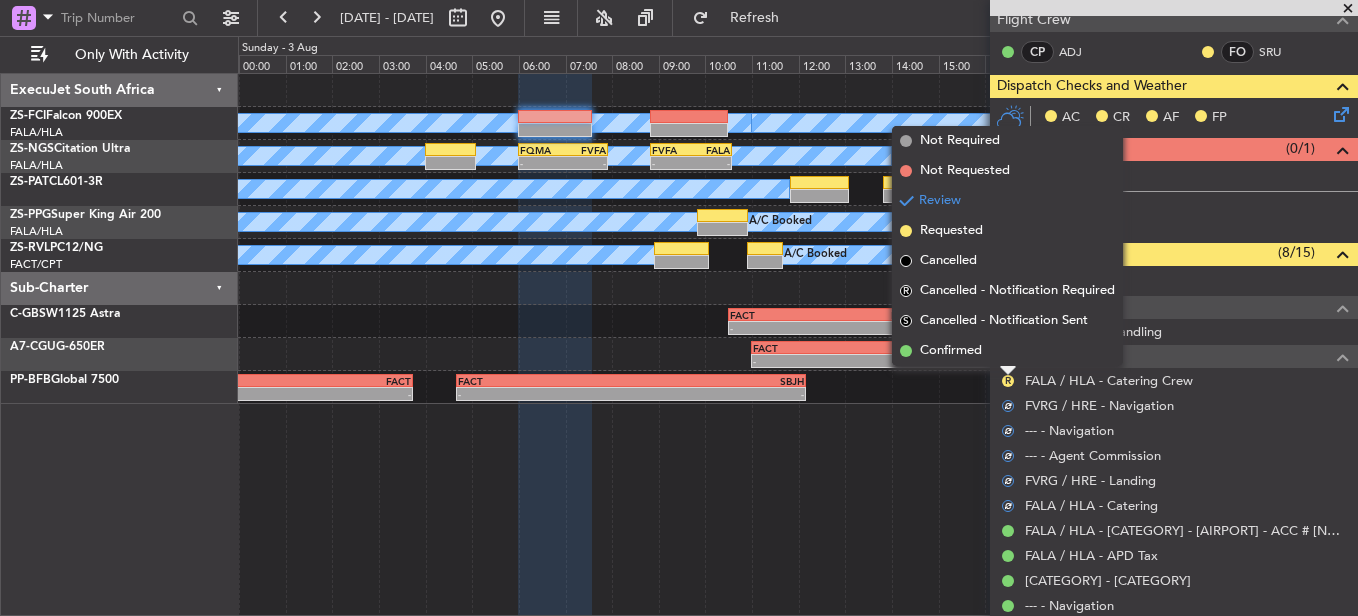 click on "Confirmed" at bounding box center [1007, 351] 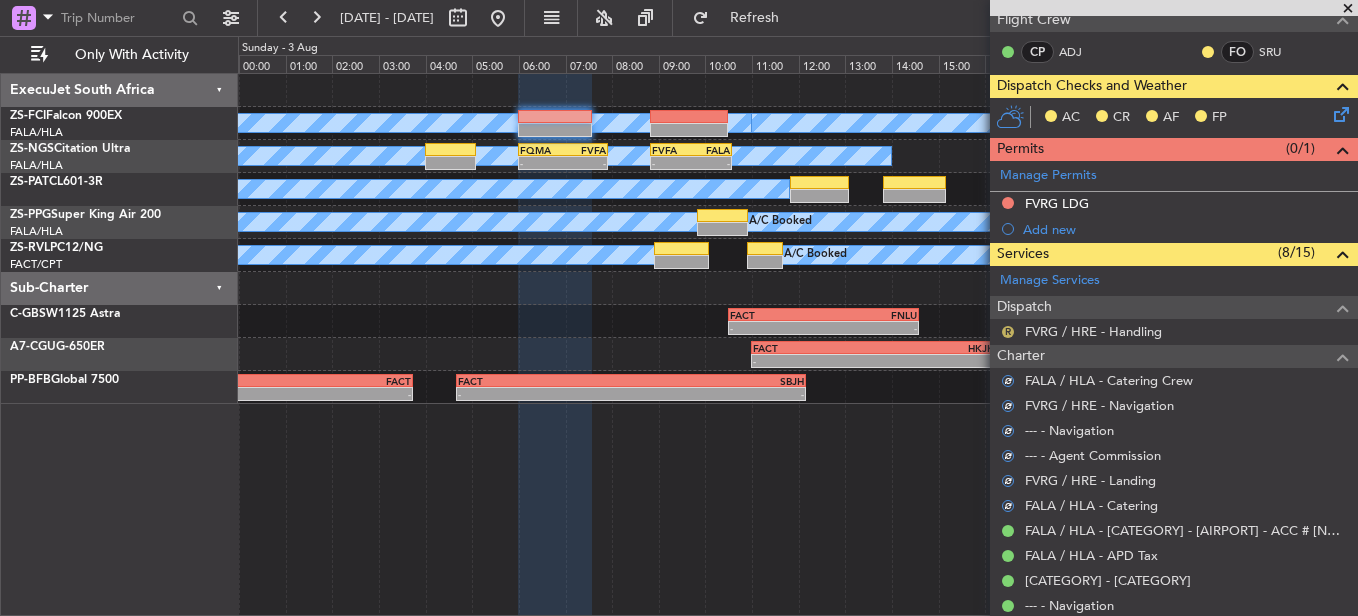 click on "R" at bounding box center (1008, 332) 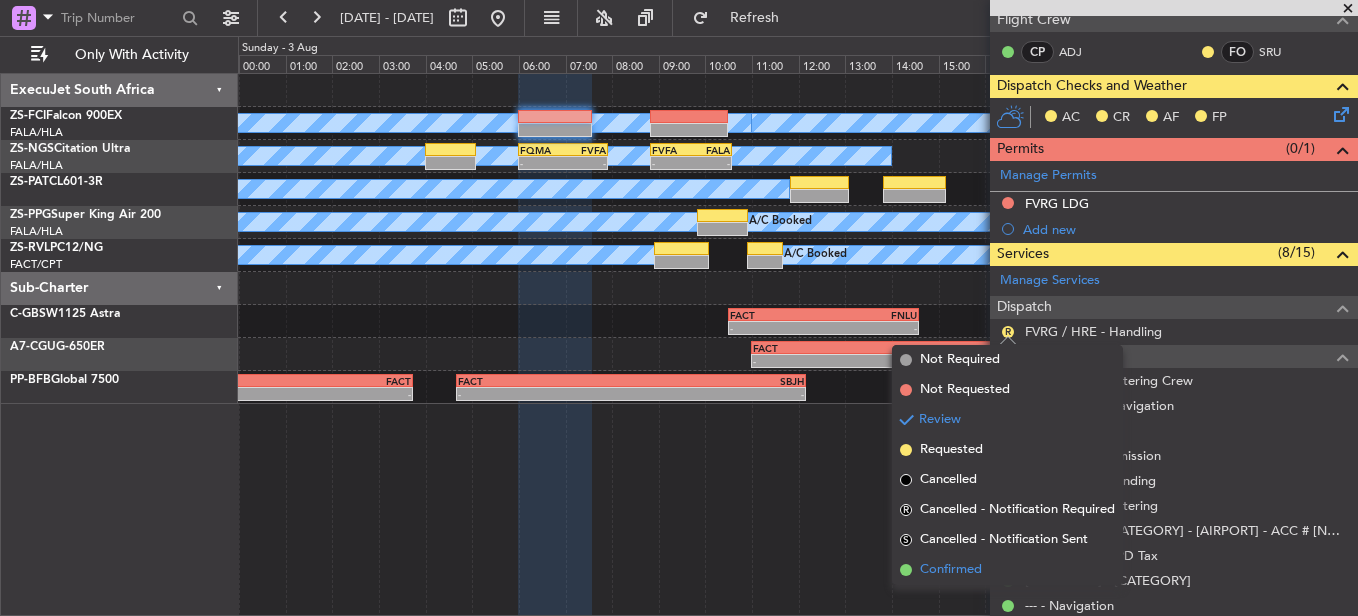 click on "Confirmed" at bounding box center (951, 570) 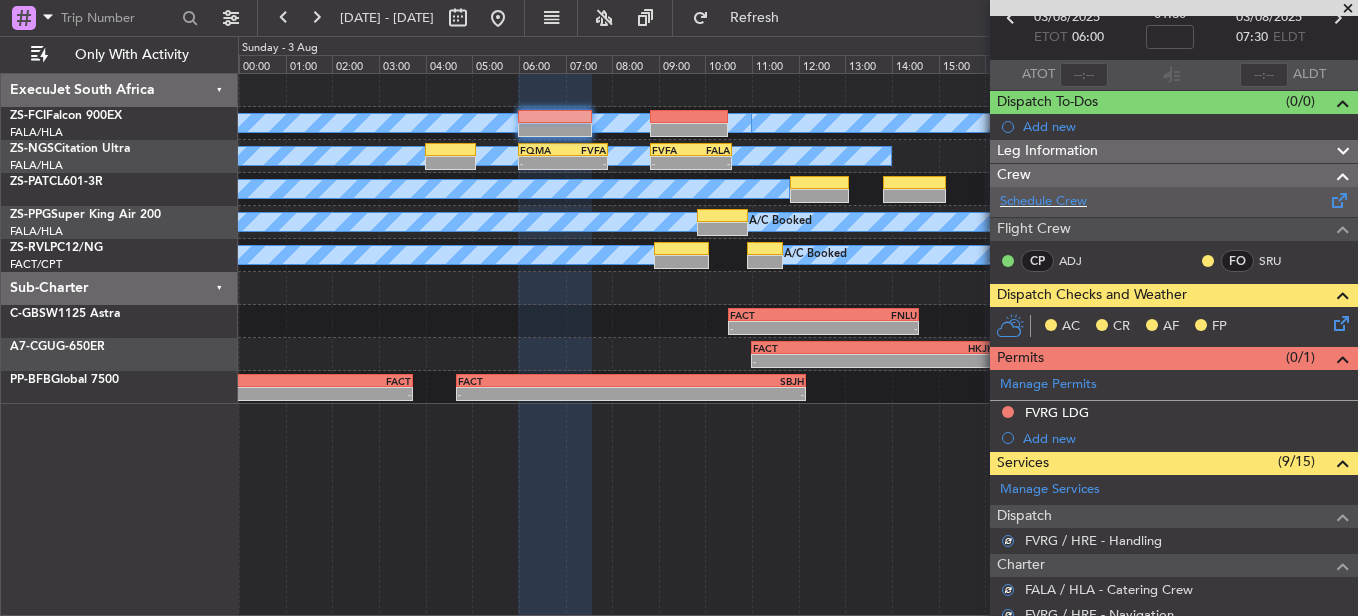 scroll, scrollTop: 0, scrollLeft: 0, axis: both 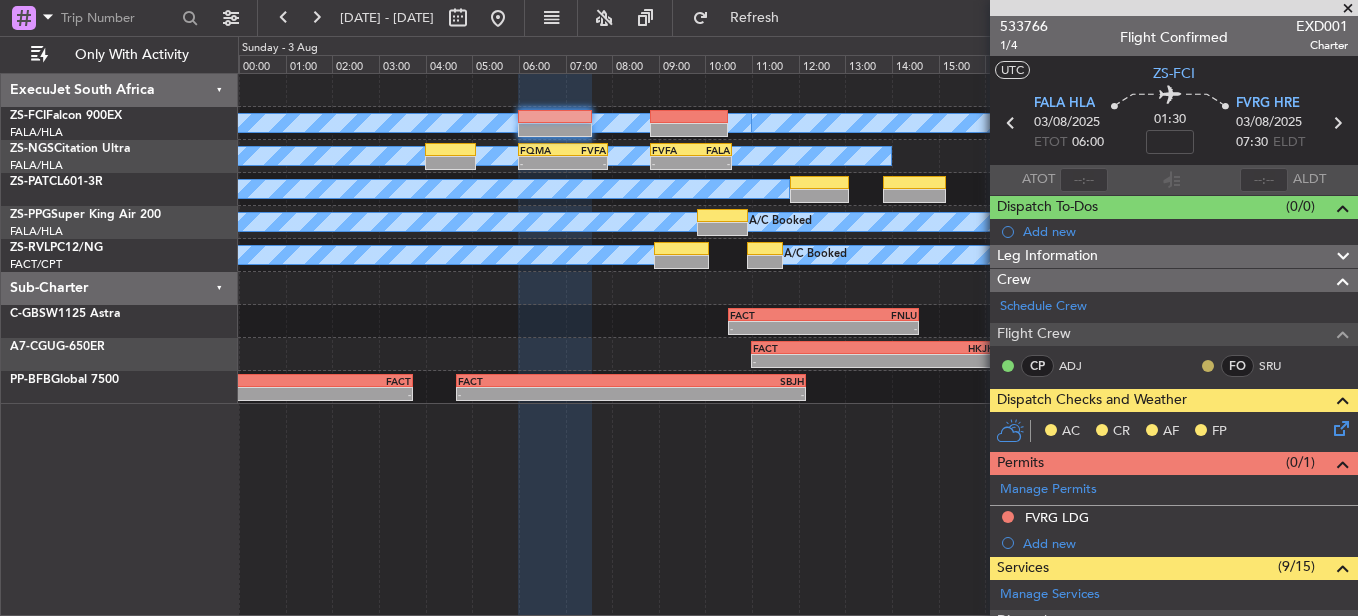 click 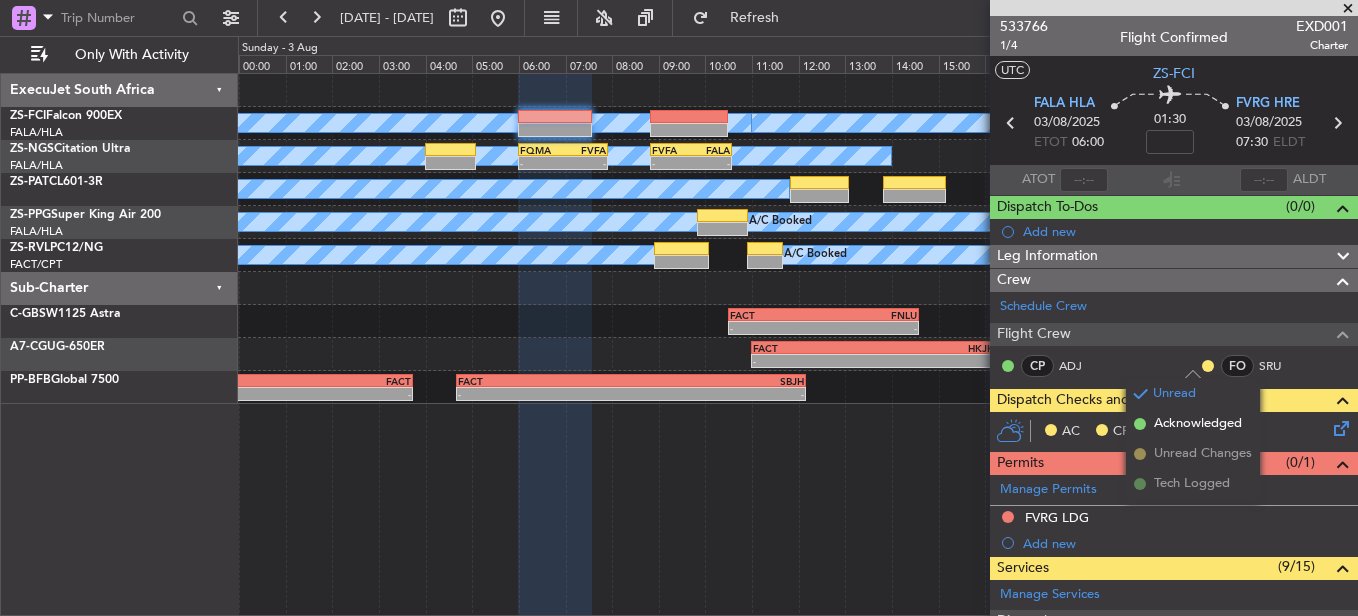 click on "[DATE] - [DATE] Refresh Quick Links Only With Activity
A/C Booked
A/C Booked
A/C Booked
A/C Booked
A/C Booked
A/C Booked
A/C Booked
A/C Booked
A/C Booked
A/C Booked
A/C Booked
A/C Booked
A/C Booked
A/C Booked
-
-
-
-
FQMA
[TIME] Z
FVFA
[TIME] Z
-
-
FVFA
[TIME] Z
FALA
[TIME] Z
A/C Booked
A/C Booked
A/C Booked
A/C Booked
A/C Booked
A/C Booked
A/C Booked
A/C Booked
A/C Booked
A/C Booked
A/C Booked
A/C Booked
A/C Booked
A/C Booked
A/C Booked
-
-
-" at bounding box center (679, 308) 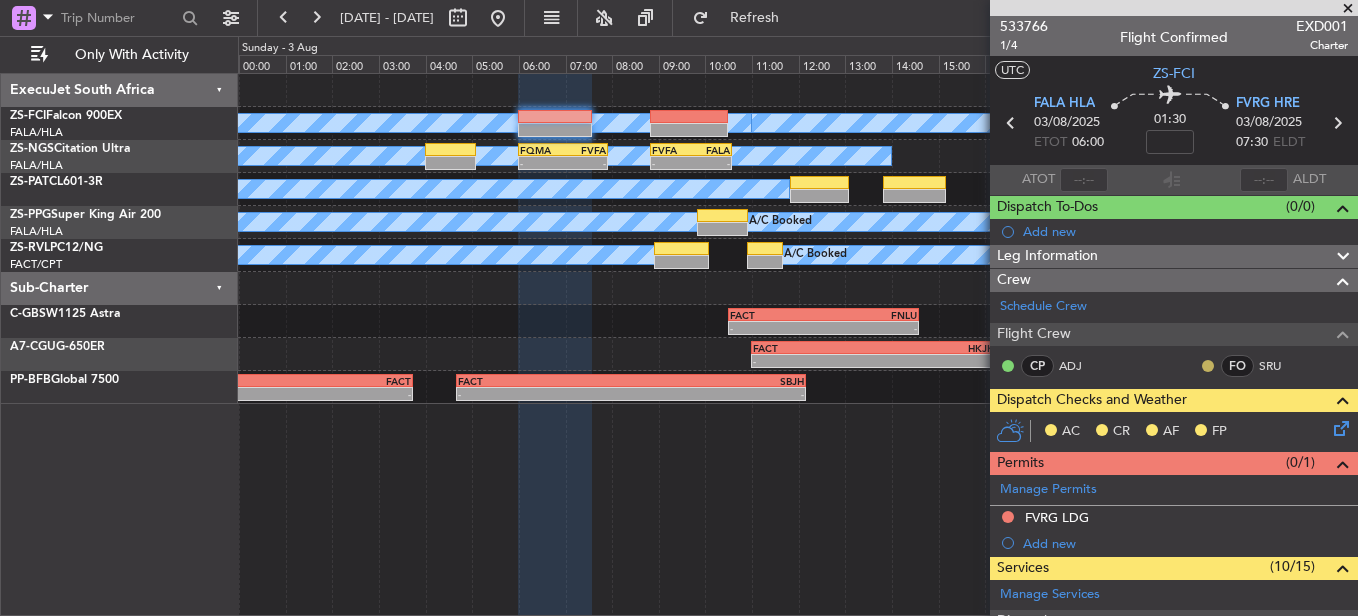 click 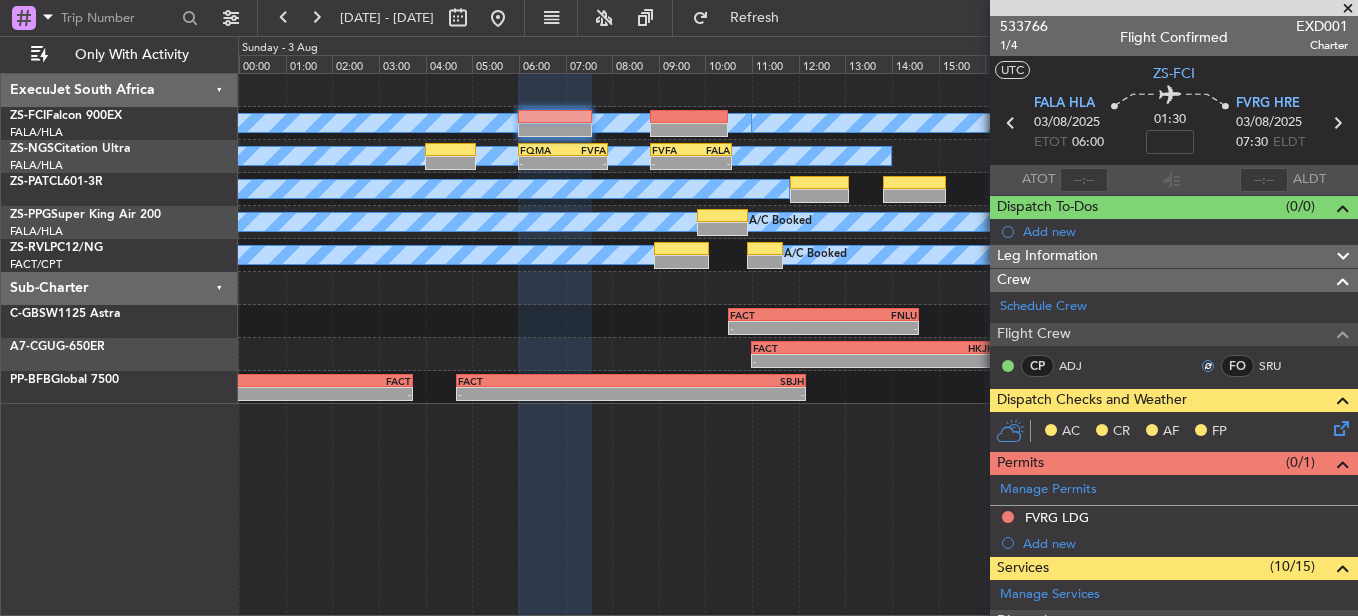 click 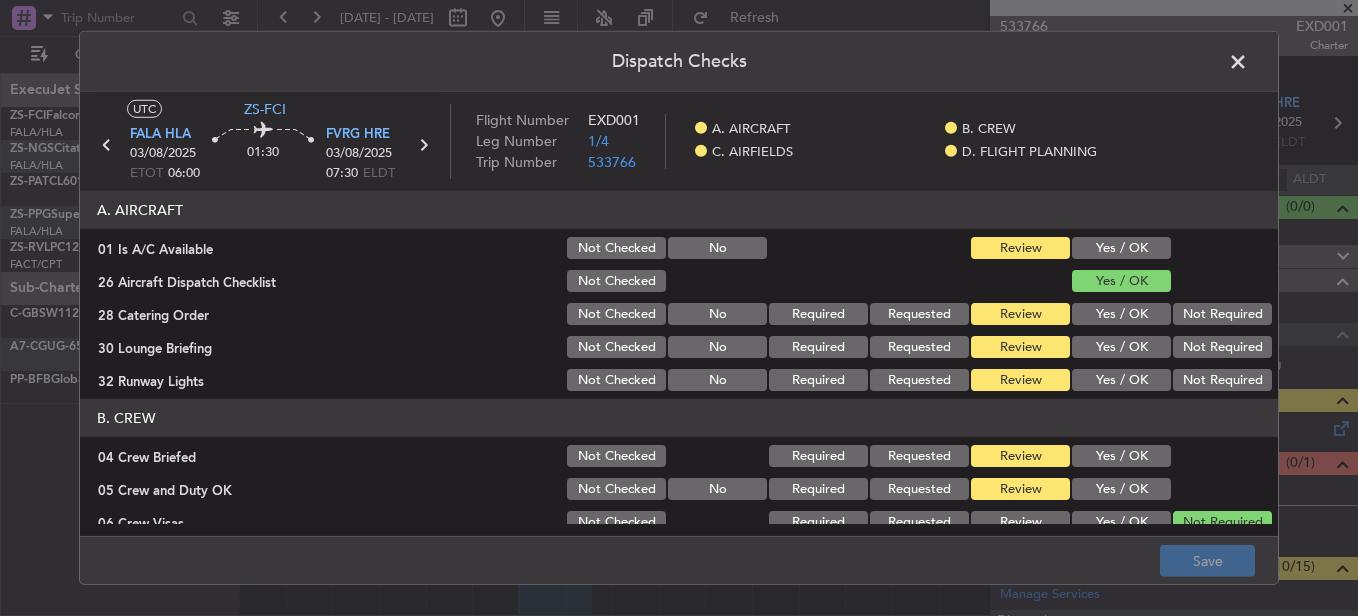drag, startPoint x: 1113, startPoint y: 250, endPoint x: 1129, endPoint y: 268, distance: 24.083189 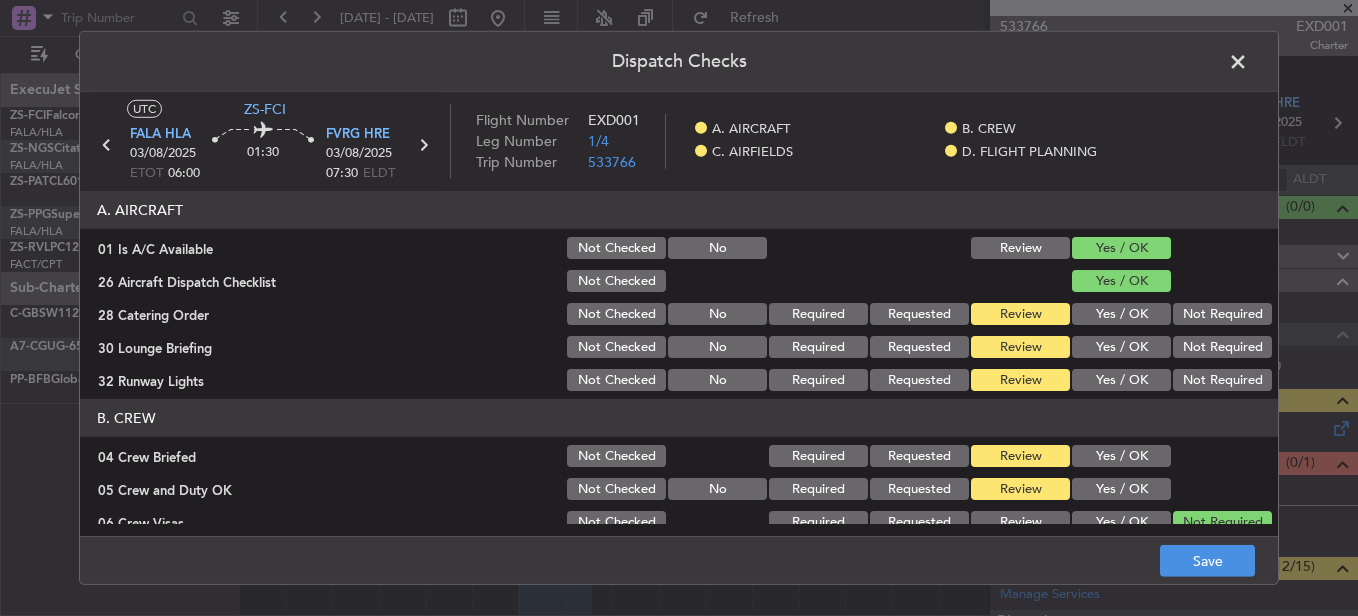 drag, startPoint x: 1178, startPoint y: 319, endPoint x: 1182, endPoint y: 333, distance: 14.56022 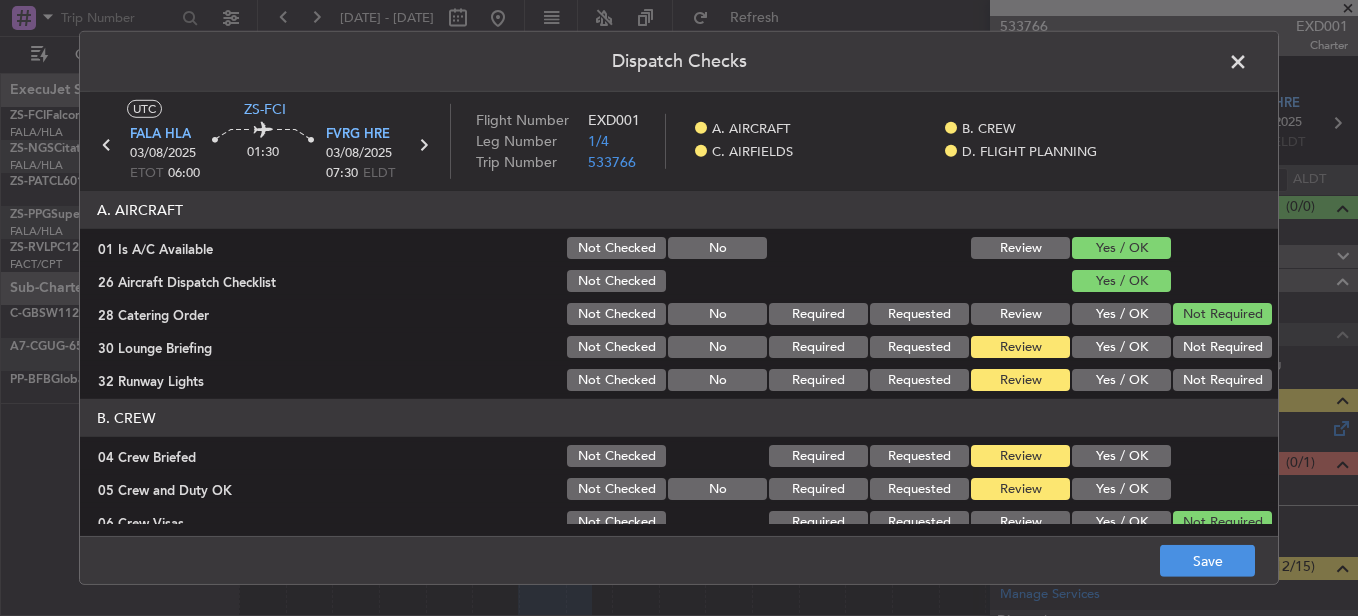 click on "Yes / OK" 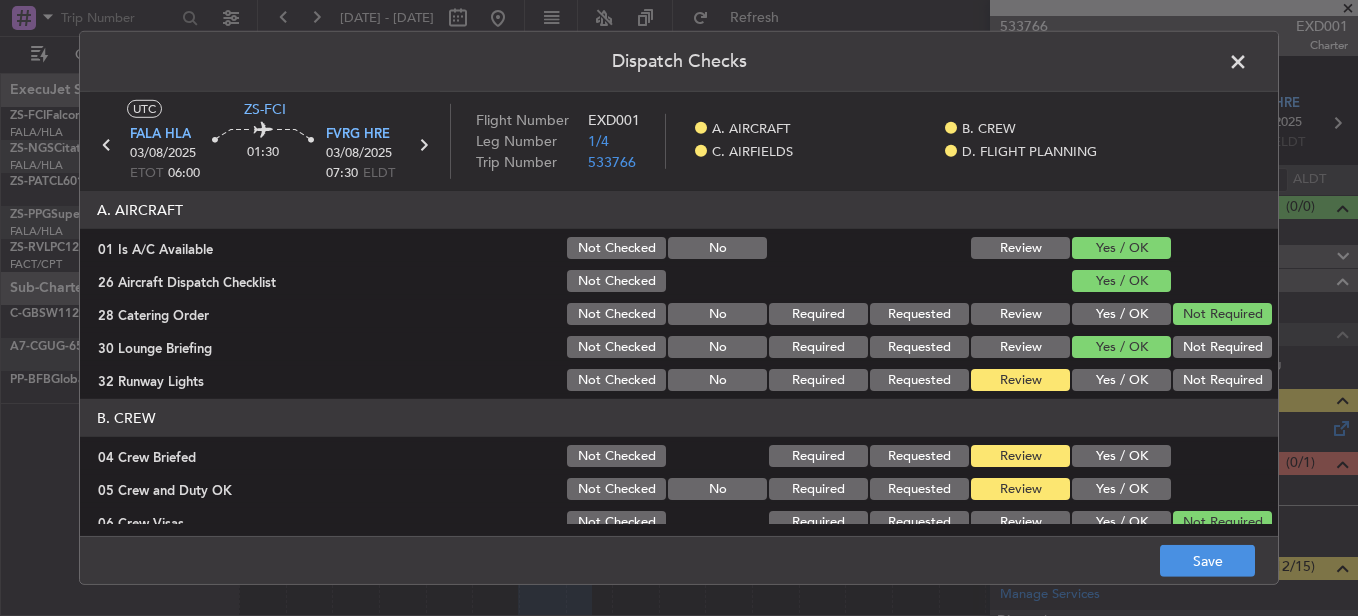 click on "Yes / OK" 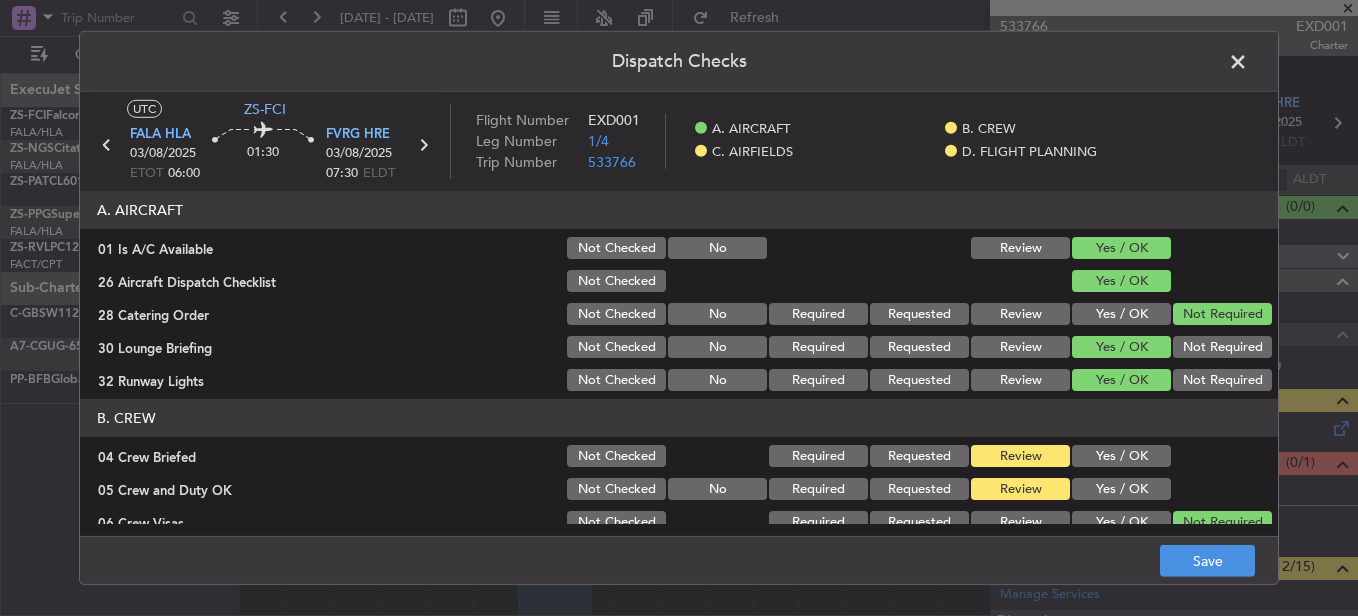scroll, scrollTop: 100, scrollLeft: 0, axis: vertical 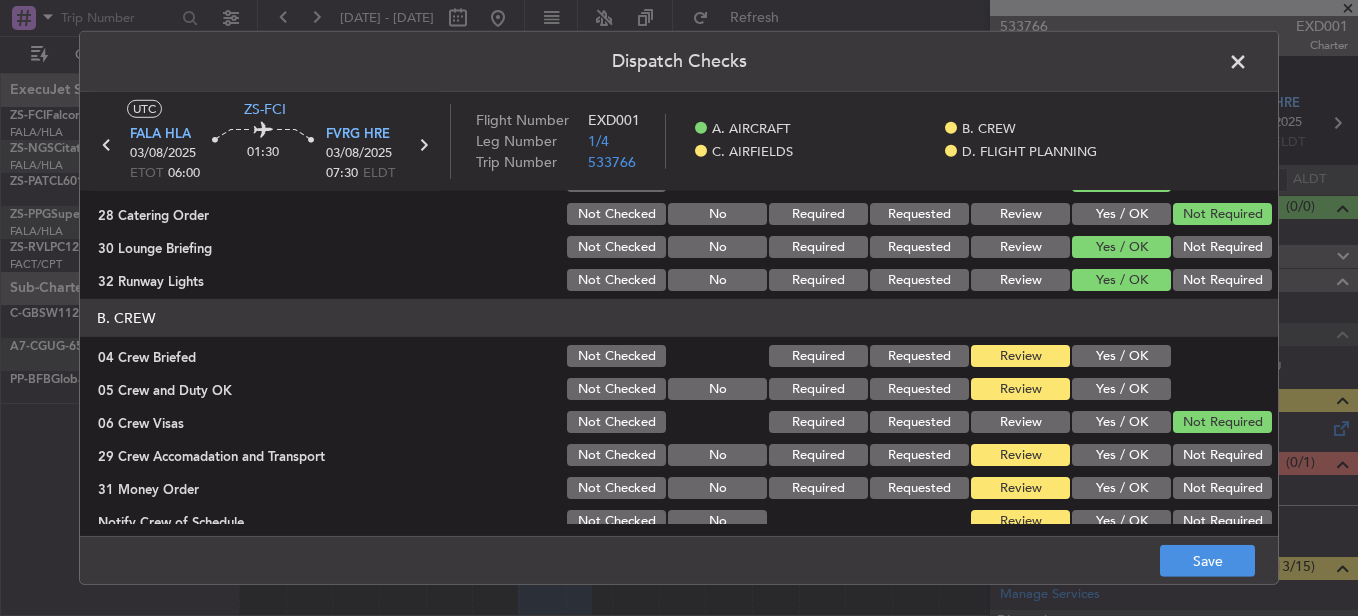 click on "Yes / OK" 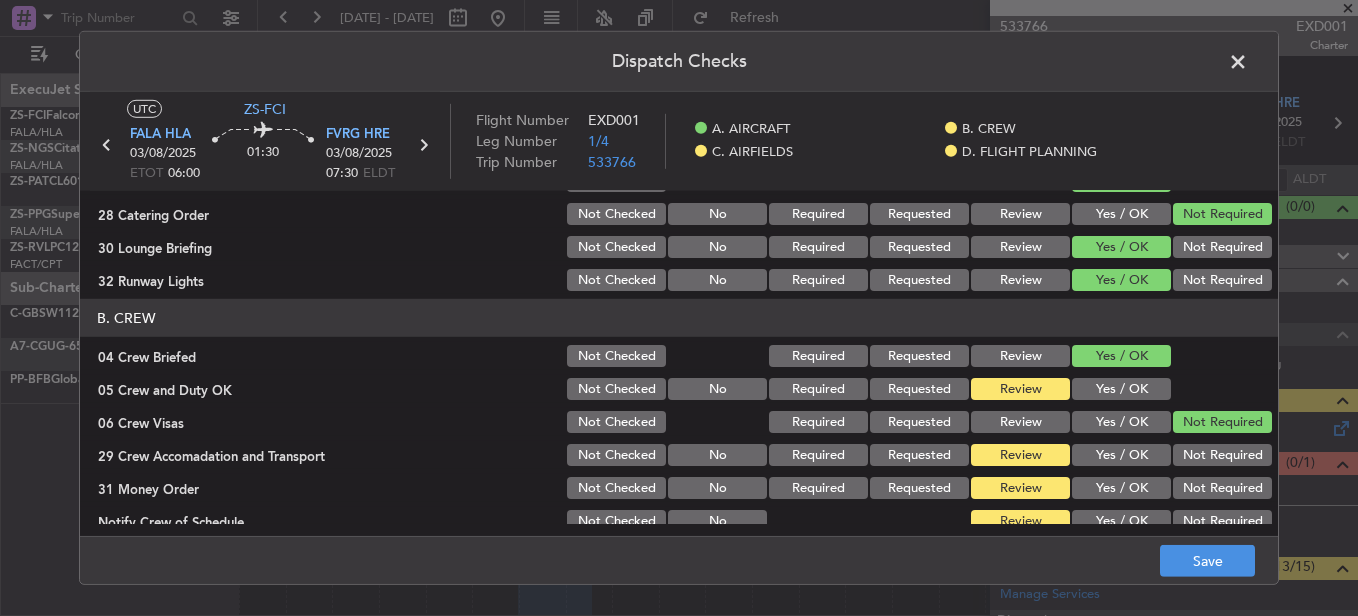 scroll, scrollTop: 200, scrollLeft: 0, axis: vertical 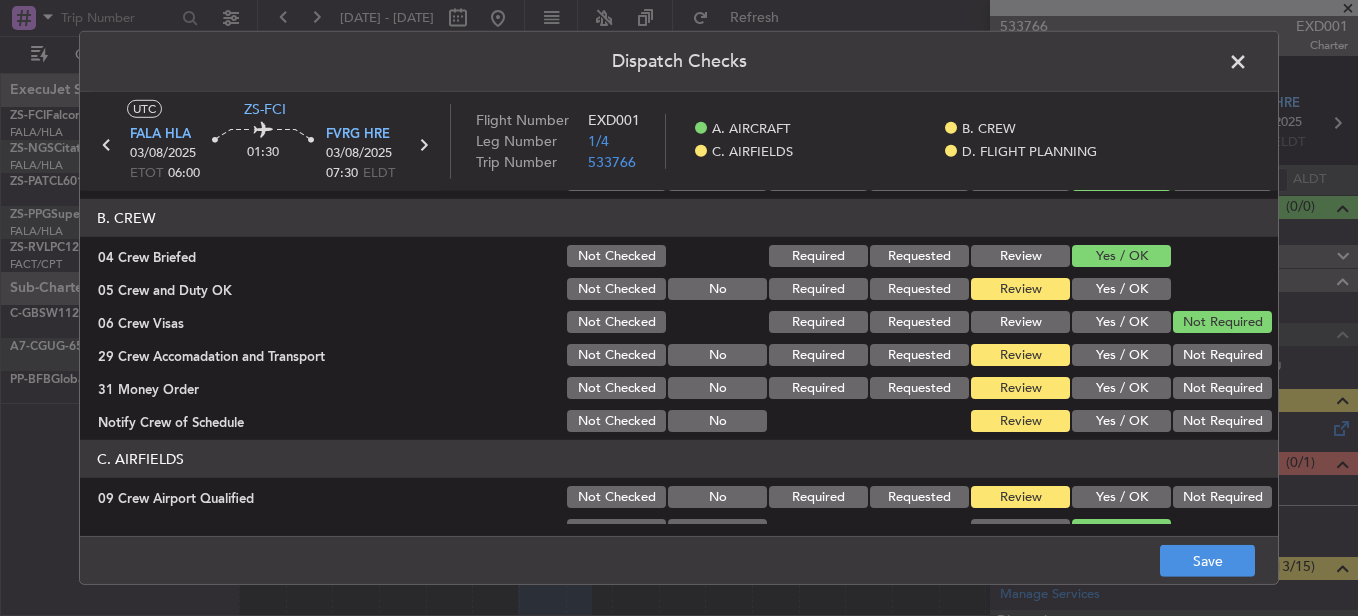 click on "Review" 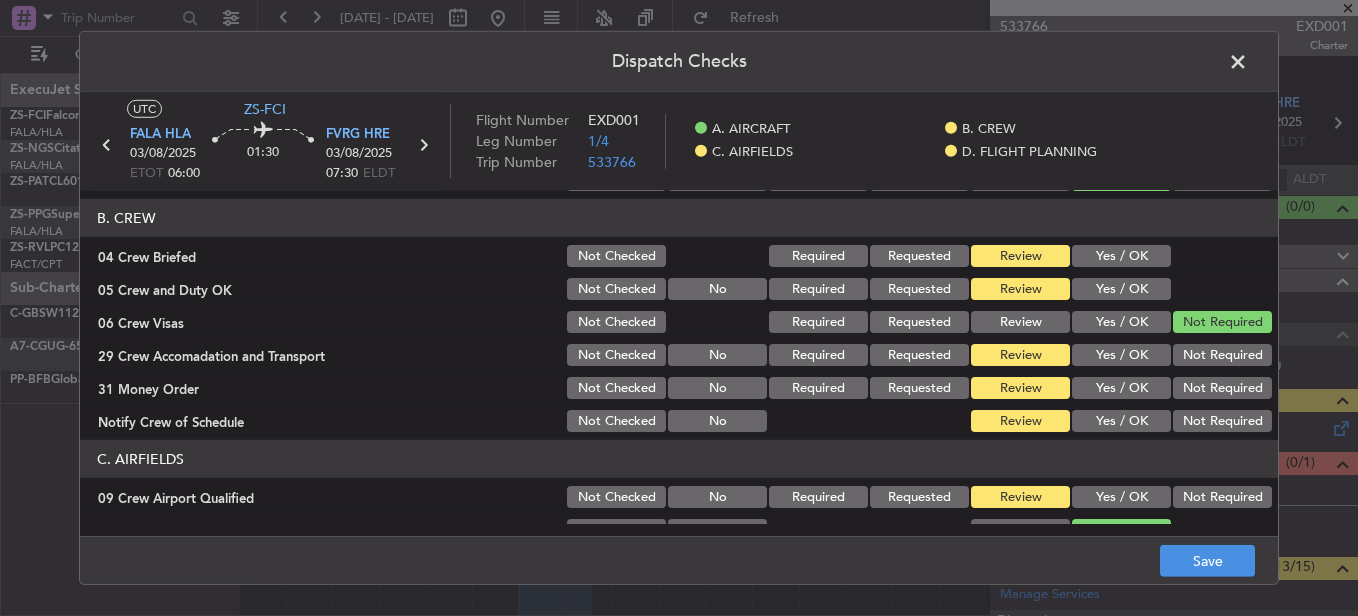 click on "Yes / OK" 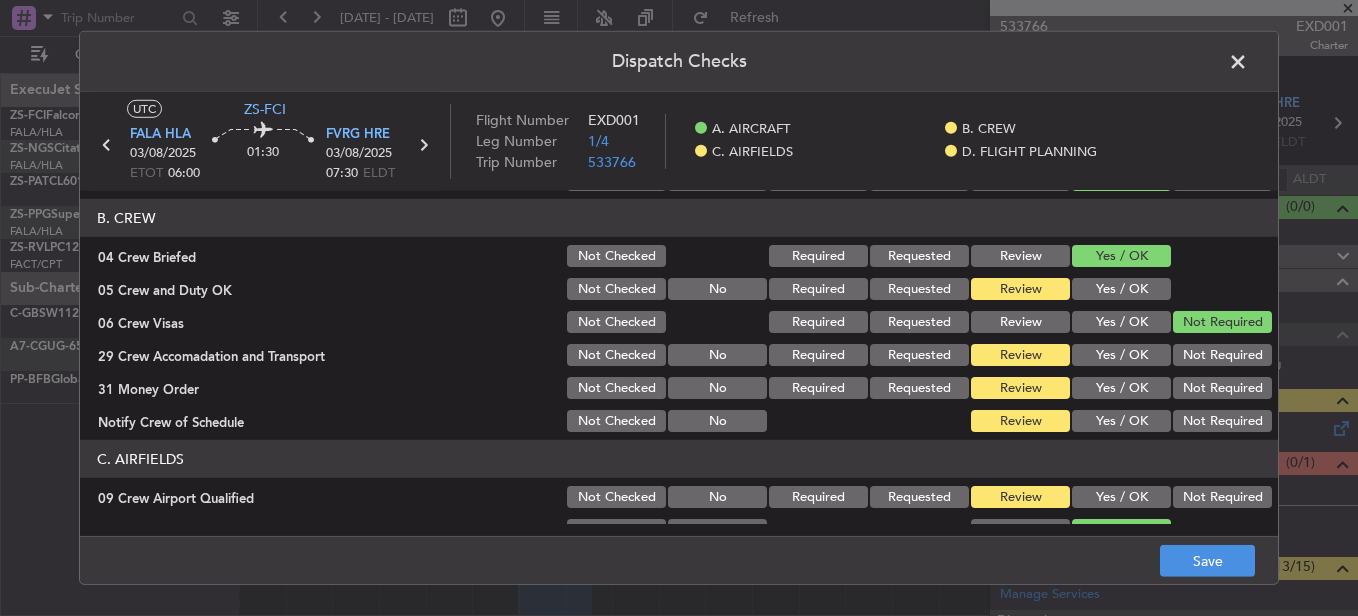 click on "Yes / OK" 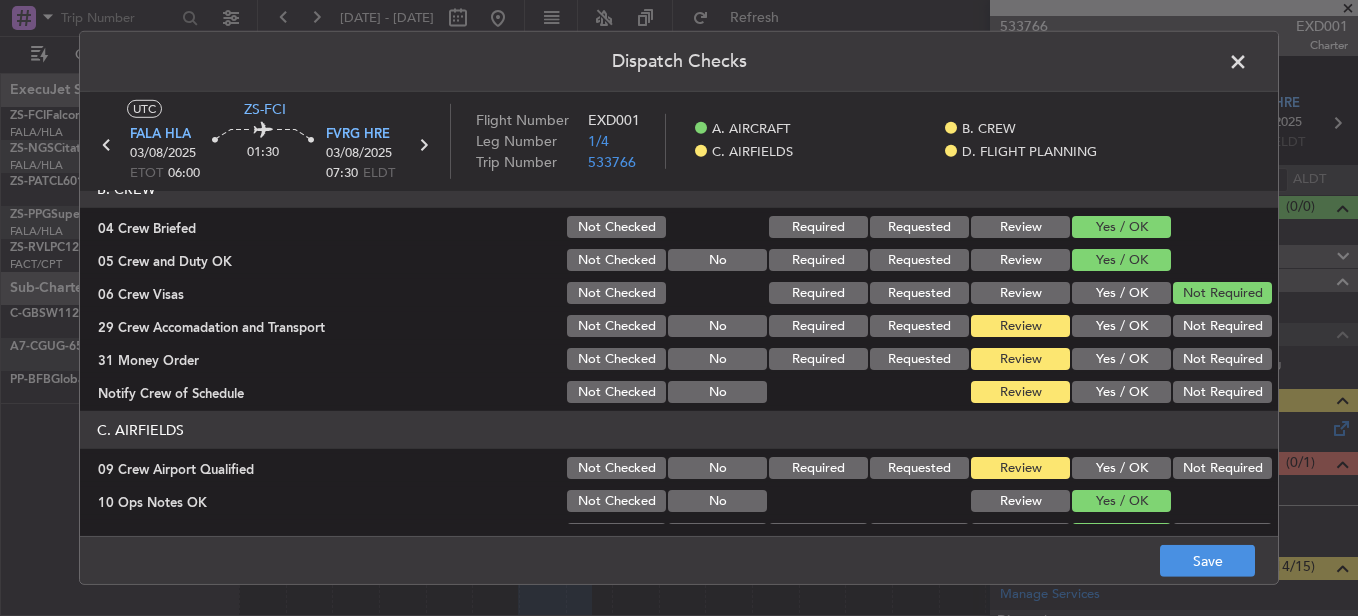 scroll, scrollTop: 300, scrollLeft: 0, axis: vertical 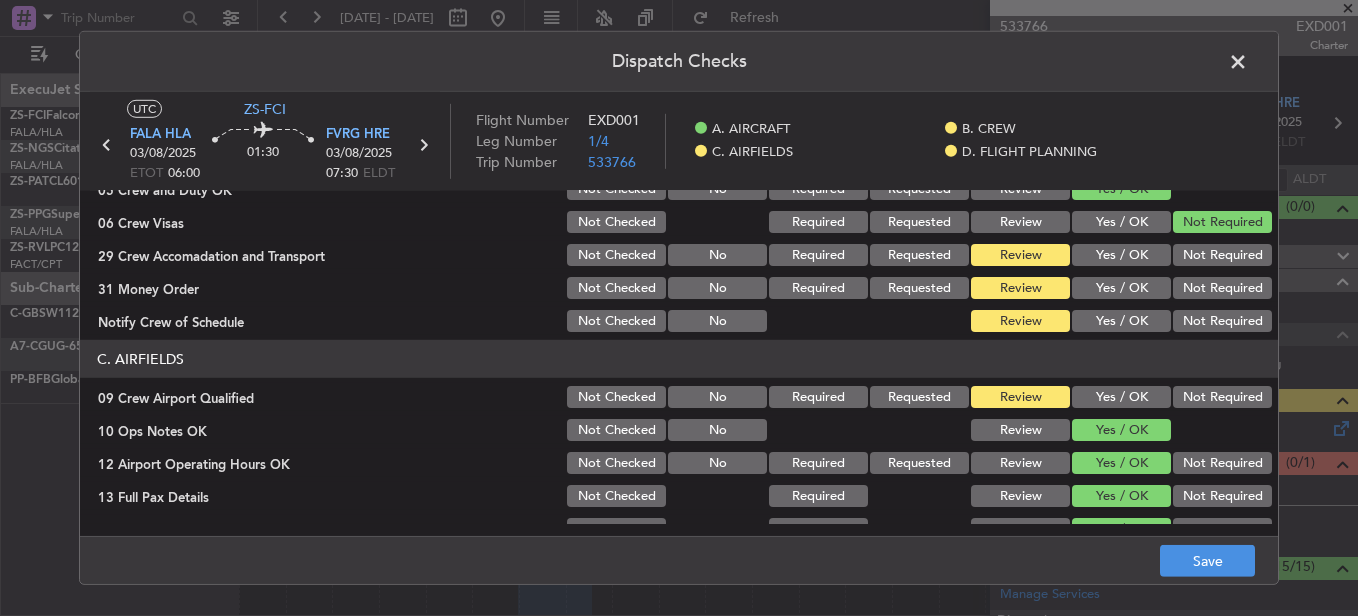 click on "Not Required" 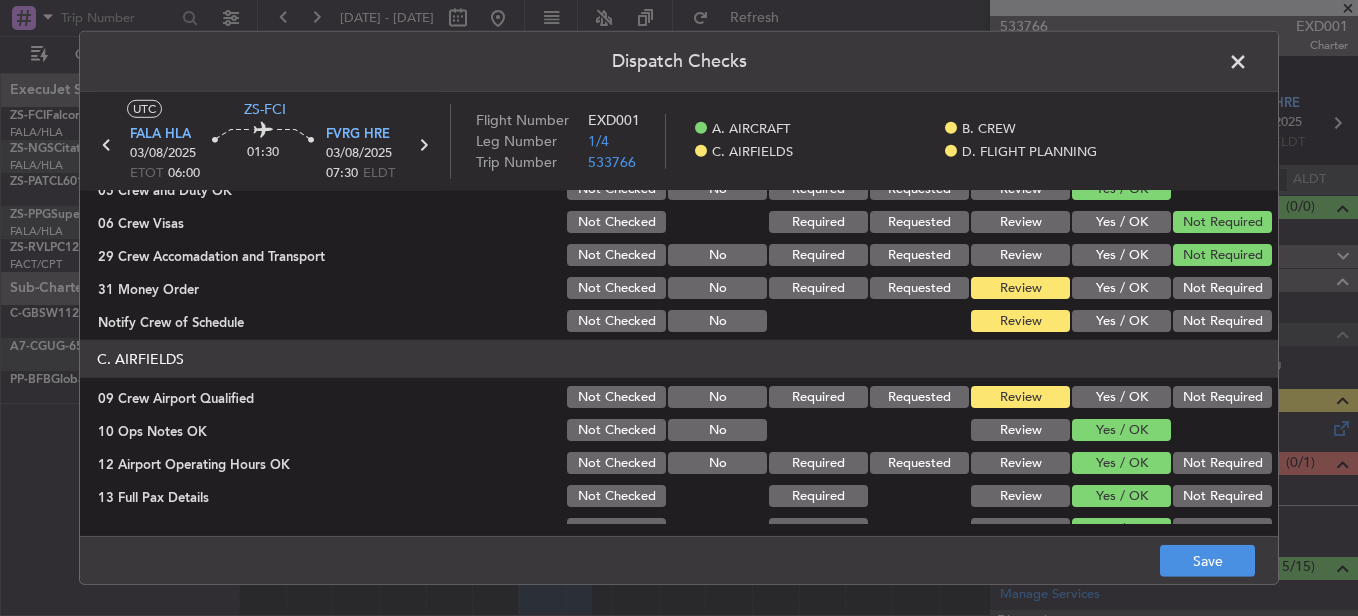 click on "Not Required" 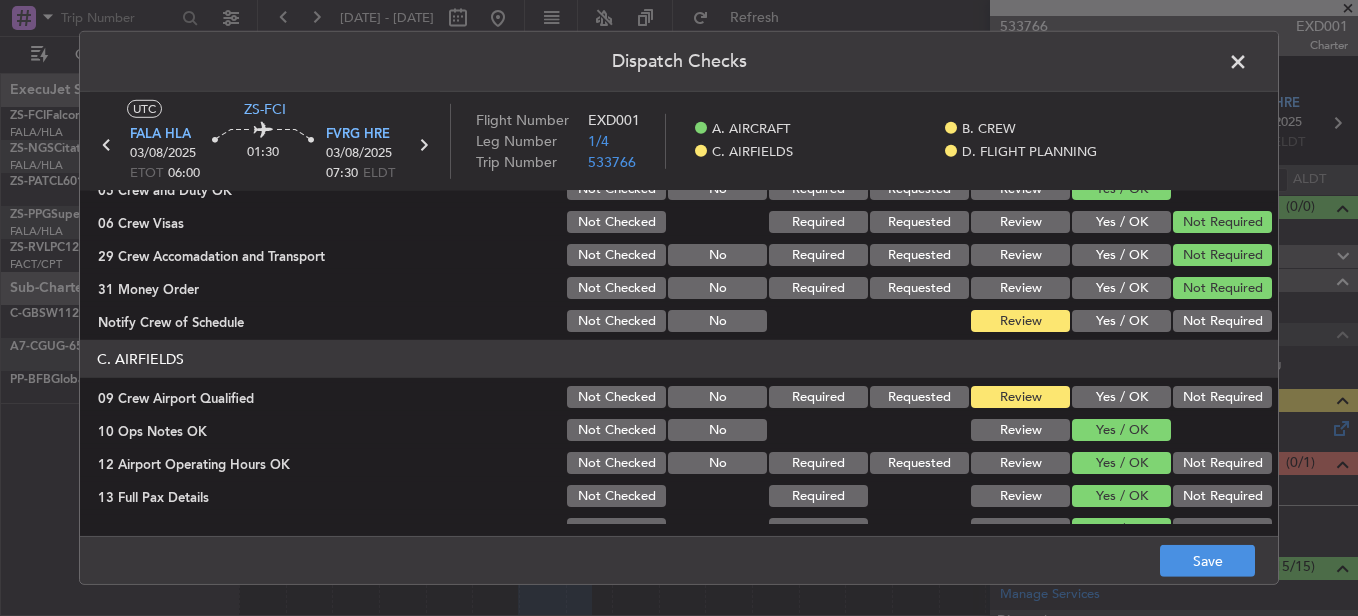 drag, startPoint x: 1111, startPoint y: 314, endPoint x: 1116, endPoint y: 343, distance: 29.427877 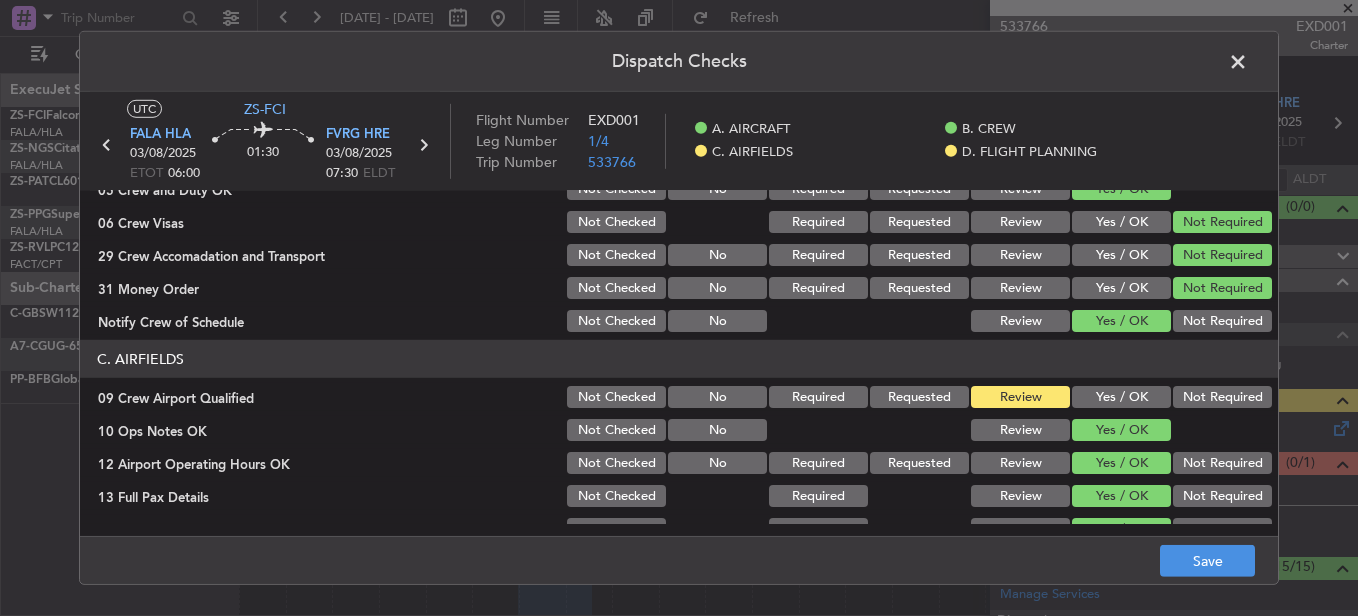 click on "Yes / OK" 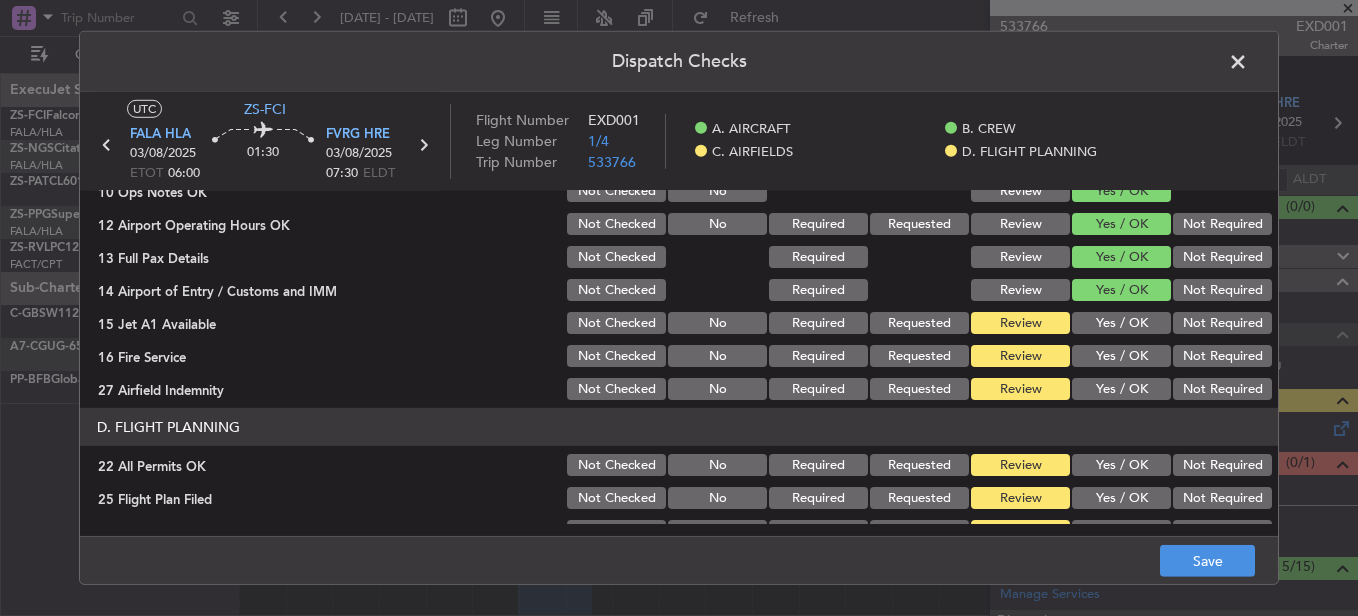 scroll, scrollTop: 565, scrollLeft: 0, axis: vertical 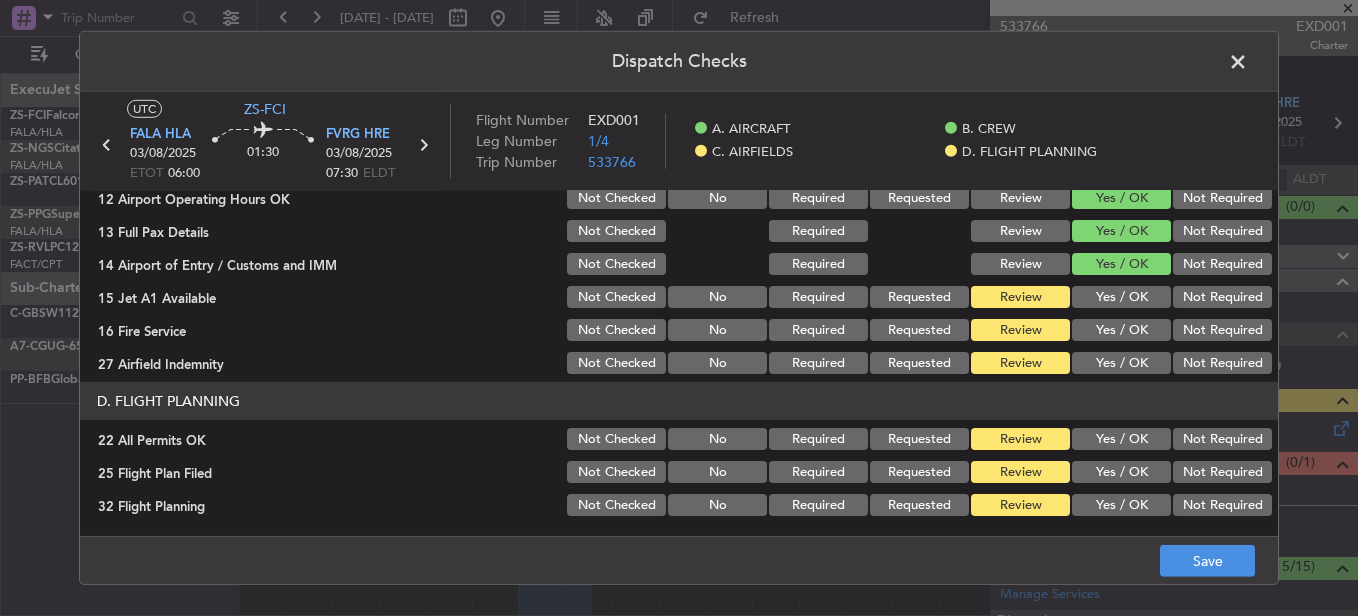 click on "Yes / OK" 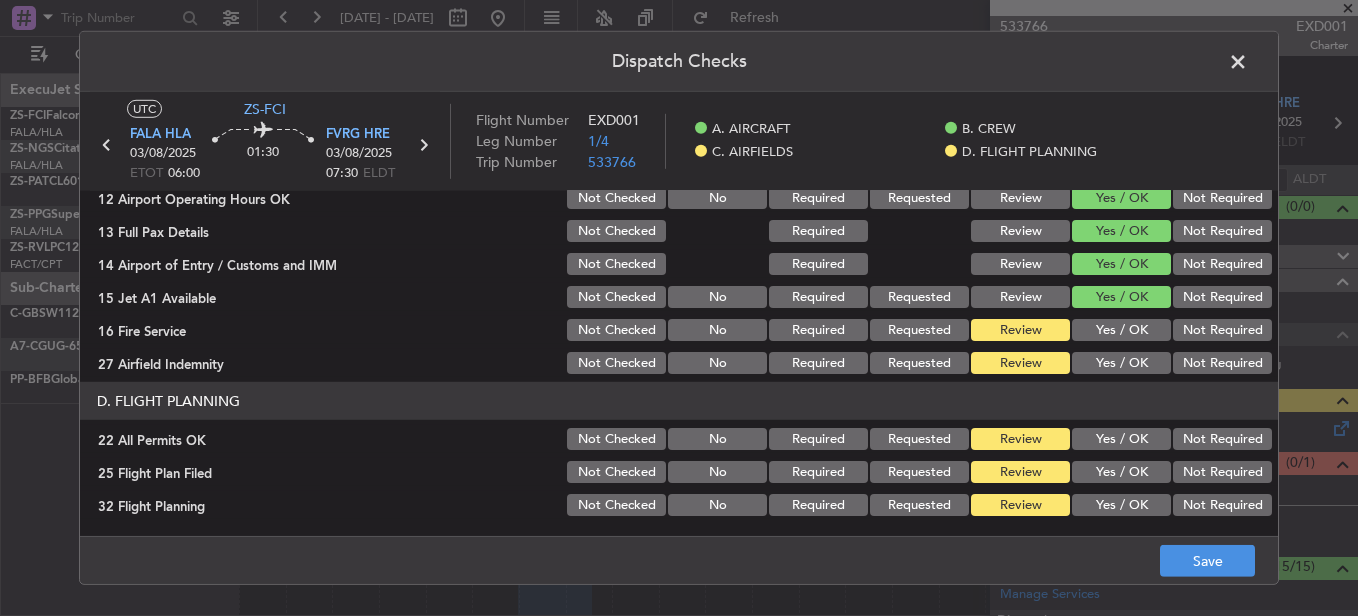 click on "Yes / OK" 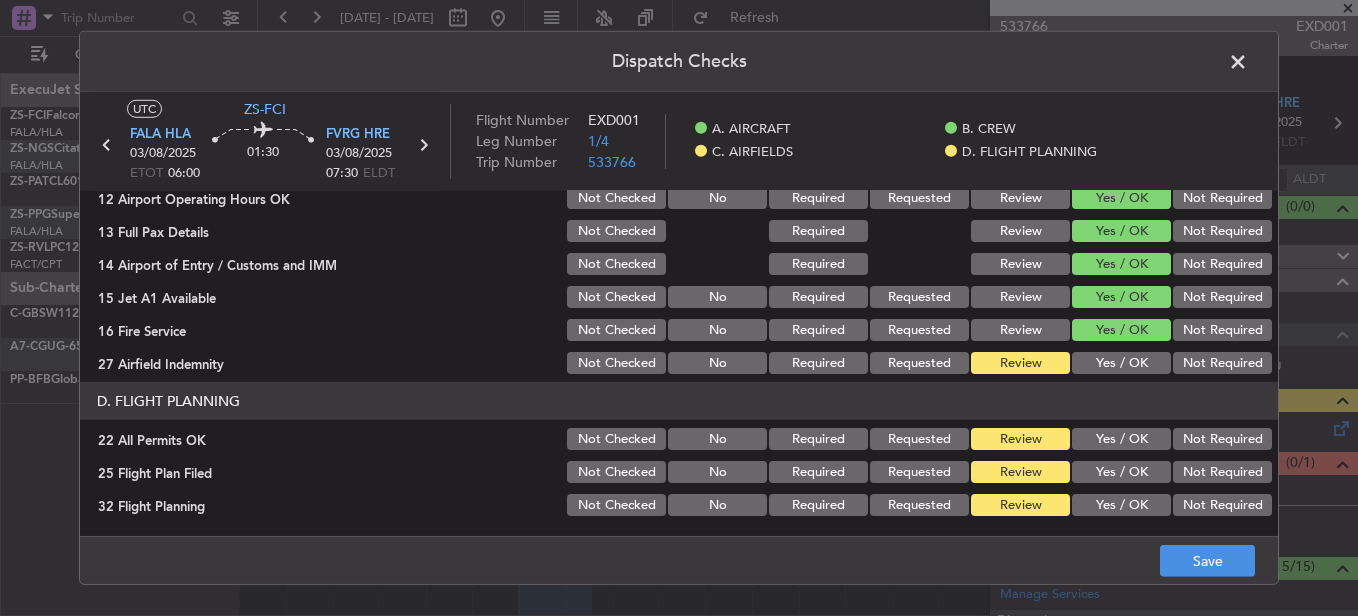 click on "Not Required" 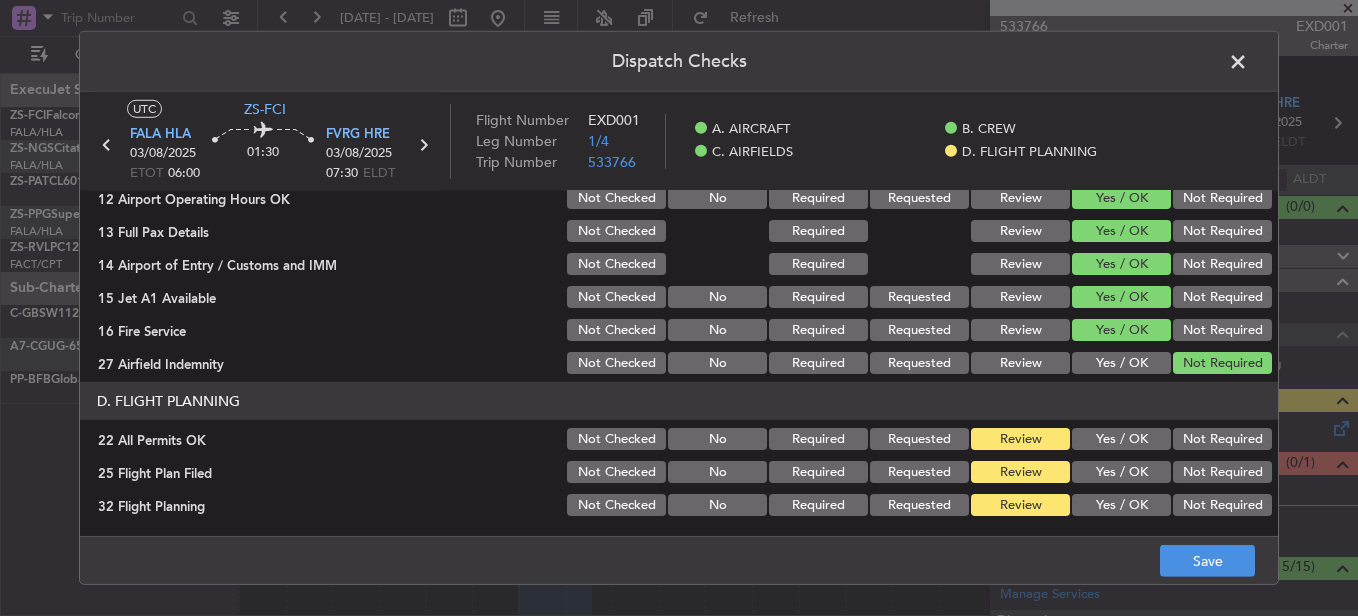 click on "Not Required" 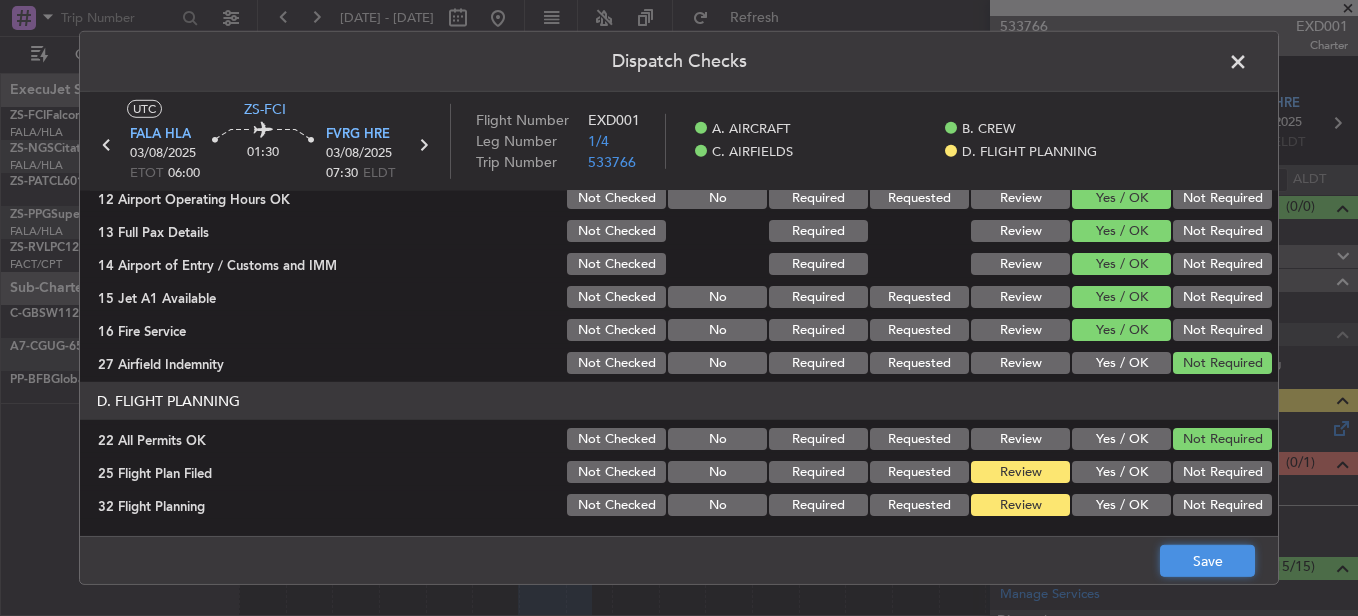 drag, startPoint x: 1169, startPoint y: 546, endPoint x: 1178, endPoint y: 555, distance: 12.727922 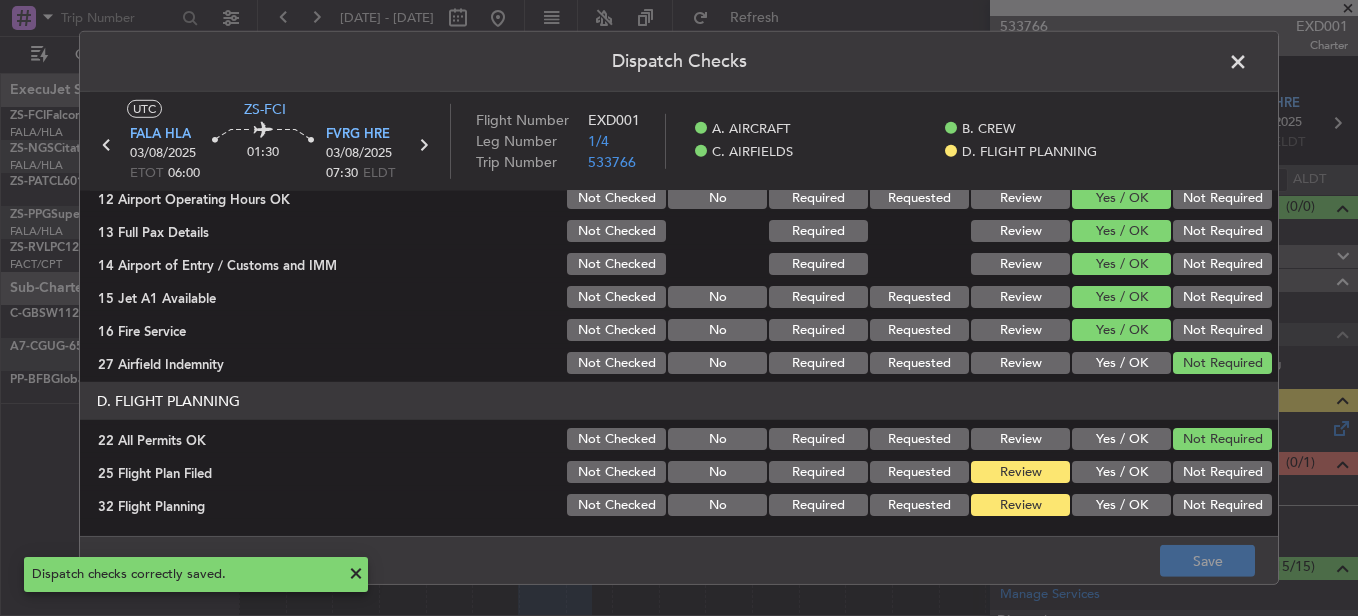 click on "Dispatch Checks" 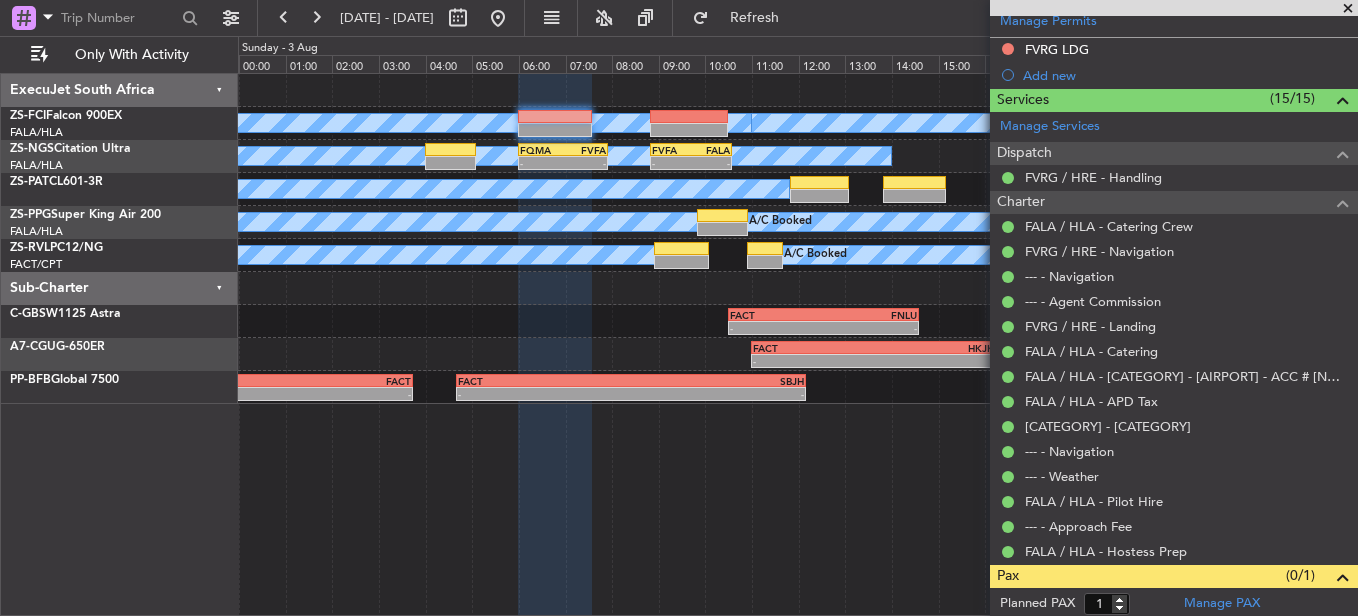 scroll, scrollTop: 514, scrollLeft: 0, axis: vertical 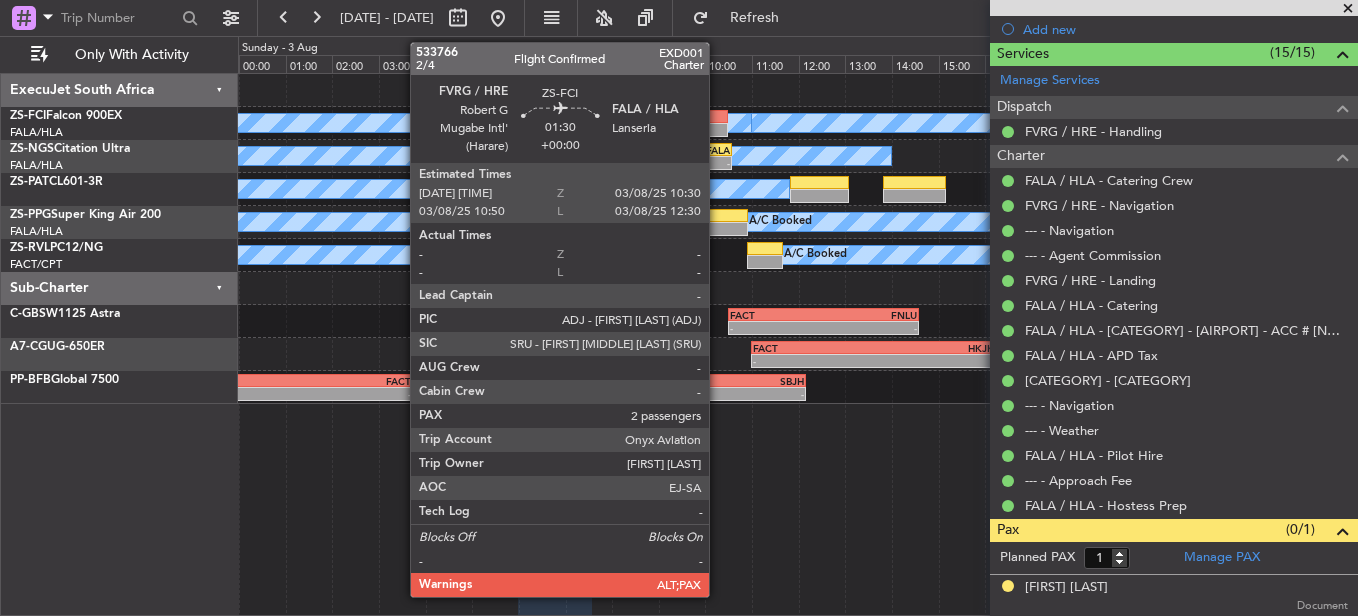 click 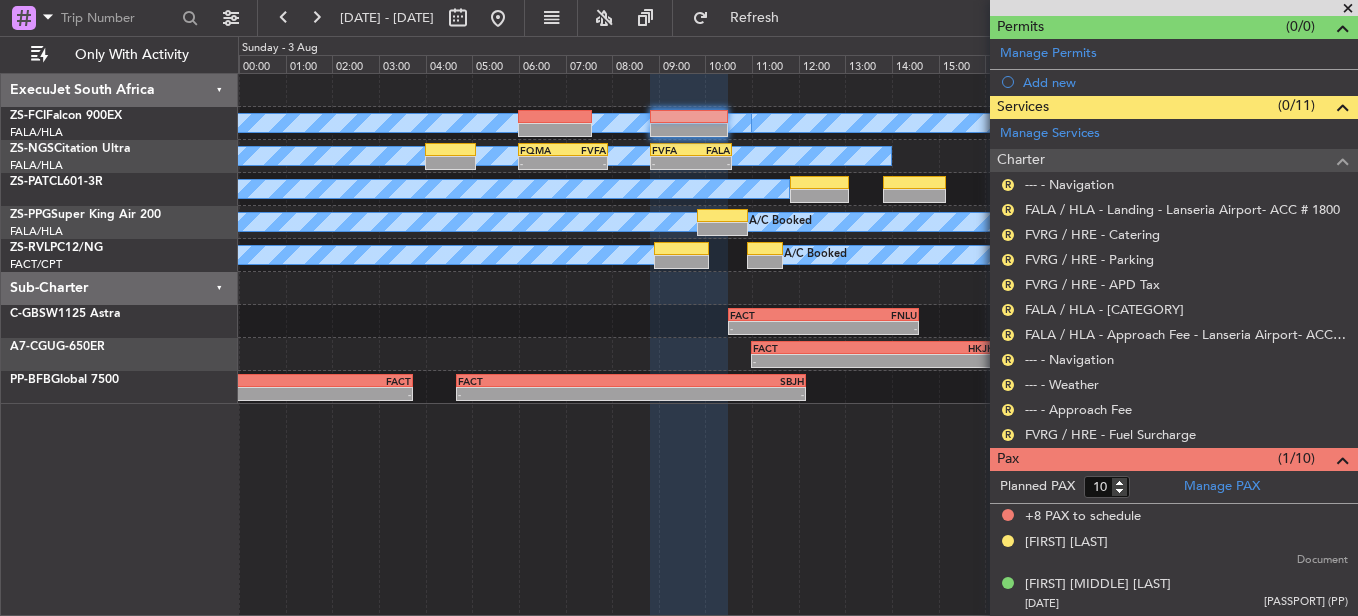 scroll, scrollTop: 336, scrollLeft: 0, axis: vertical 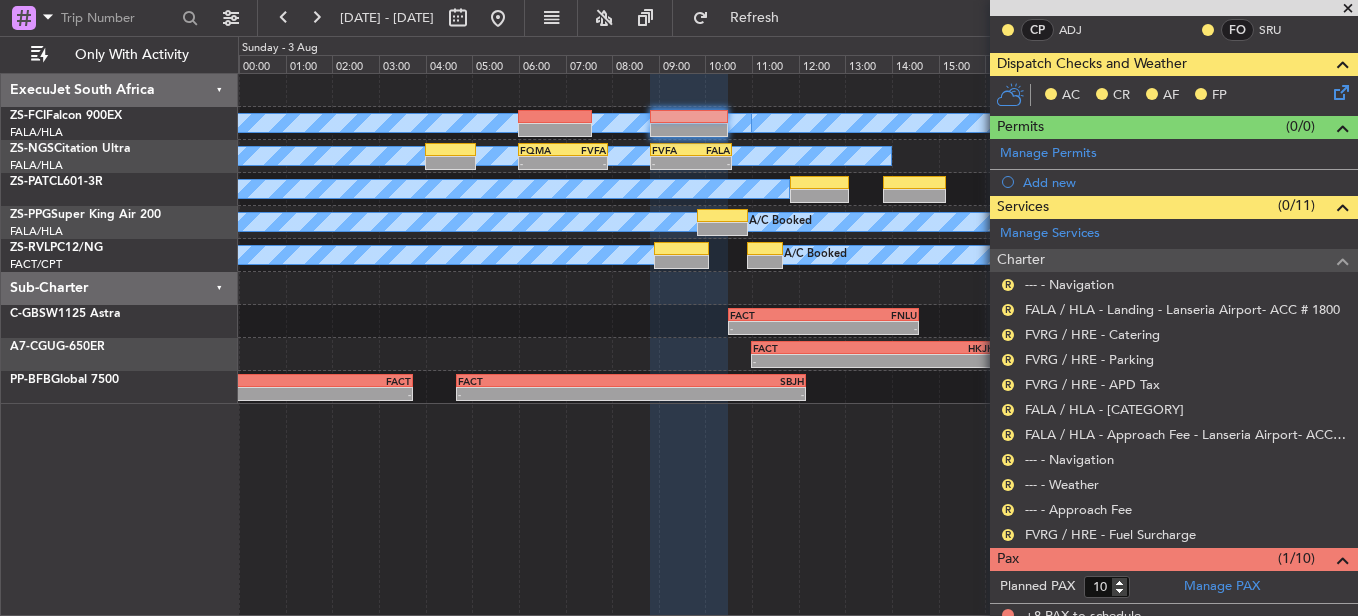 click on "R [CATEGORY] - [CATEGORY]" at bounding box center [1174, 534] 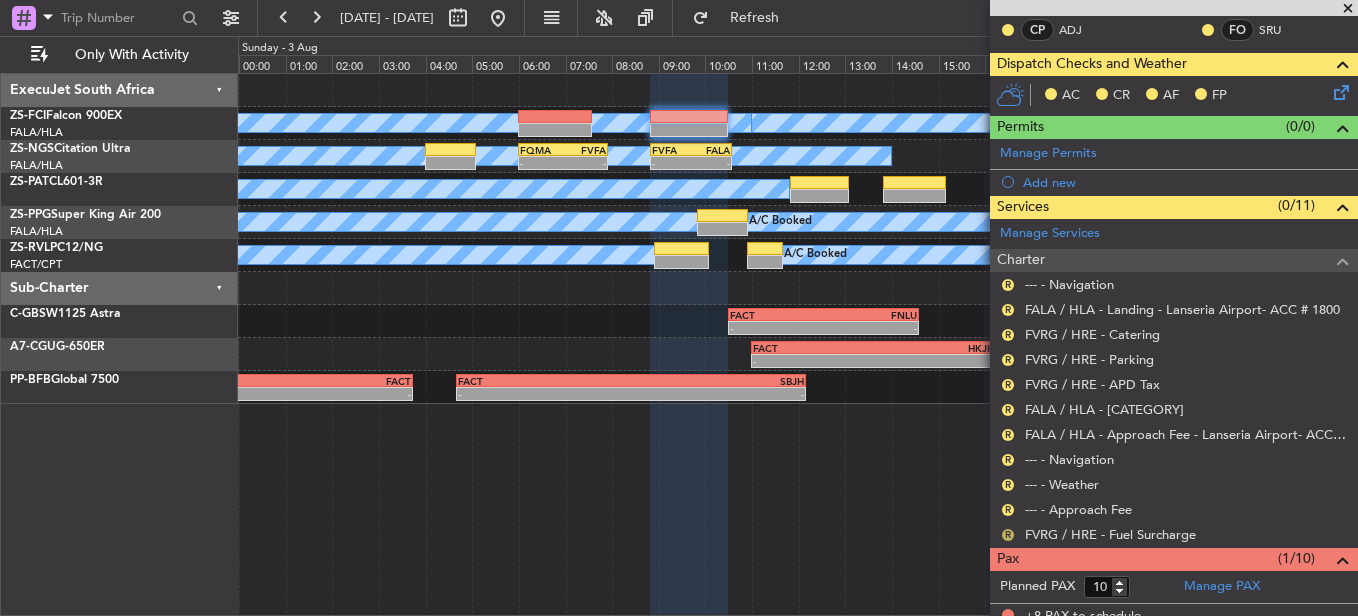 click on "R" at bounding box center [1008, 535] 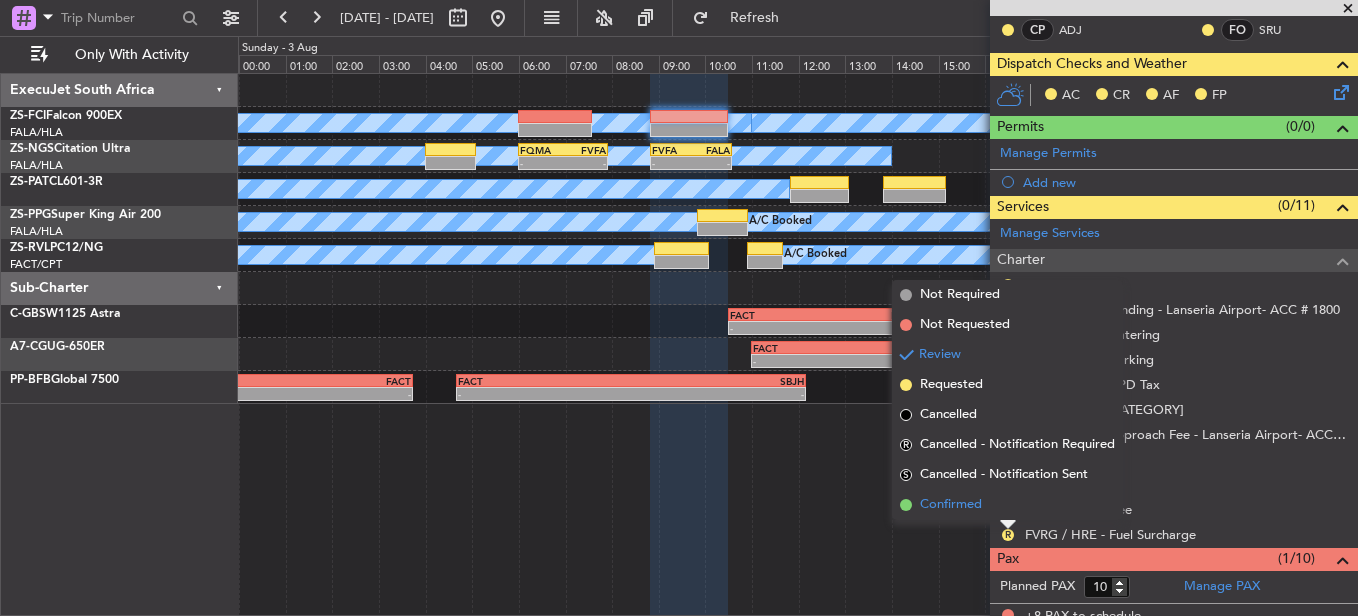 click on "Confirmed" at bounding box center (1007, 505) 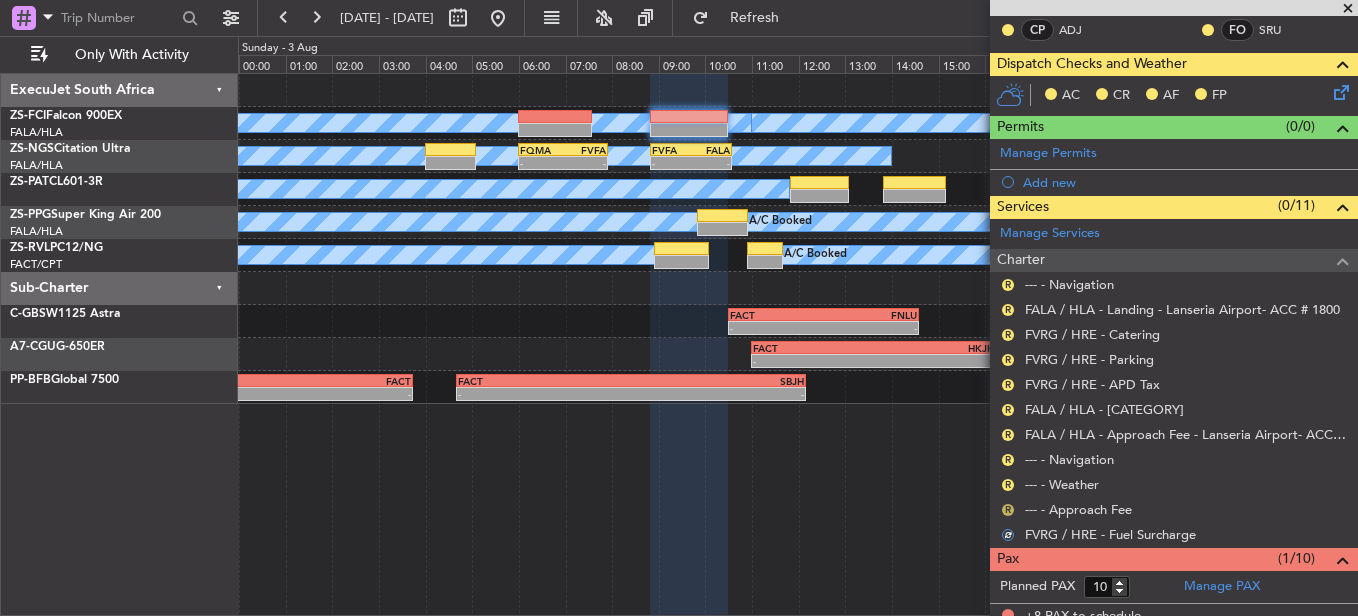 click on "R" at bounding box center [1008, 510] 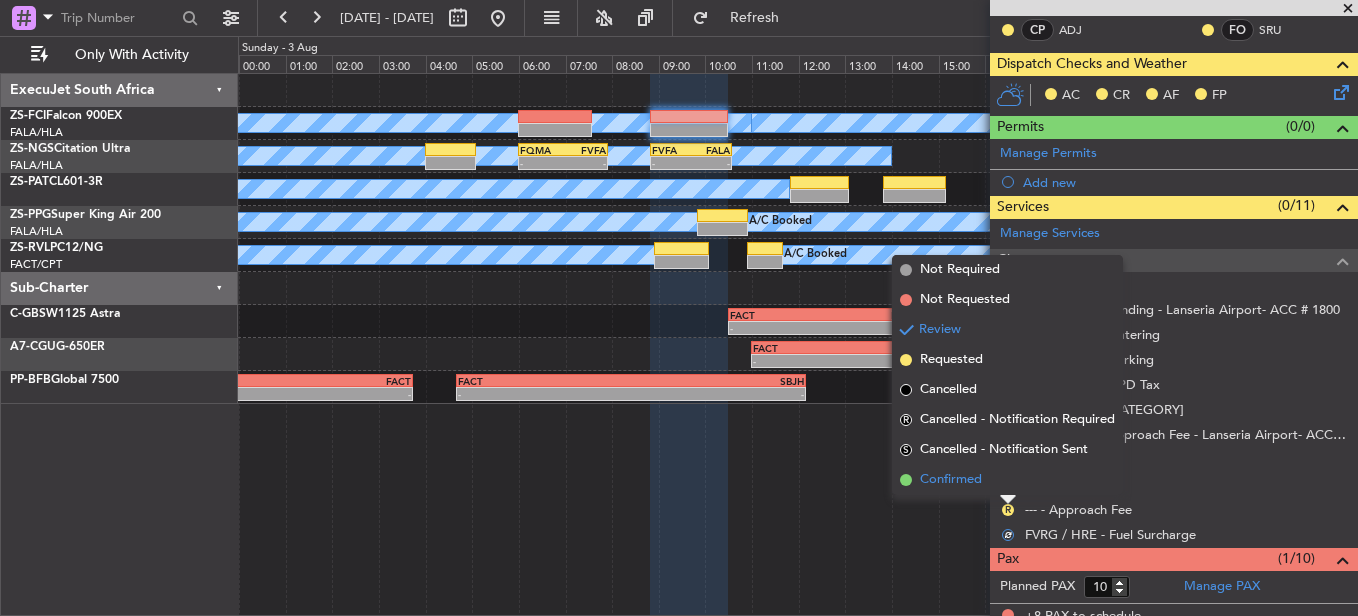 click on "Confirmed" at bounding box center [1007, 480] 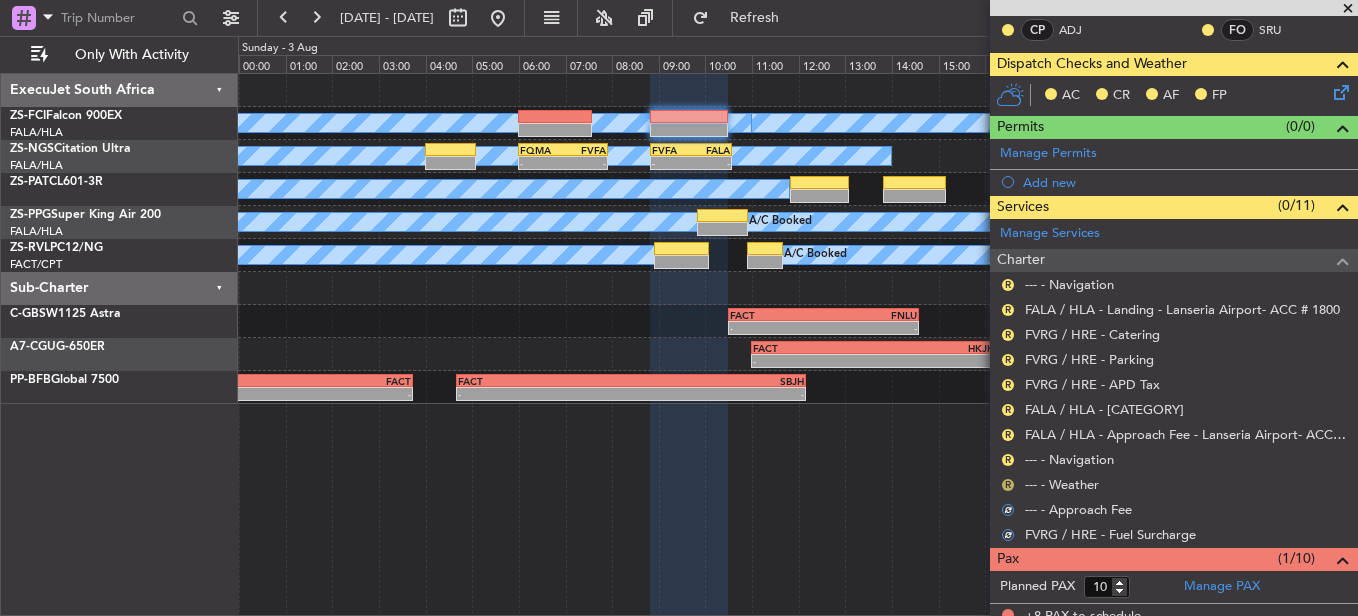 click on "R" at bounding box center (1008, 485) 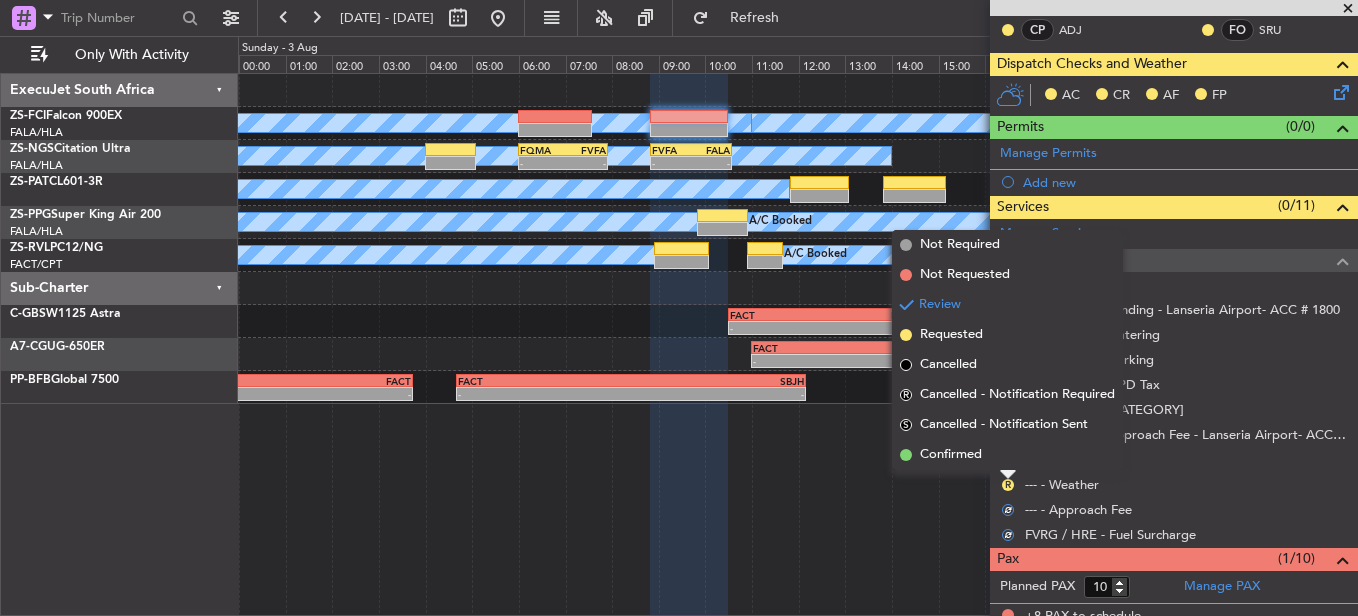 drag, startPoint x: 1004, startPoint y: 479, endPoint x: 1001, endPoint y: 459, distance: 20.22375 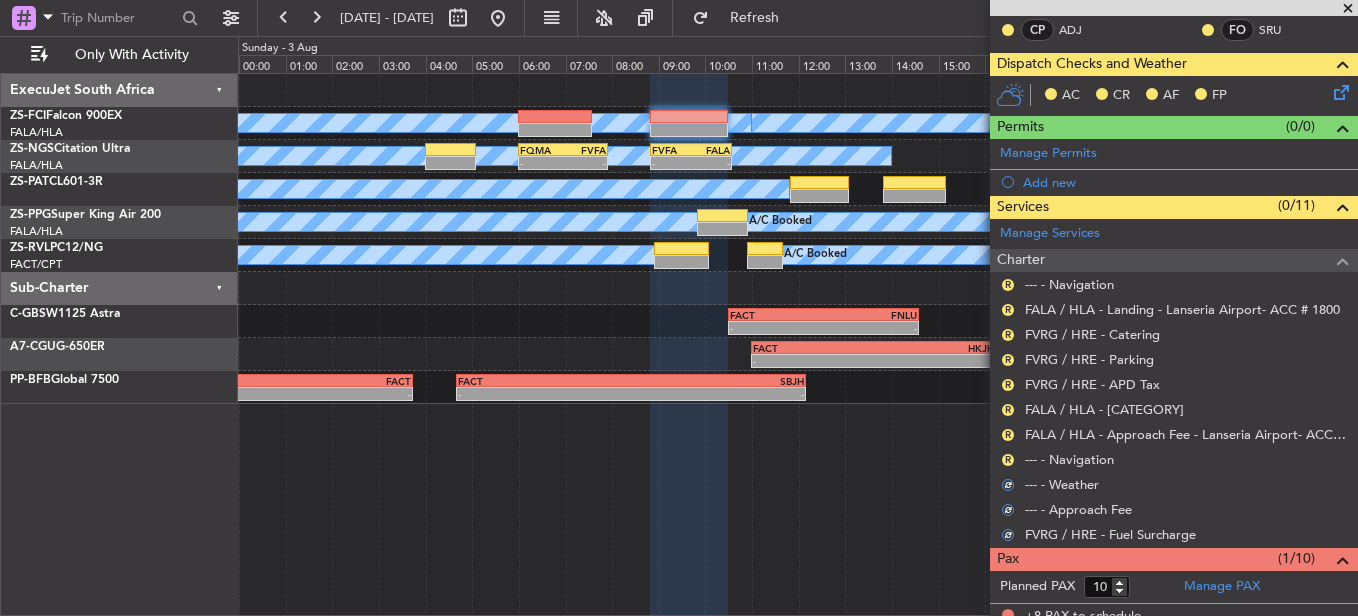 click on "R" at bounding box center (1008, 460) 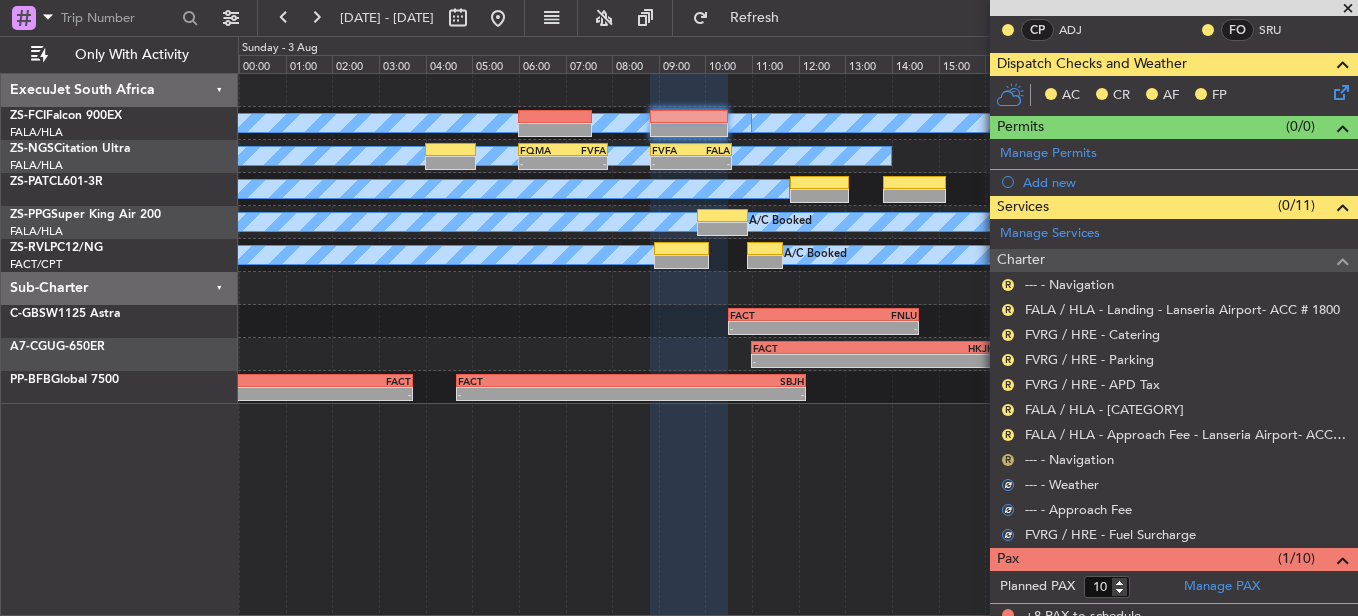 click on "R" at bounding box center [1008, 460] 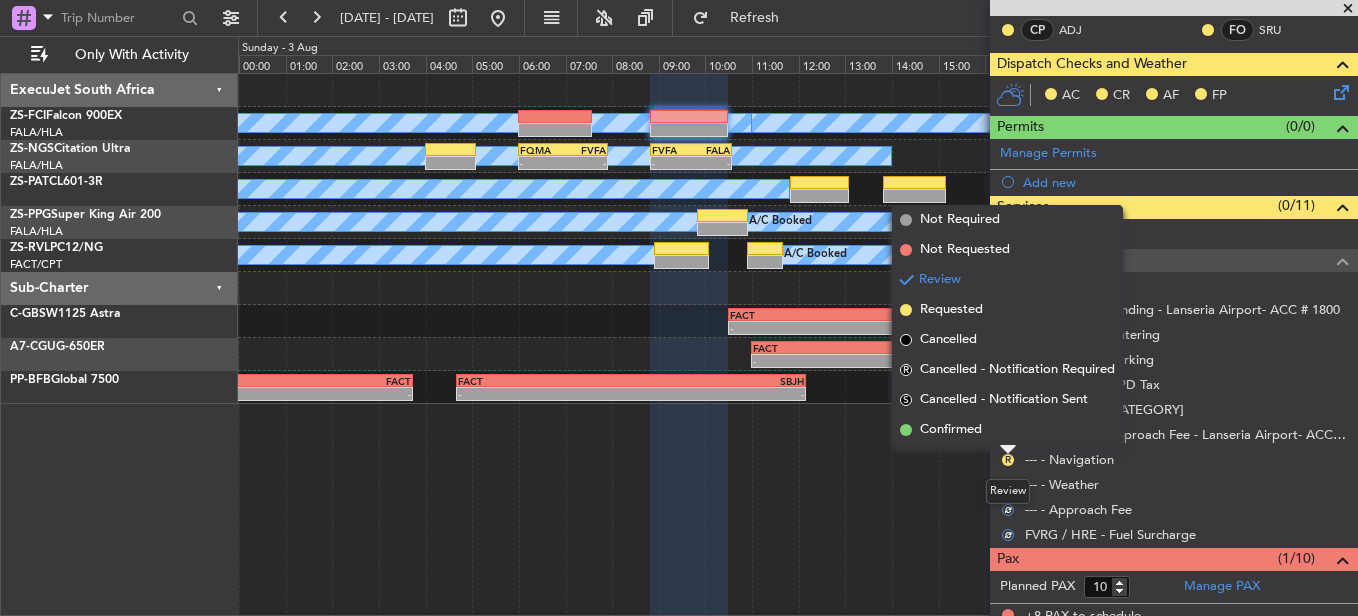 click on "Confirmed" at bounding box center (1007, 430) 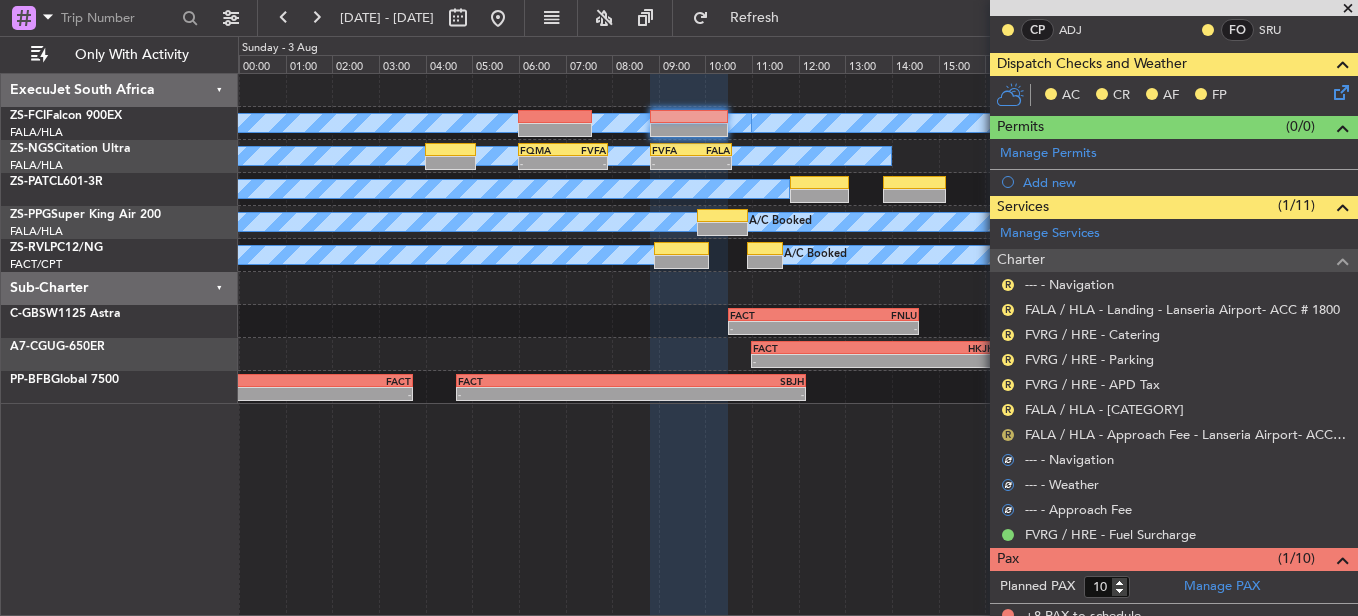 click on "R" at bounding box center [1008, 435] 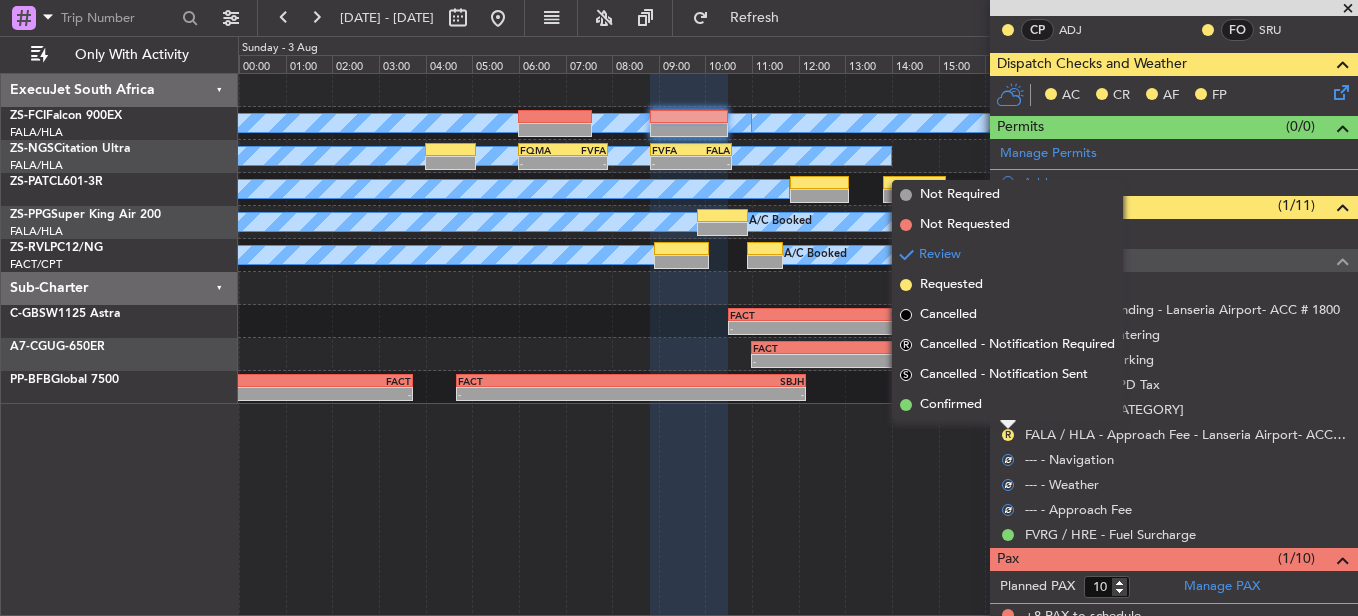 click on "Confirmed" at bounding box center [1007, 405] 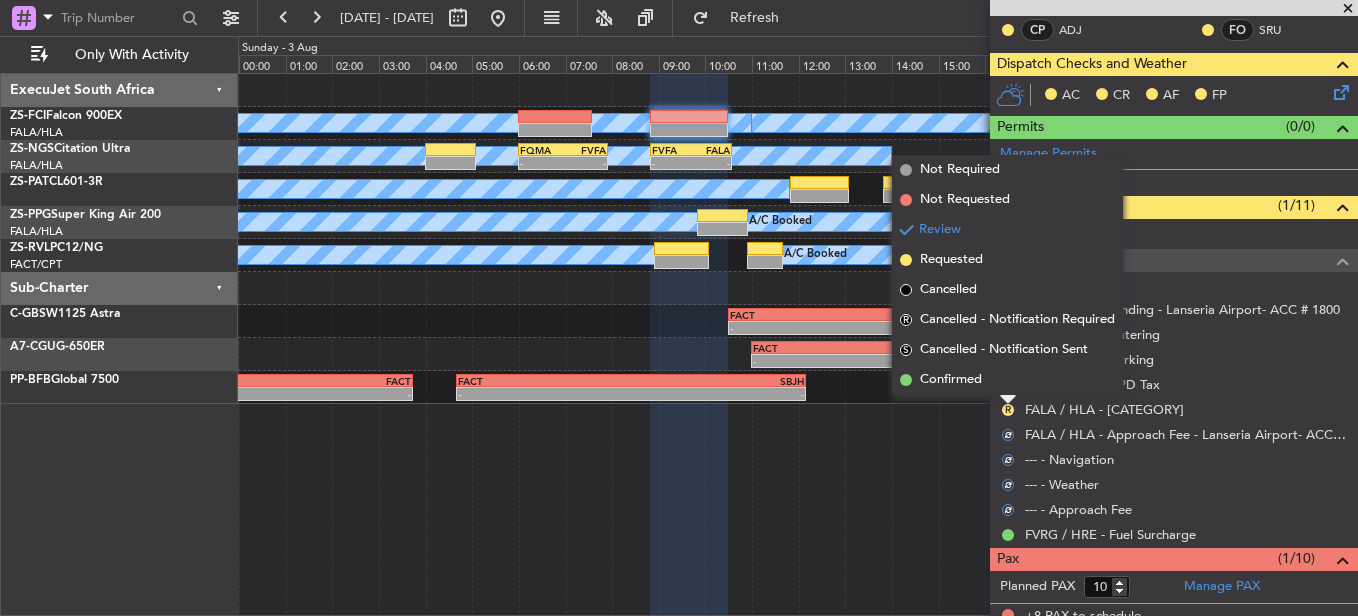 click on "Not Required    Not Requested Review    Requested    Cancelled  R  Cancelled - Notification Required  S  Cancelled - Notification Sent    Confirmed" at bounding box center [1007, 275] 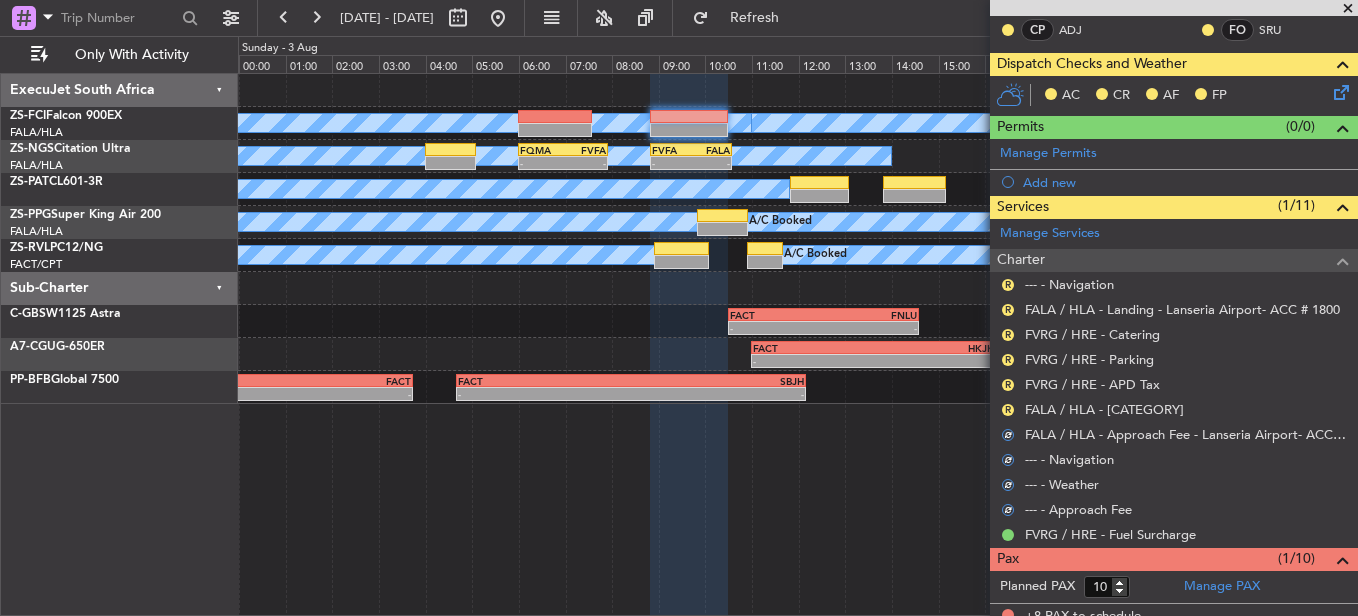 click on "R [CATEGORY] - [CATEGORY]" at bounding box center [1174, 409] 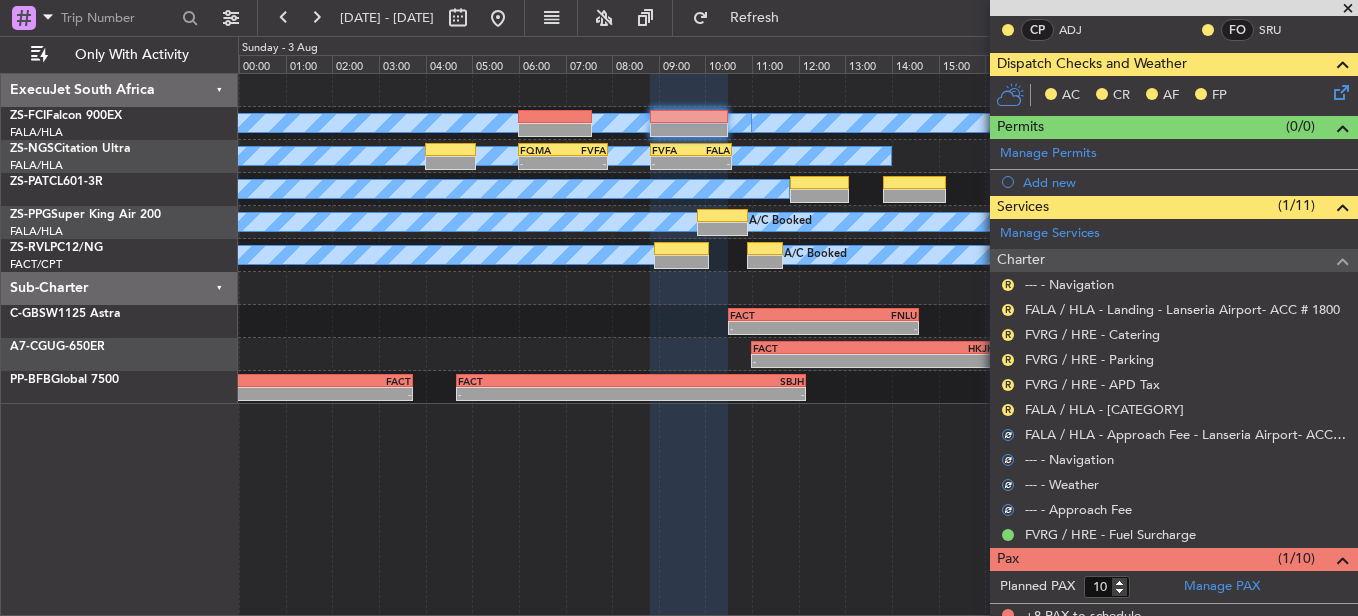click on "Review" at bounding box center (1008, 404) 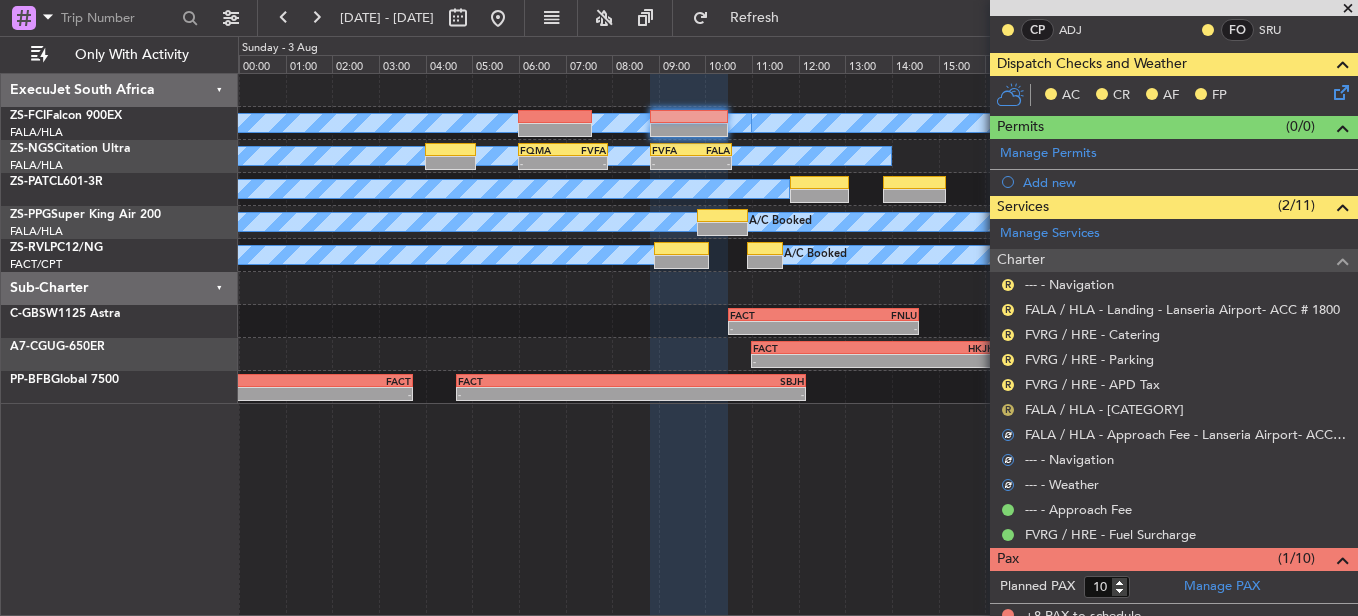 click on "R" at bounding box center [1008, 410] 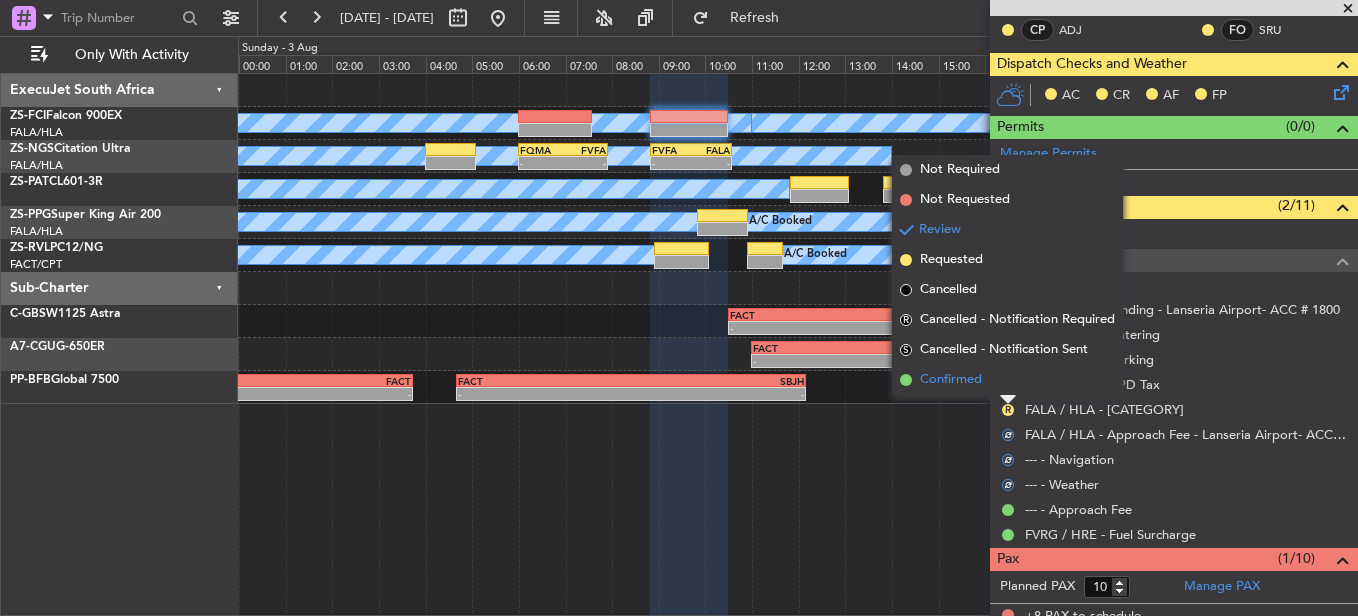 click on "Confirmed" at bounding box center (1007, 380) 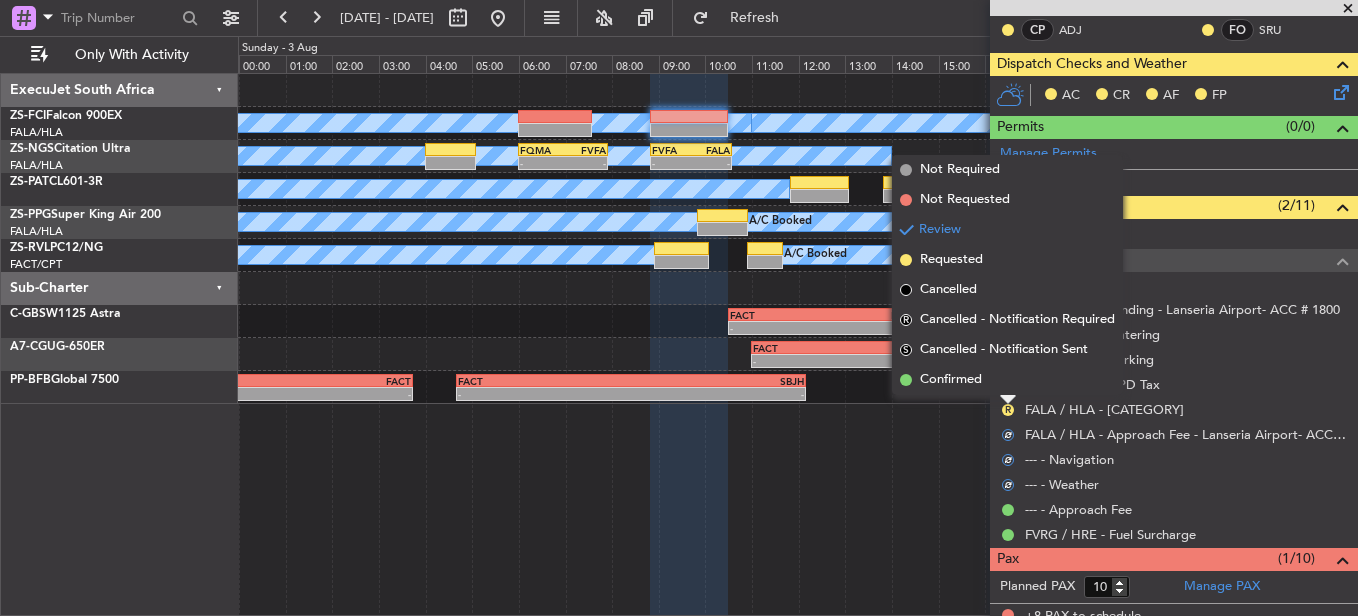 click on "R" at bounding box center (1008, 385) 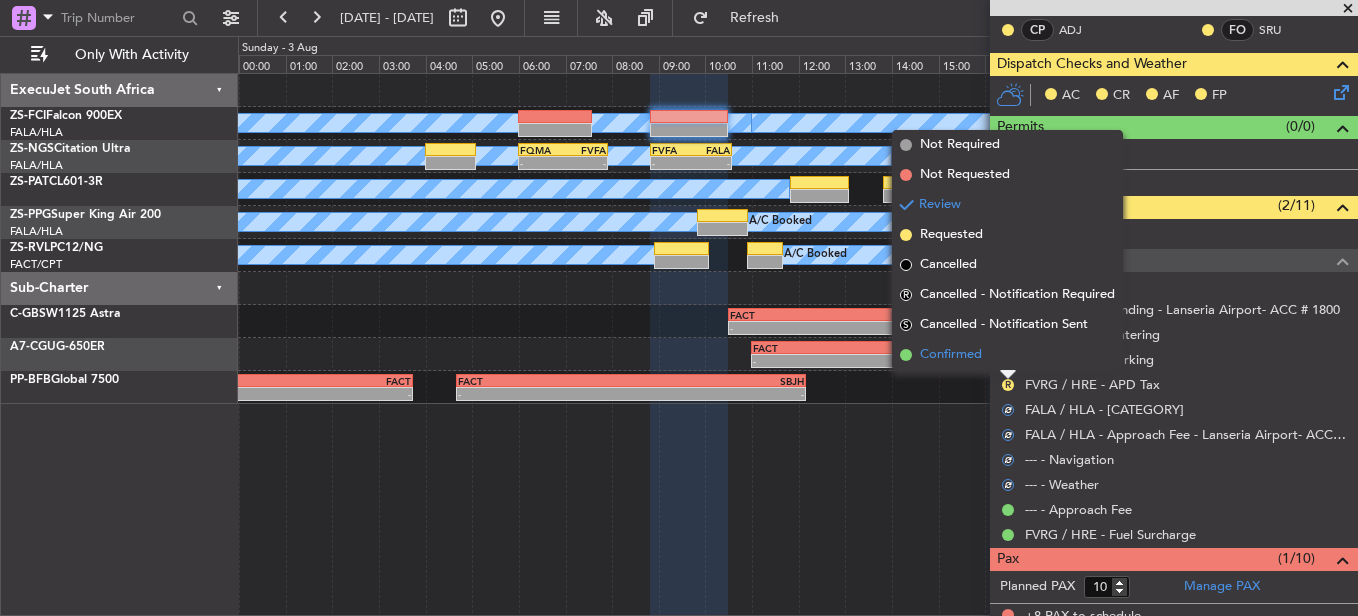 click on "Confirmed" at bounding box center (1007, 355) 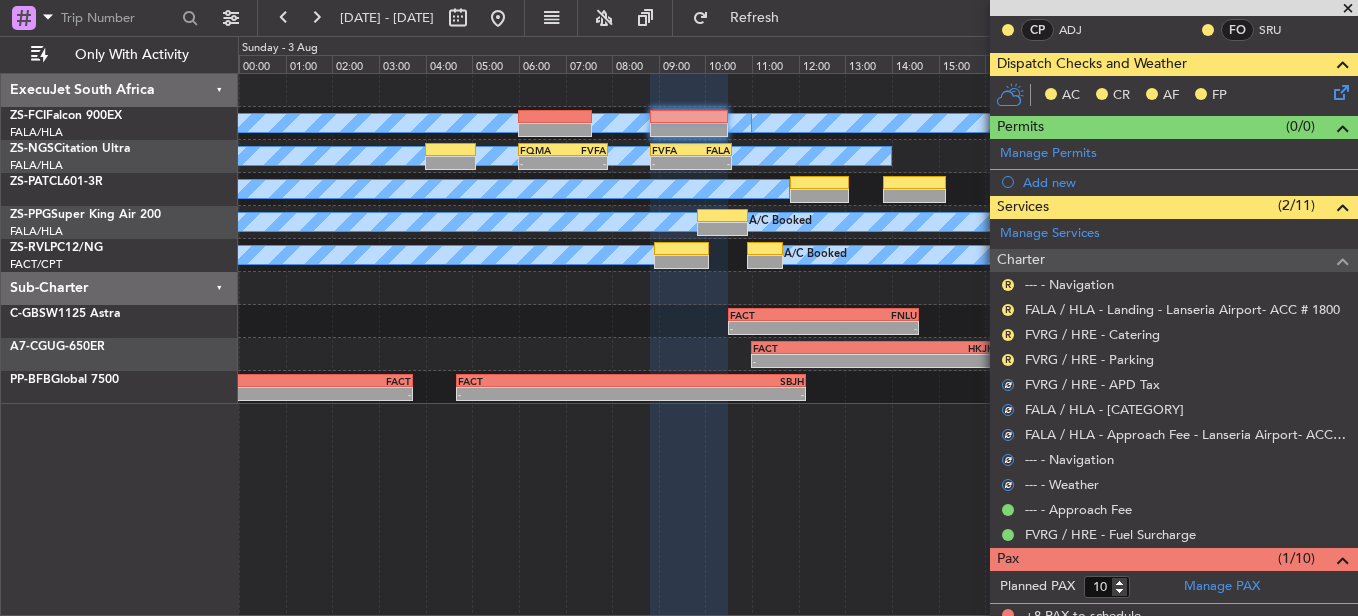 click on "R" at bounding box center (1008, 360) 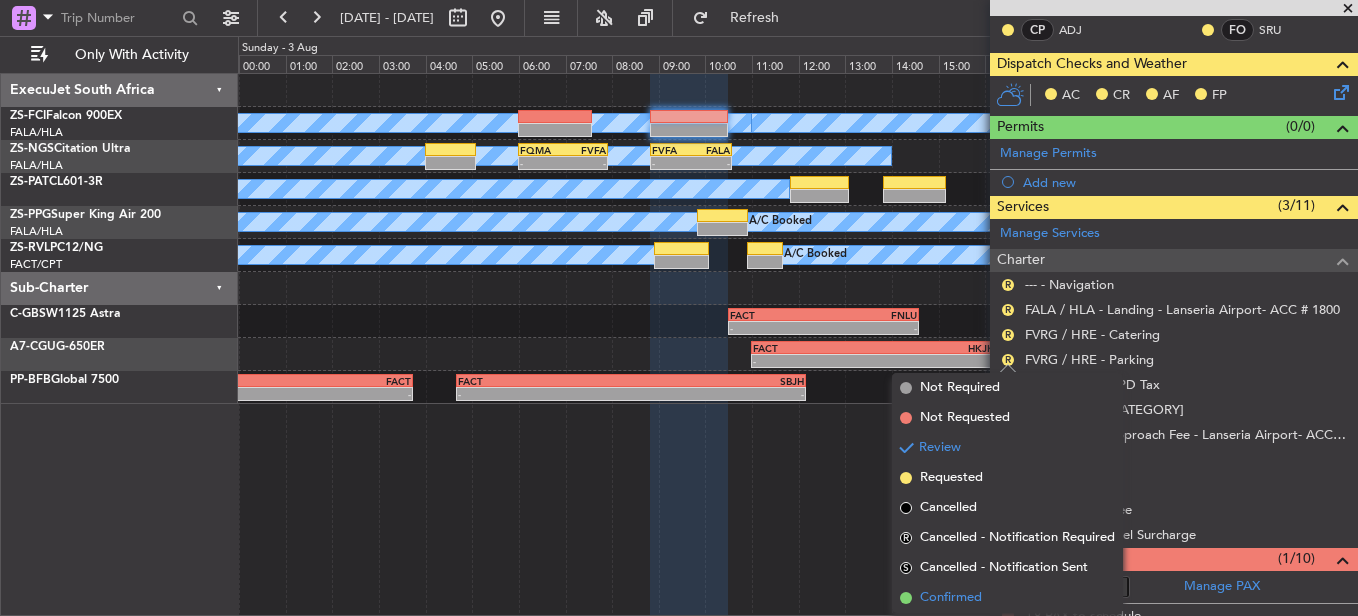 click on "Confirmed" at bounding box center [951, 598] 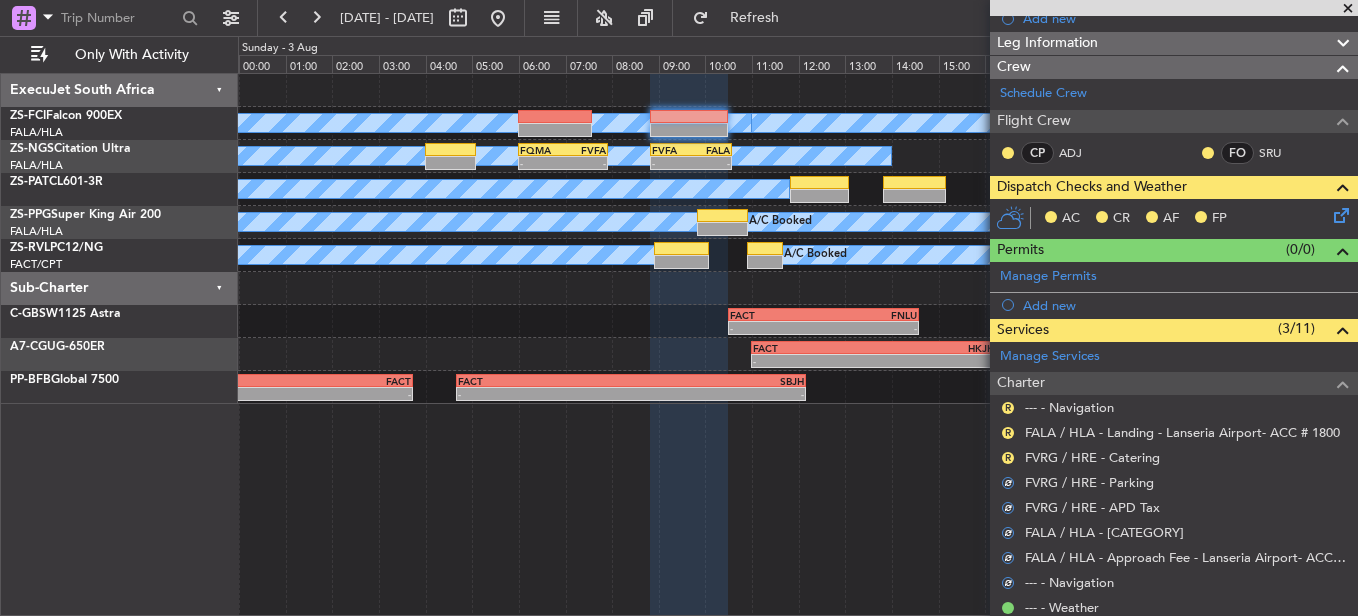 scroll, scrollTop: 136, scrollLeft: 0, axis: vertical 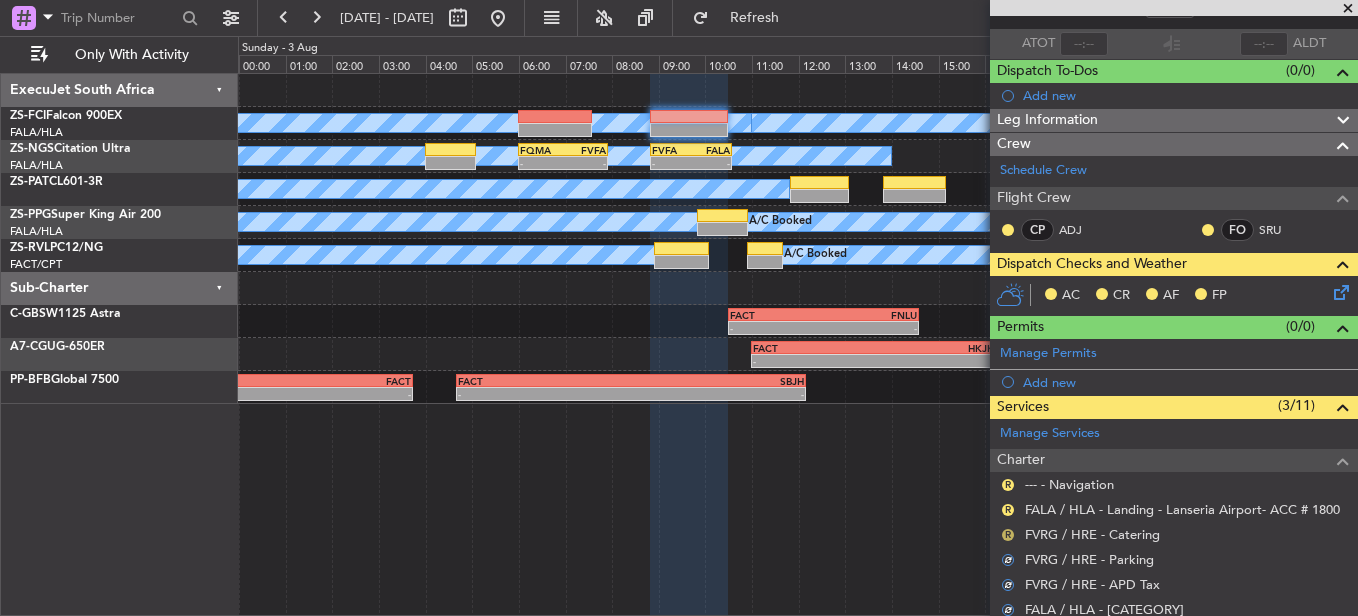 click on "R" at bounding box center [1008, 535] 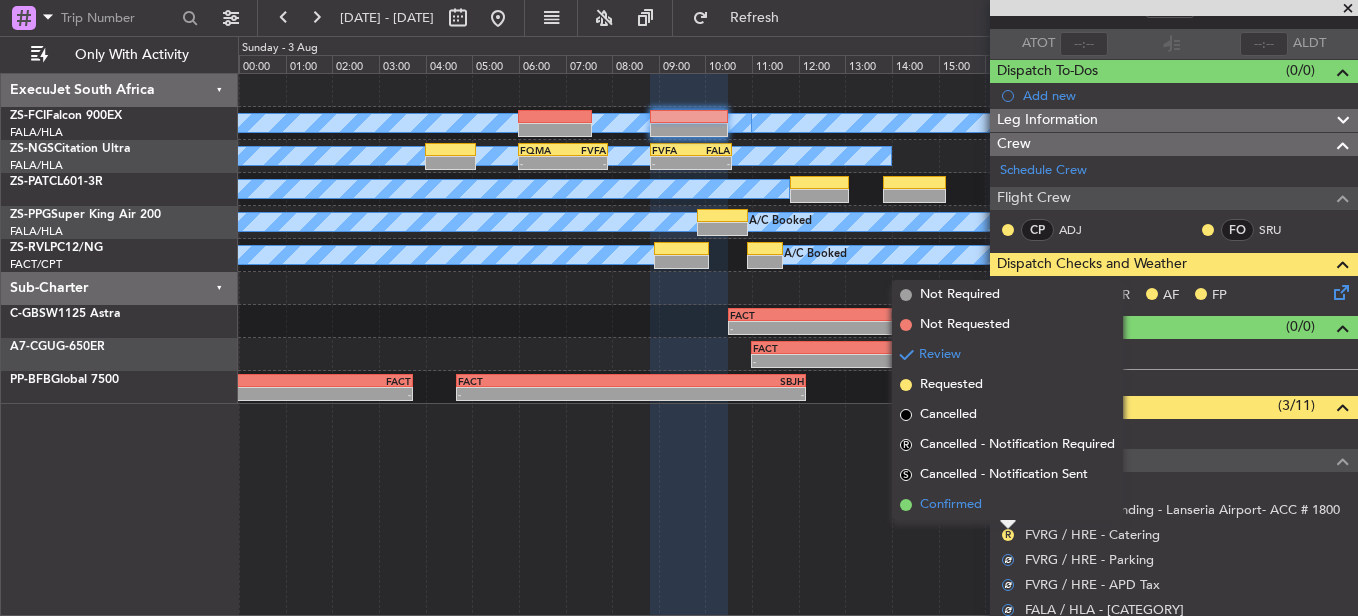 click on "Confirmed" at bounding box center (1007, 505) 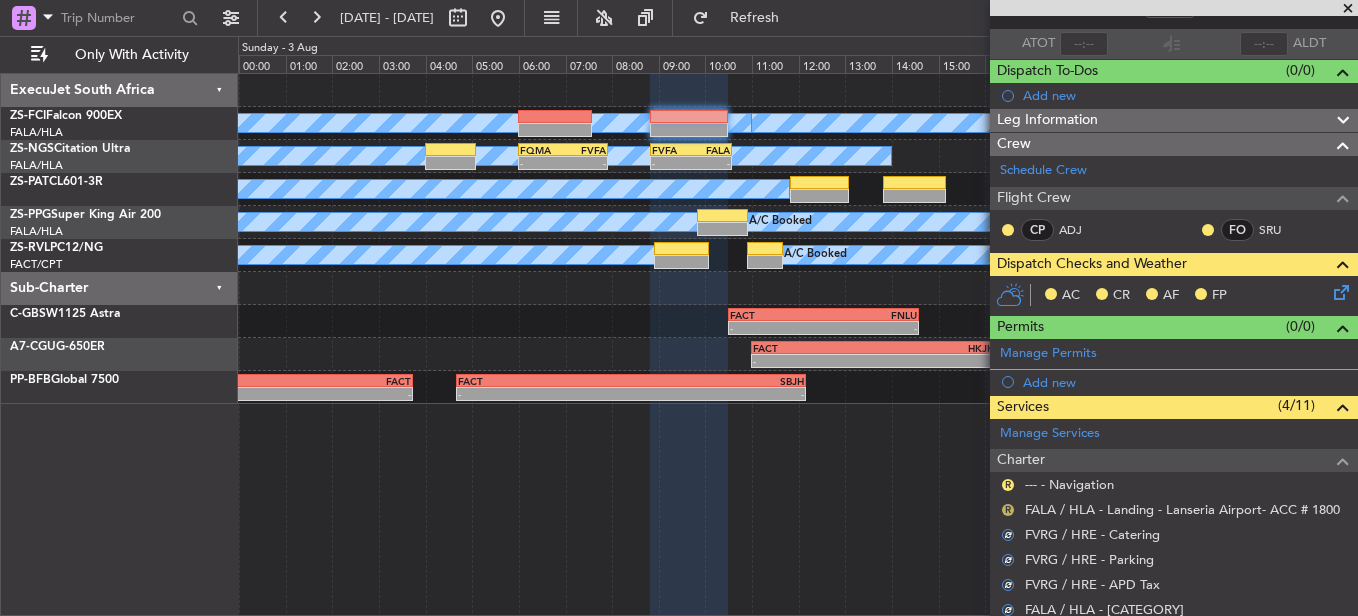 click on "R" at bounding box center (1008, 510) 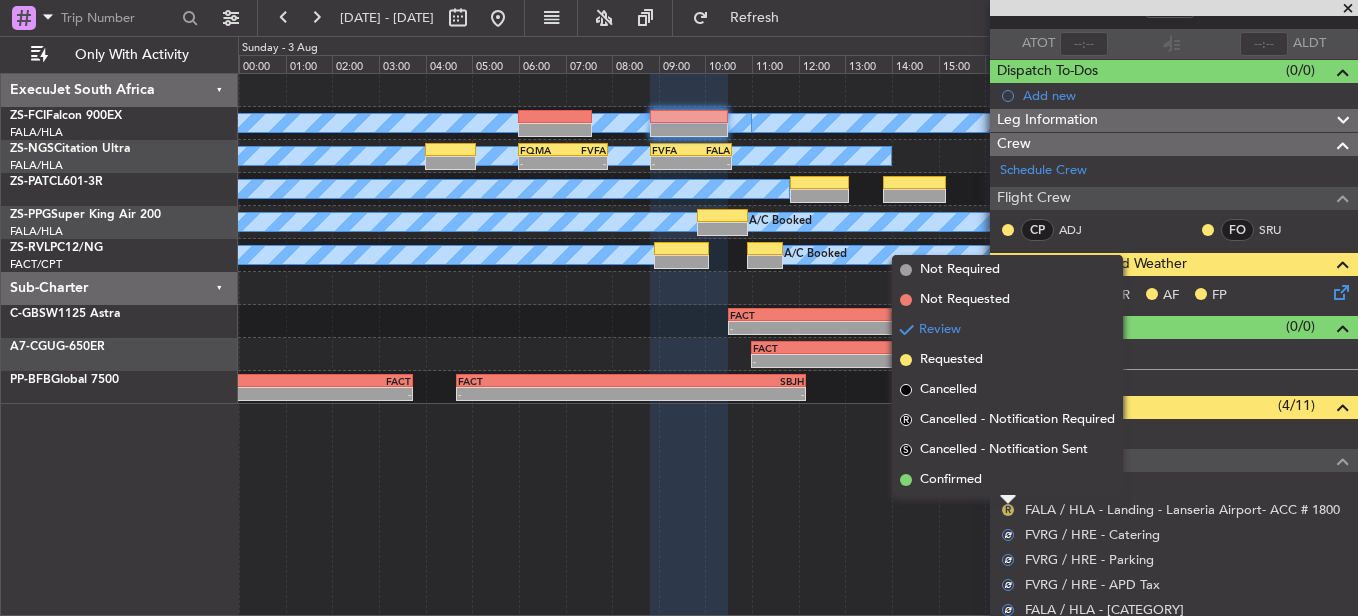 click on "R" at bounding box center [1008, 510] 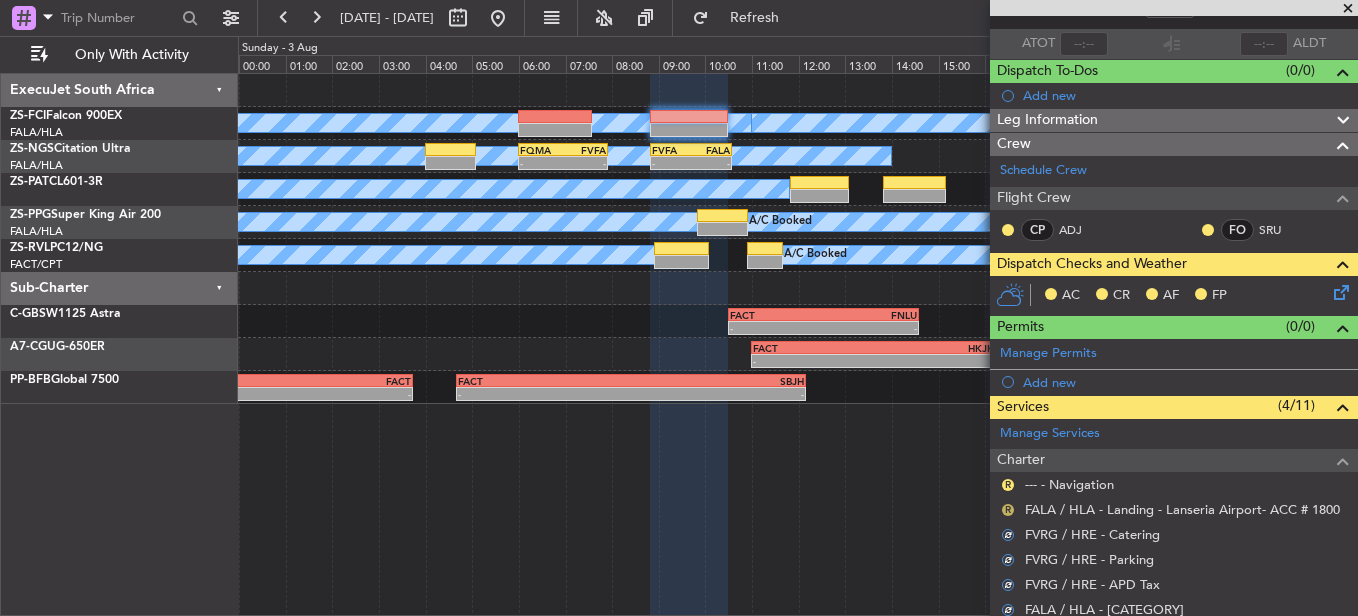 click on "R" at bounding box center [1008, 510] 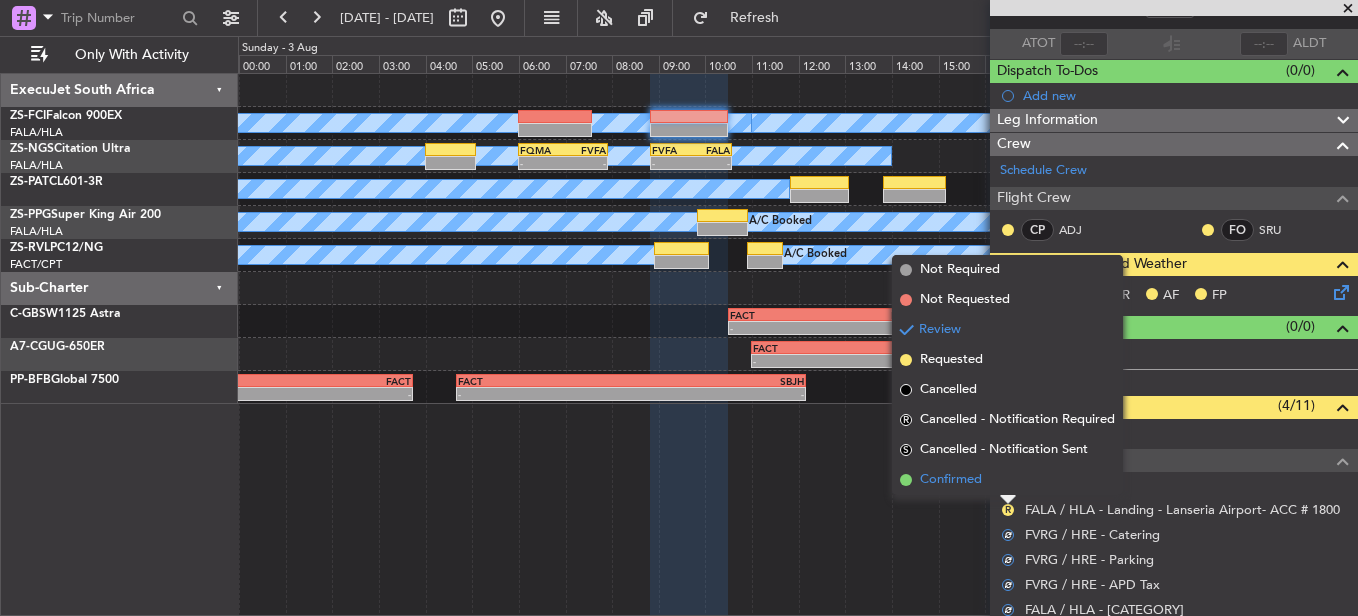 click on "Confirmed" at bounding box center [1007, 480] 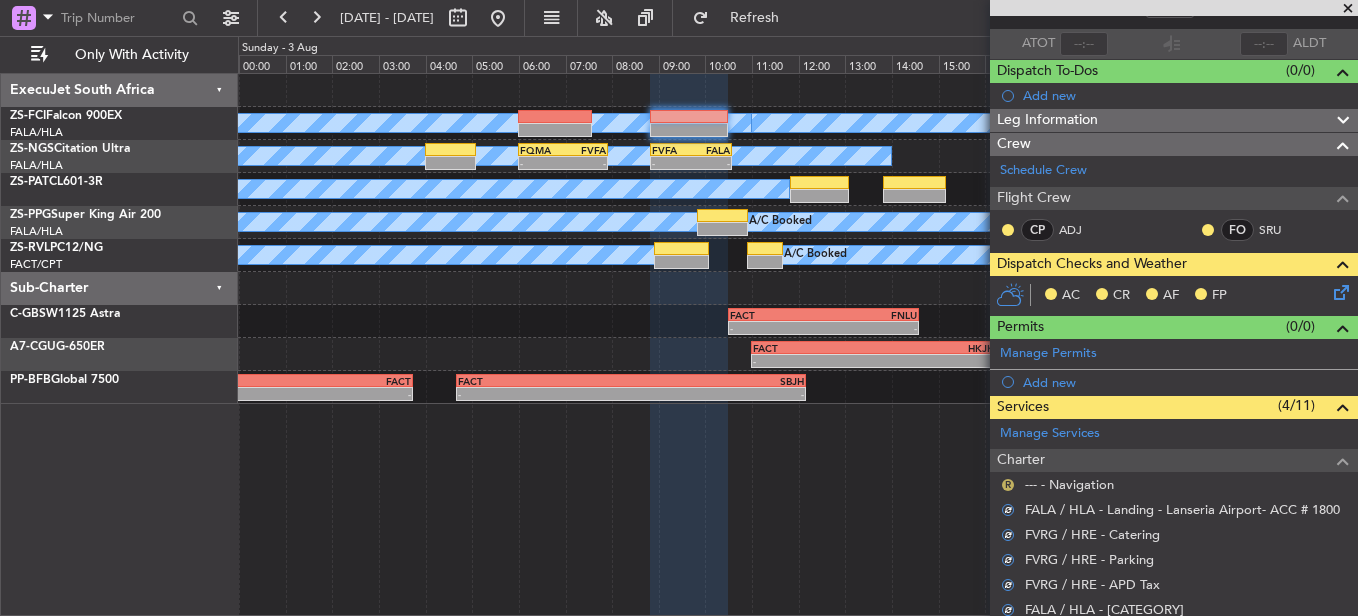 click on "R" at bounding box center (1008, 485) 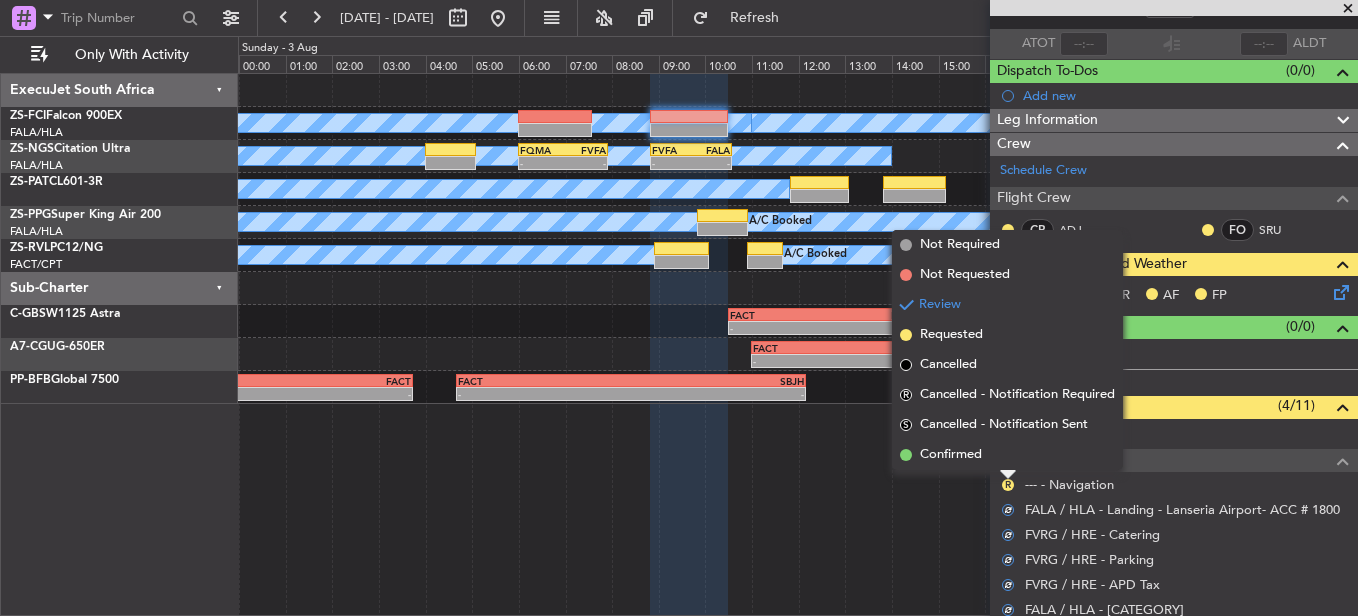 click on "Confirmed" at bounding box center (1007, 455) 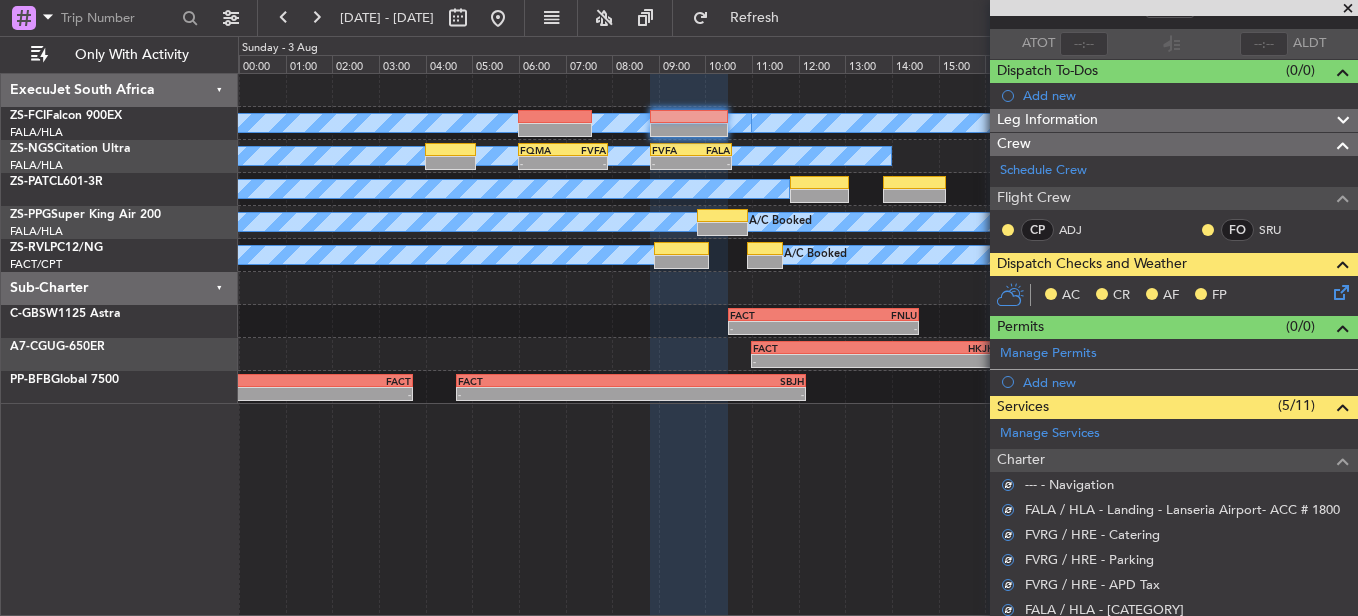 click on "CP ADJ    FO SRU" 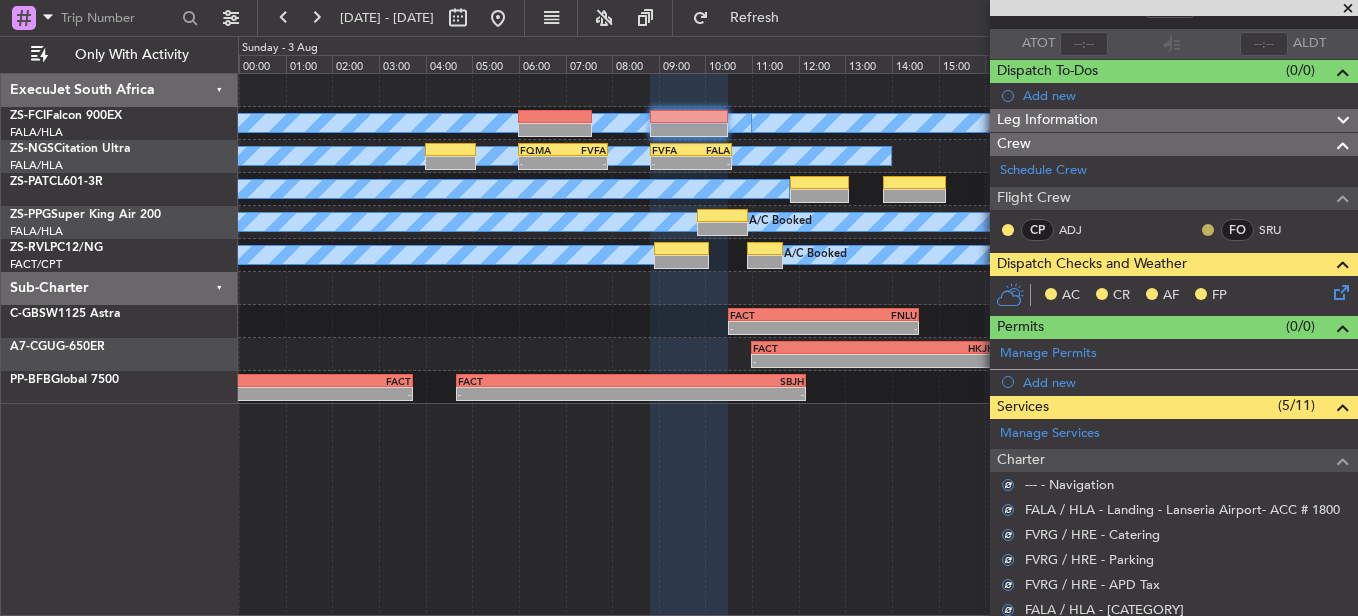 click 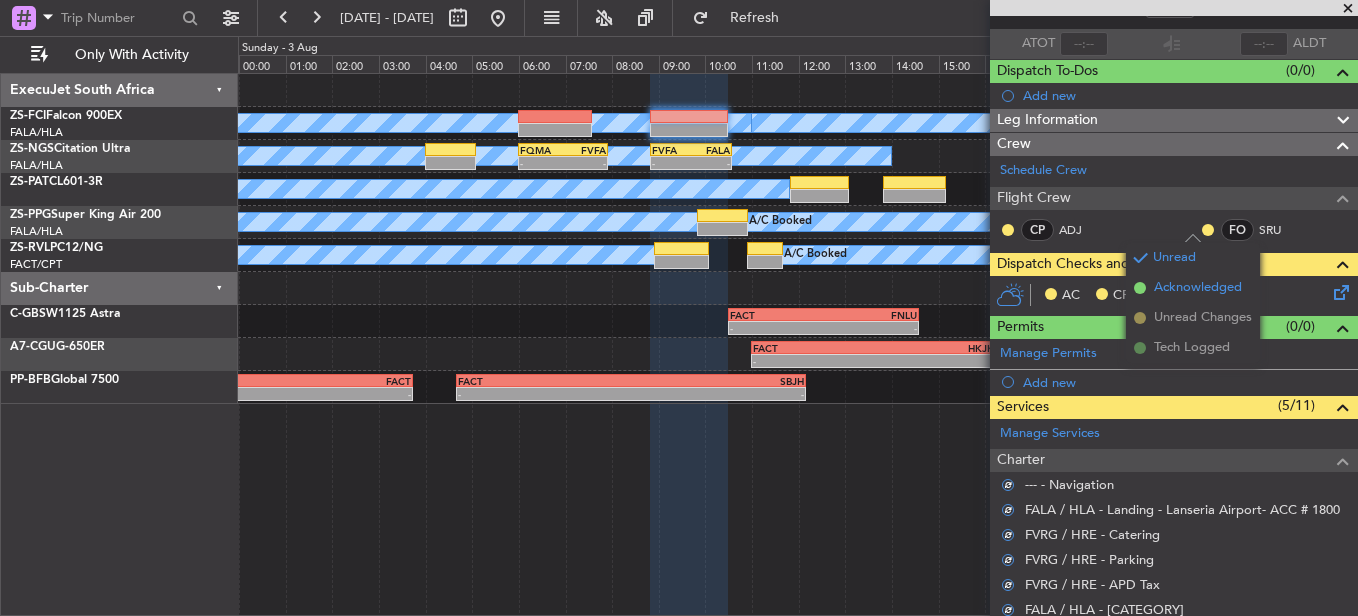 click on "Acknowledged" at bounding box center (1198, 288) 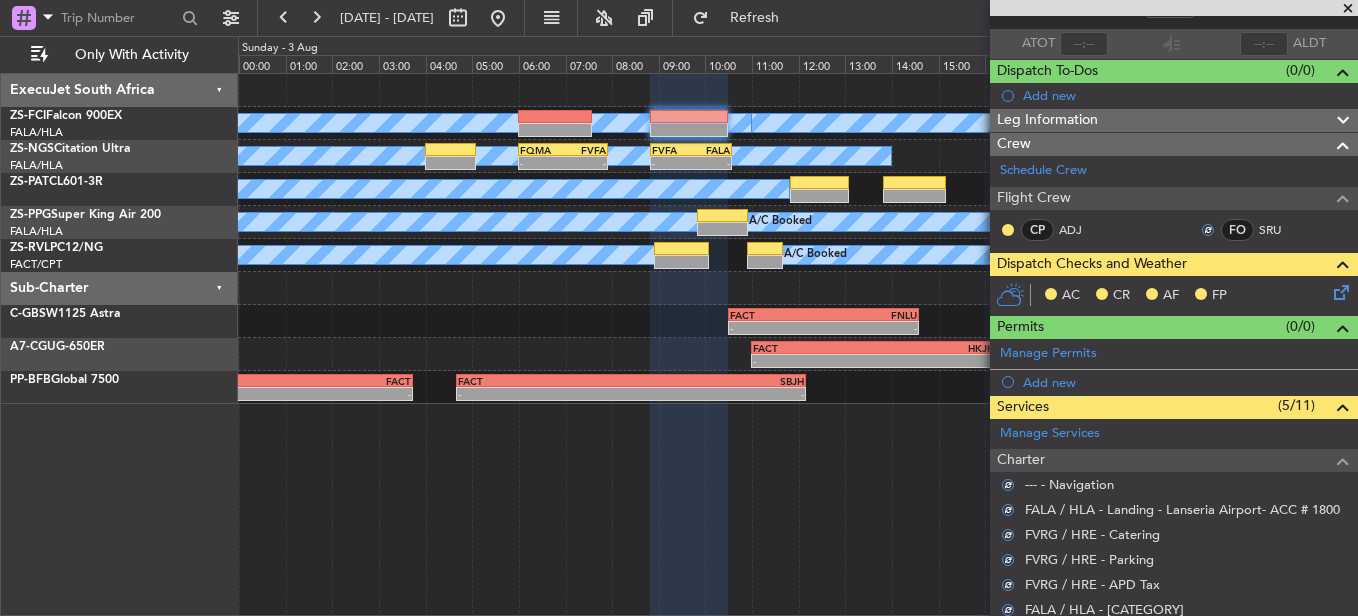 click on "CP ADJ FO SRU" 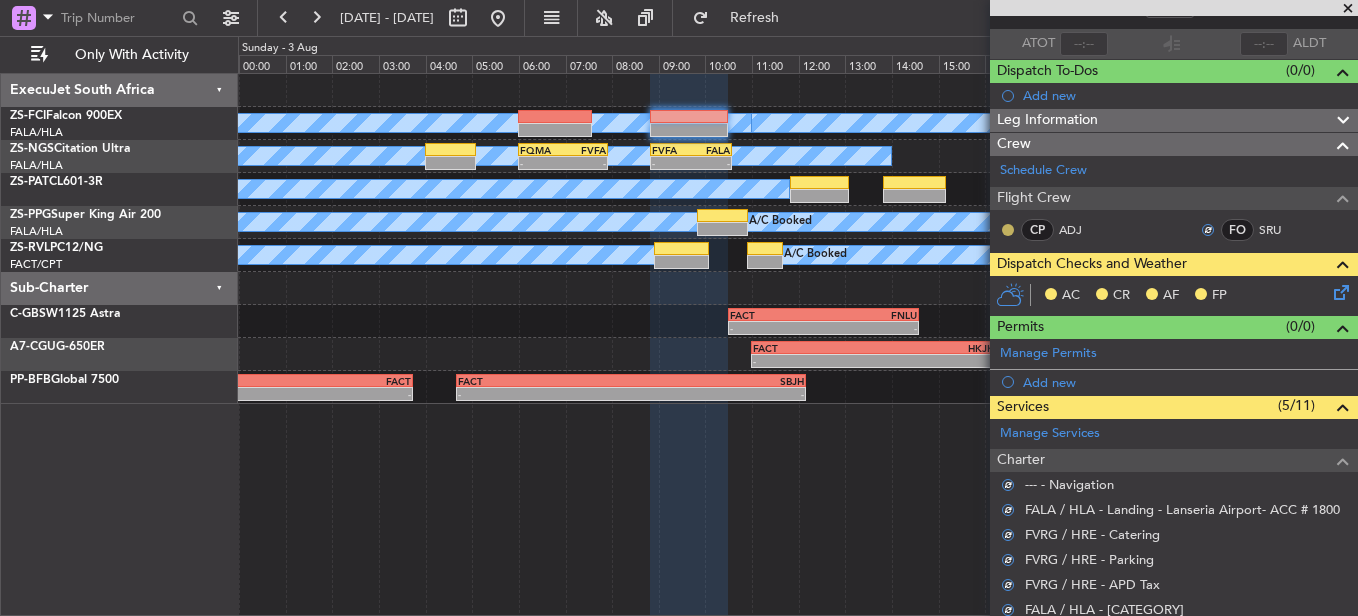 click 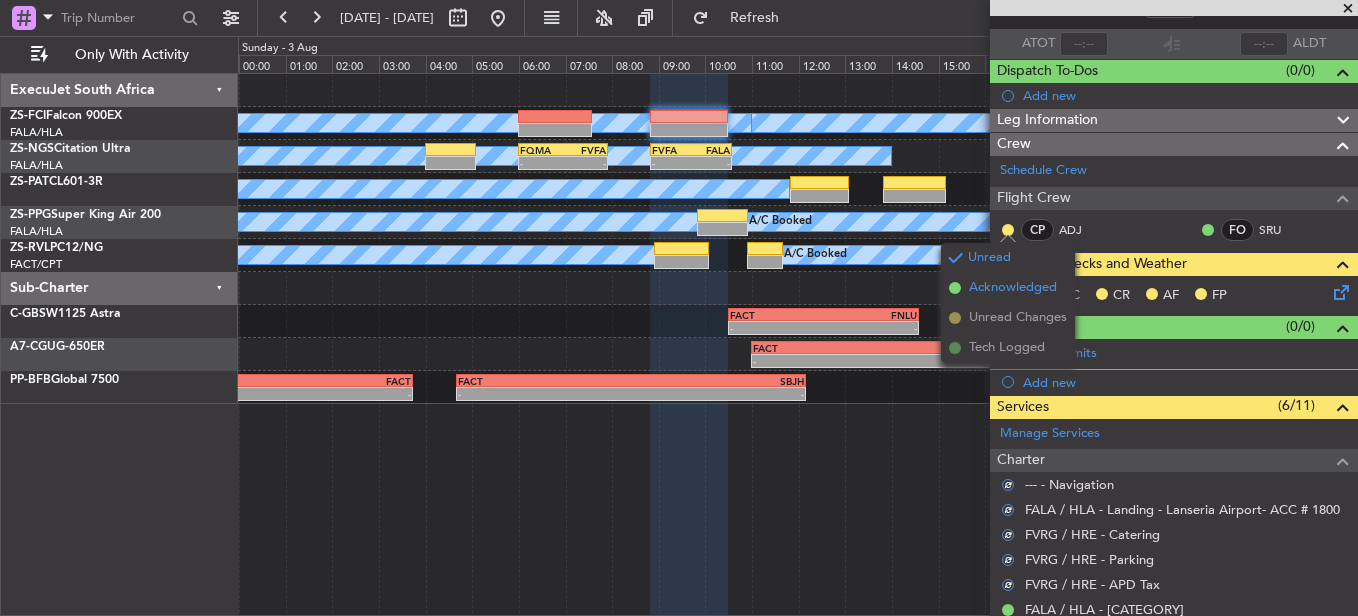 click on "Acknowledged" at bounding box center [1013, 288] 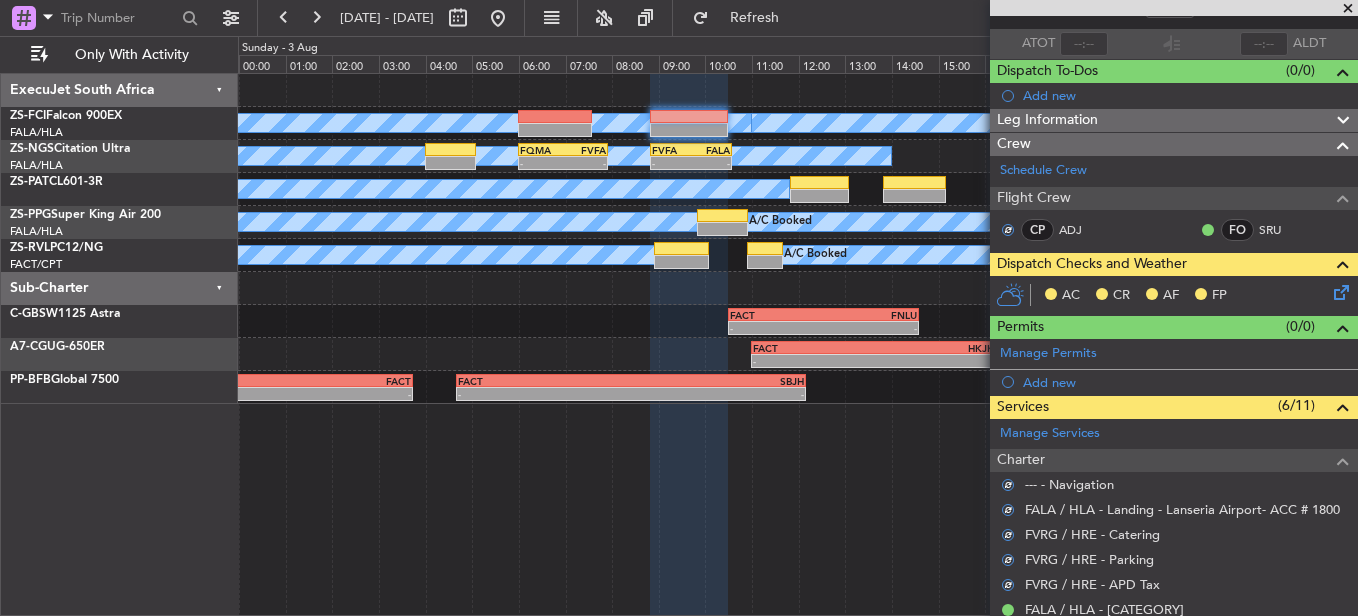 click 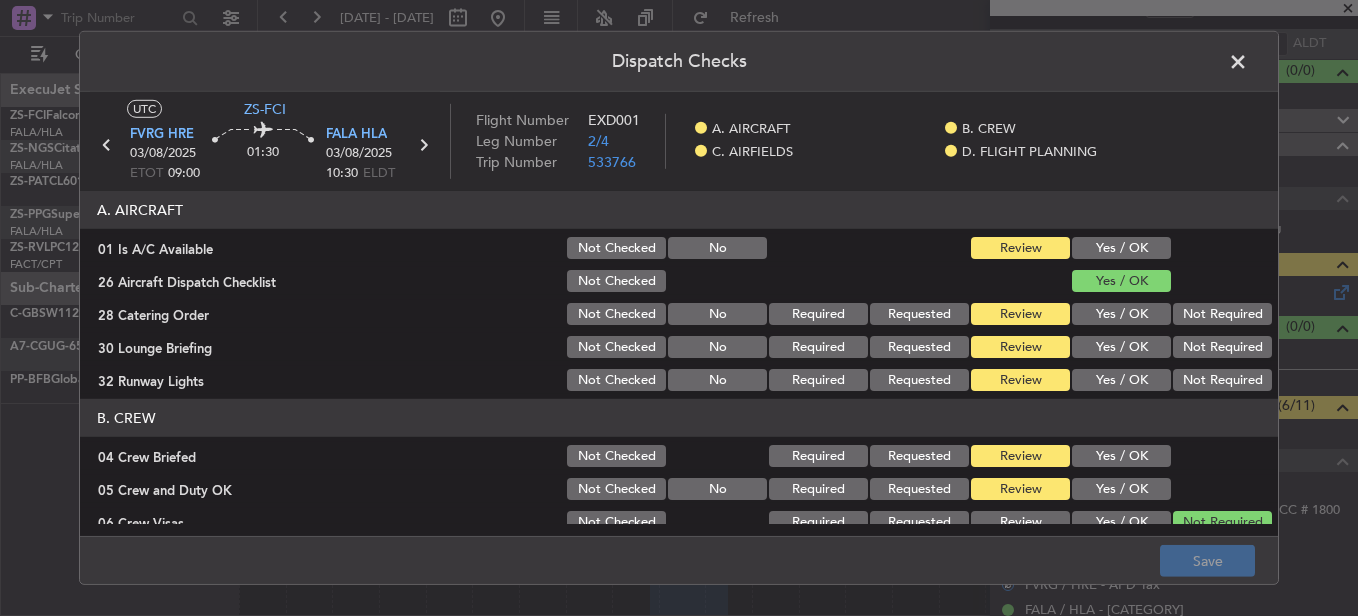 click on "Yes / OK" 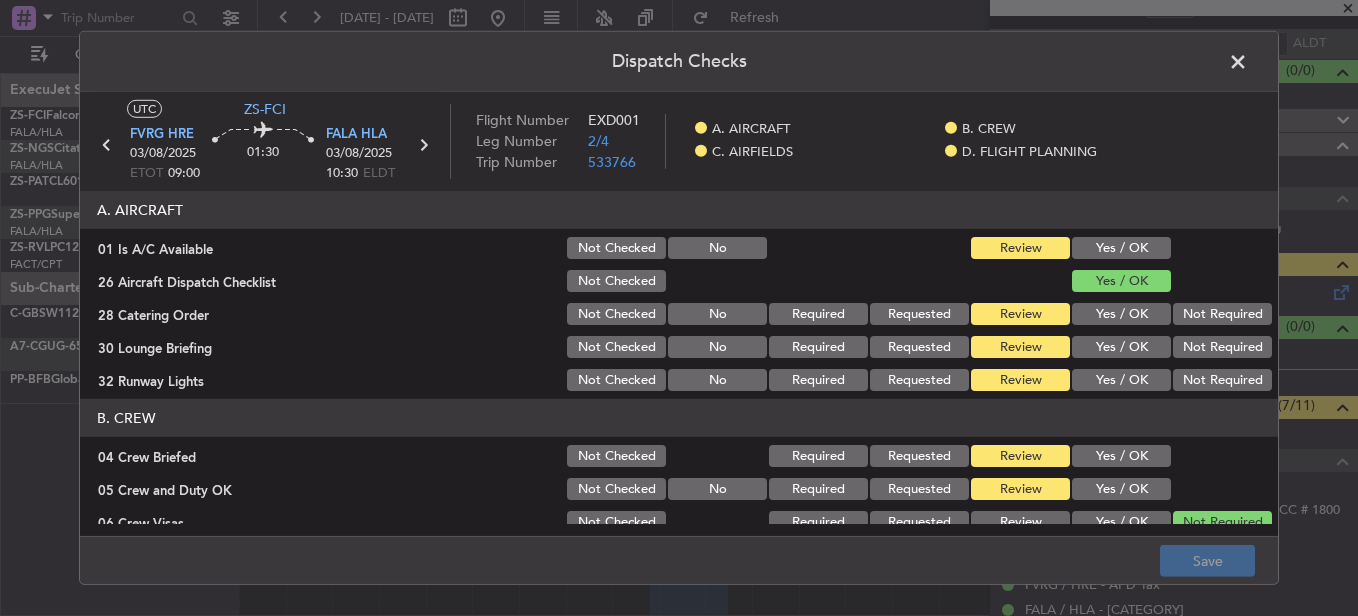 drag, startPoint x: 1138, startPoint y: 248, endPoint x: 1159, endPoint y: 284, distance: 41.677334 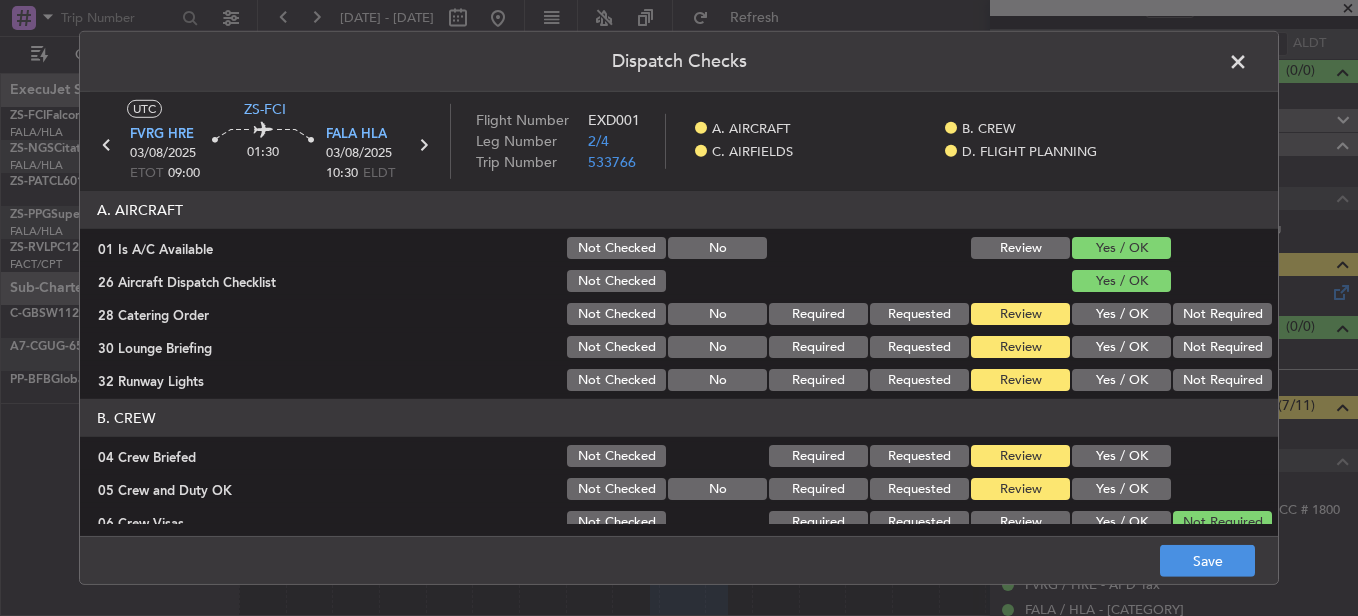 click on "Not Required" 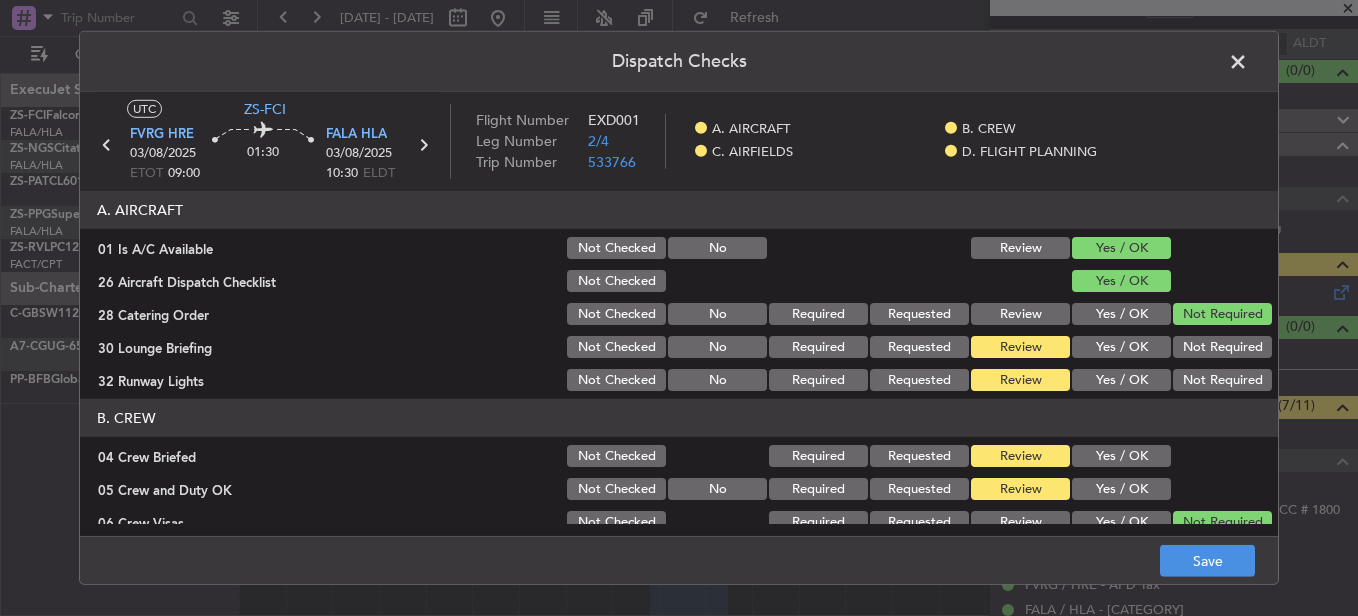 drag, startPoint x: 1185, startPoint y: 334, endPoint x: 1193, endPoint y: 369, distance: 35.902645 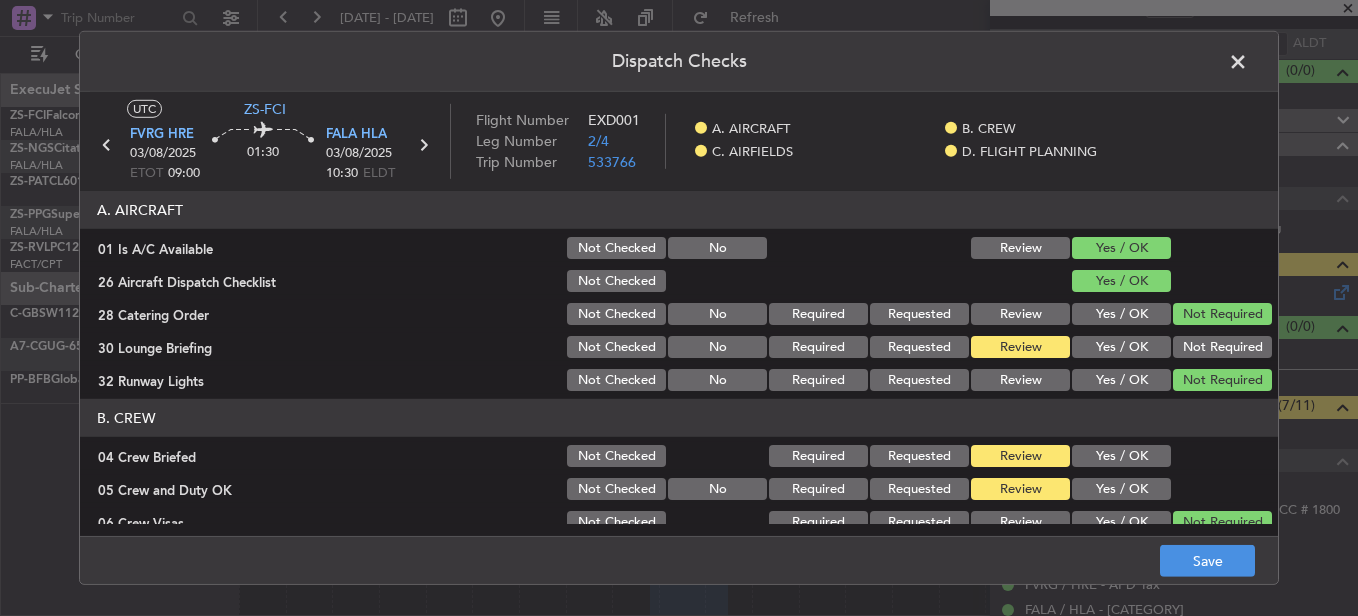 drag, startPoint x: 1185, startPoint y: 353, endPoint x: 1181, endPoint y: 364, distance: 11.7046995 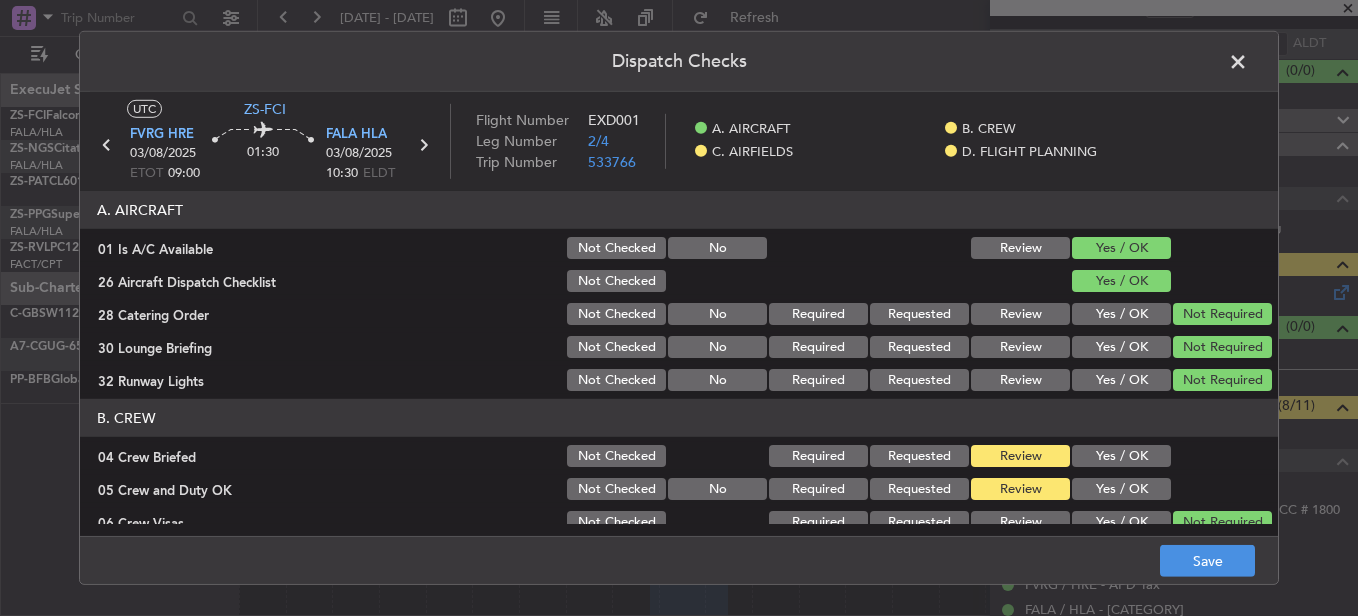 click on "Yes / OK" 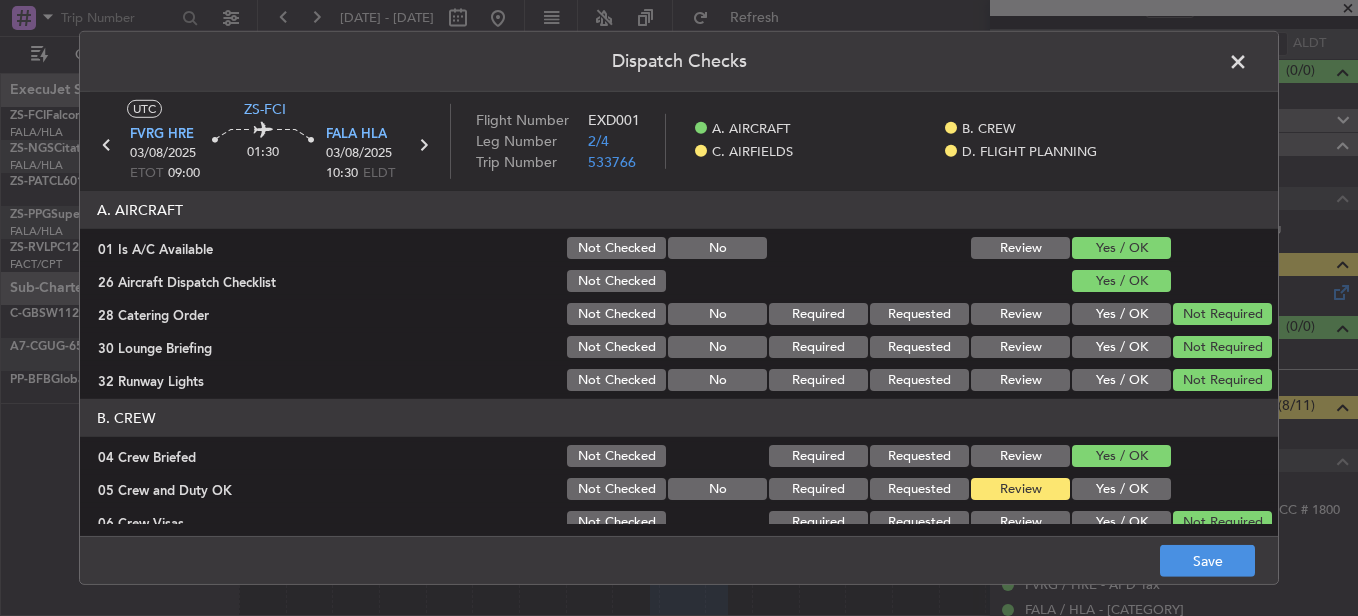 click on "Yes / OK" 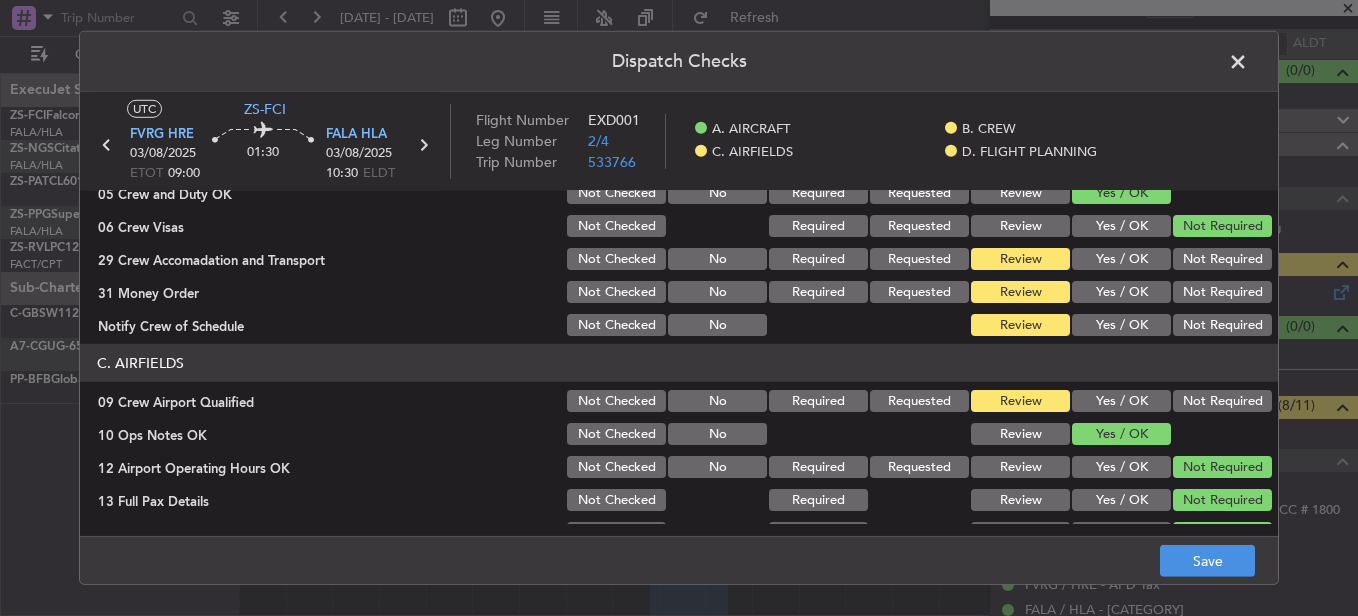 scroll, scrollTop: 200, scrollLeft: 0, axis: vertical 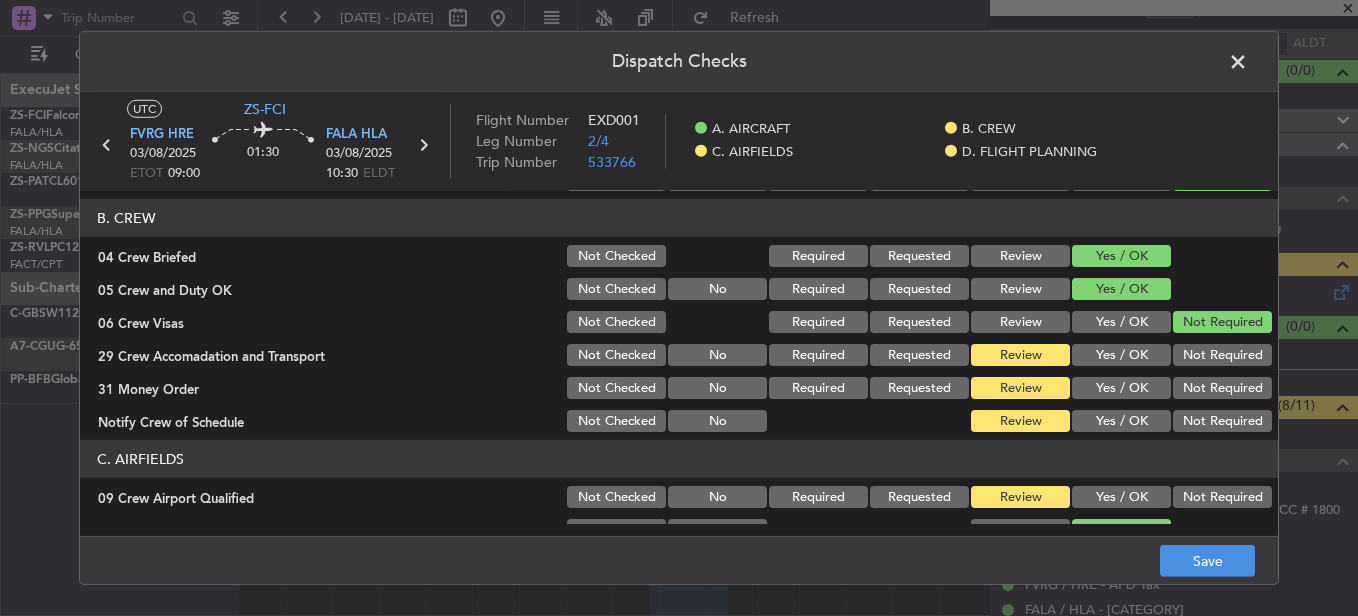 click on "Not Required" 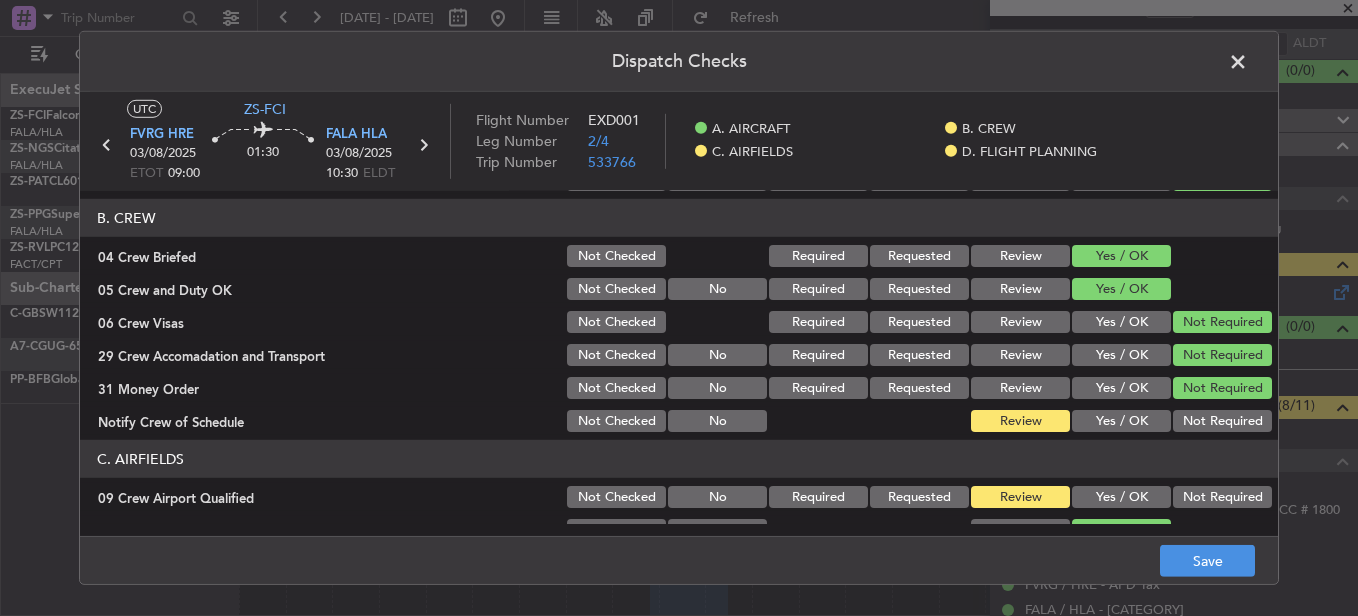 click on "Not Required" 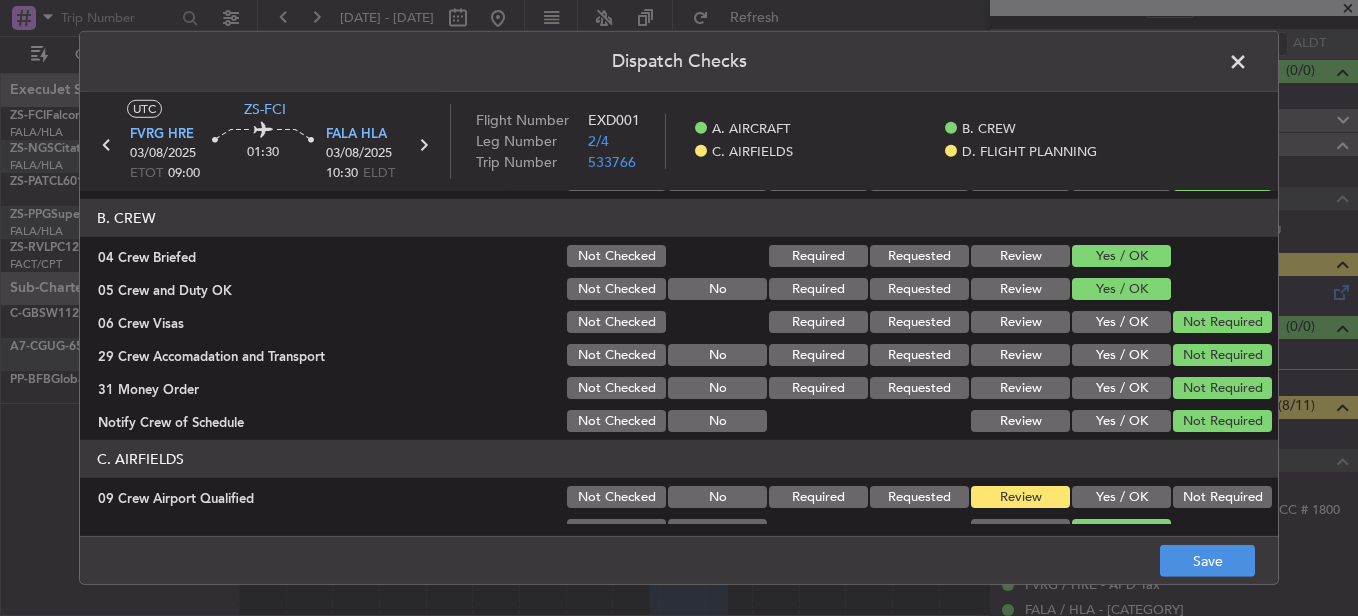 click on "Not Required" 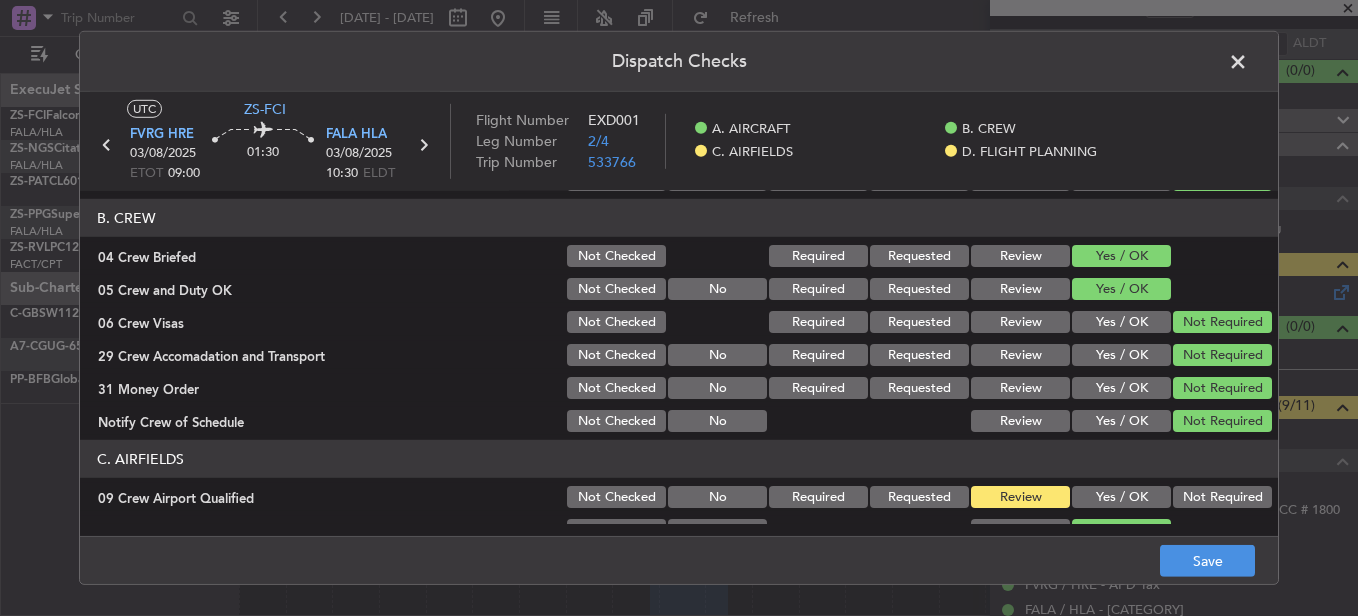 click on "C. AIRFIELDS   09 Crew Airport Qualified  Not Checked No Required Requested Review Yes / OK Not Required  10 Ops Notes OK  Not Checked No Review Yes / OK  12 Airport Operating Hours OK  Not Checked No Required Requested Review Yes / OK Not Required  13 Full Pax Details  Not Checked Required Review Yes / OK Not Required  14 Airport of Entry / Customs and IMM  Not Checked Required Review Yes / OK Not Required  15 Jet A1 Available  Not Checked No Required Requested Review Yes / OK Not Required  16 Fire Service  Not Checked No Required Requested Review Yes / OK Not Required  27 Airfield Indemnity  Not Checked No Required Requested Review Yes / OK Not Required" 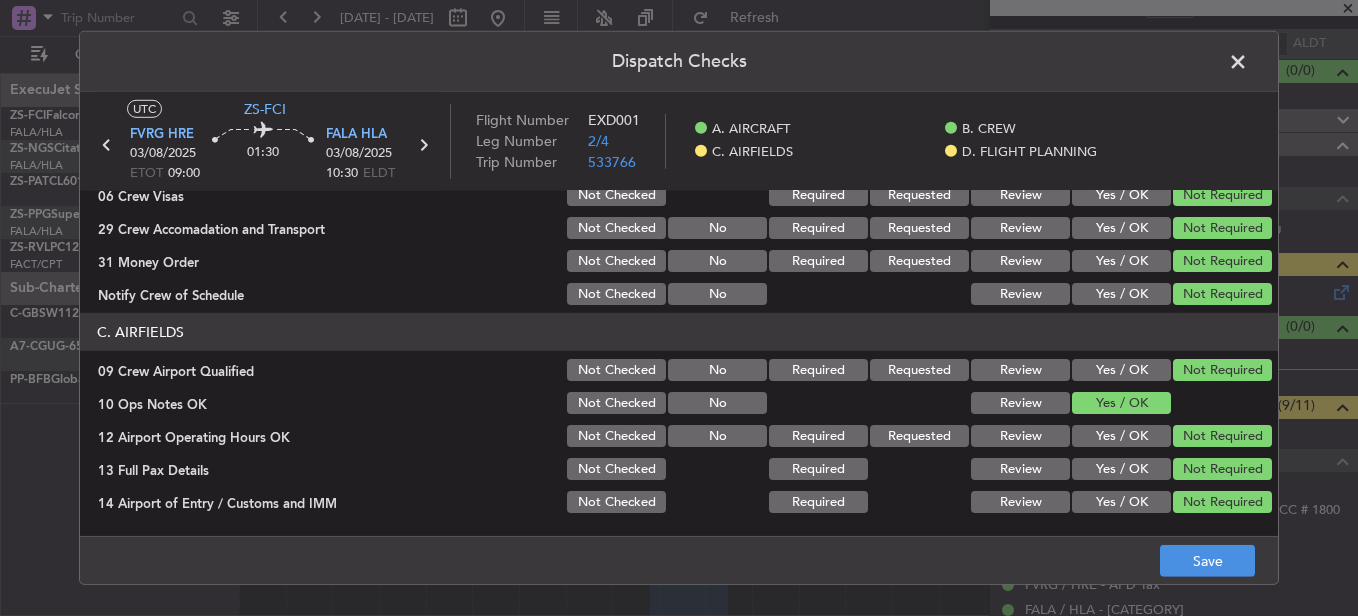 scroll, scrollTop: 565, scrollLeft: 0, axis: vertical 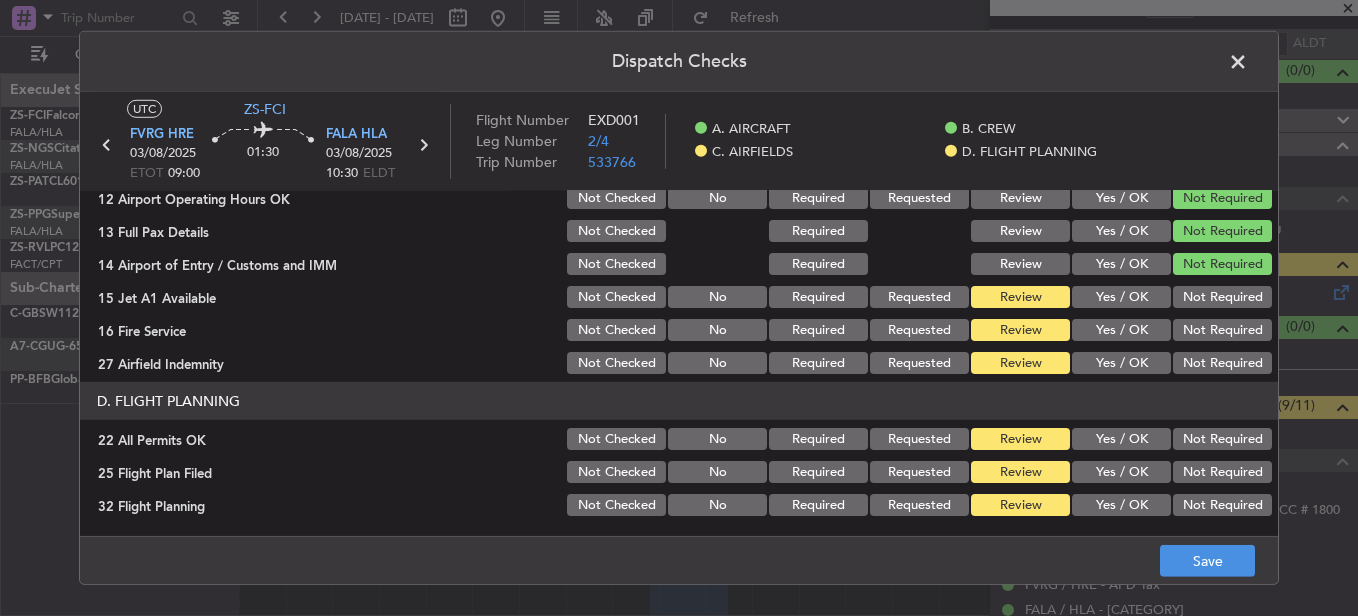 click on "C. AIRFIELDS   09 Crew Airport Qualified  Not Checked No Required Requested Review Yes / OK Not Required  10 Ops Notes OK  Not Checked No Review Yes / OK  12 Airport Operating Hours OK  Not Checked No Required Requested Review Yes / OK Not Required  13 Full Pax Details  Not Checked Required Review Yes / OK Not Required  14 Airport of Entry / Customs and IMM  Not Checked Required Review Yes / OK Not Required  15 Jet A1 Available  Not Checked No Required Requested Review Yes / OK Not Required  16 Fire Service  Not Checked No Required Requested Review Yes / OK Not Required  27 Airfield Indemnity  Not Checked No Required Requested Review Yes / OK Not Required" 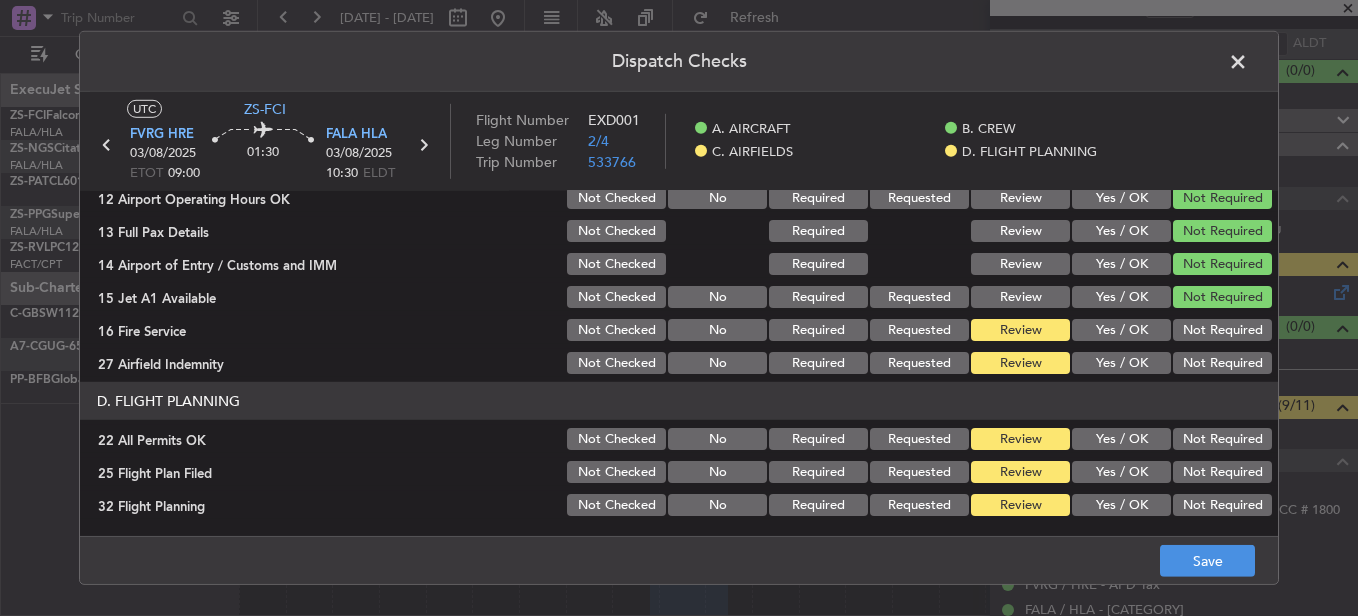 click on "Not Required" 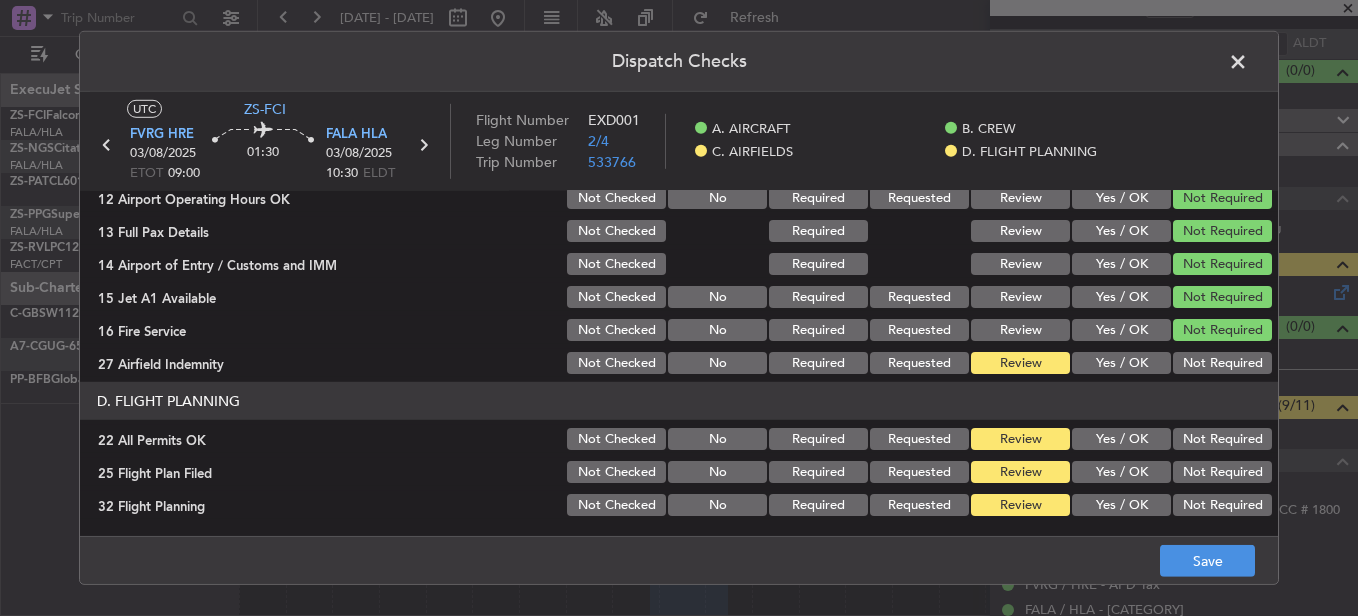 click on "A. AIRCRAFT   01 Is A/C Available  Not Checked No Review Yes / OK  26 Aircraft Dispatch Checklist  Not Checked Yes / OK  28 Catering Order  Not Checked No Required Requested Review Yes / OK Not Required  30 Lounge Briefing  Not Checked No Required Requested Review Yes / OK Not Required  32 Runway Lights  Not Checked No Required Requested Review Yes / OK Not Required  B. CREW   04 Crew Briefed  Not Checked Required Requested Review Yes / OK  05 Crew and Duty OK  Not Checked No Required Requested Review Yes / OK  06 Crew Visas  Not Checked Required Requested Review Yes / OK Not Required  29 Crew Accomadation and Transport  Not Checked No Required Requested Review Yes / OK Not Required  31 Money Order  Not Checked No Required Requested Review Yes / OK Not Required  Notify Crew of Schedule  Not Checked No Review Yes / OK Not Required  C. AIRFIELDS   09 Crew Airport Qualified  Not Checked No Required Requested Review Yes / OK Not Required  10 Ops Notes OK  Not Checked No Review Yes / OK Not Checked No Required No" 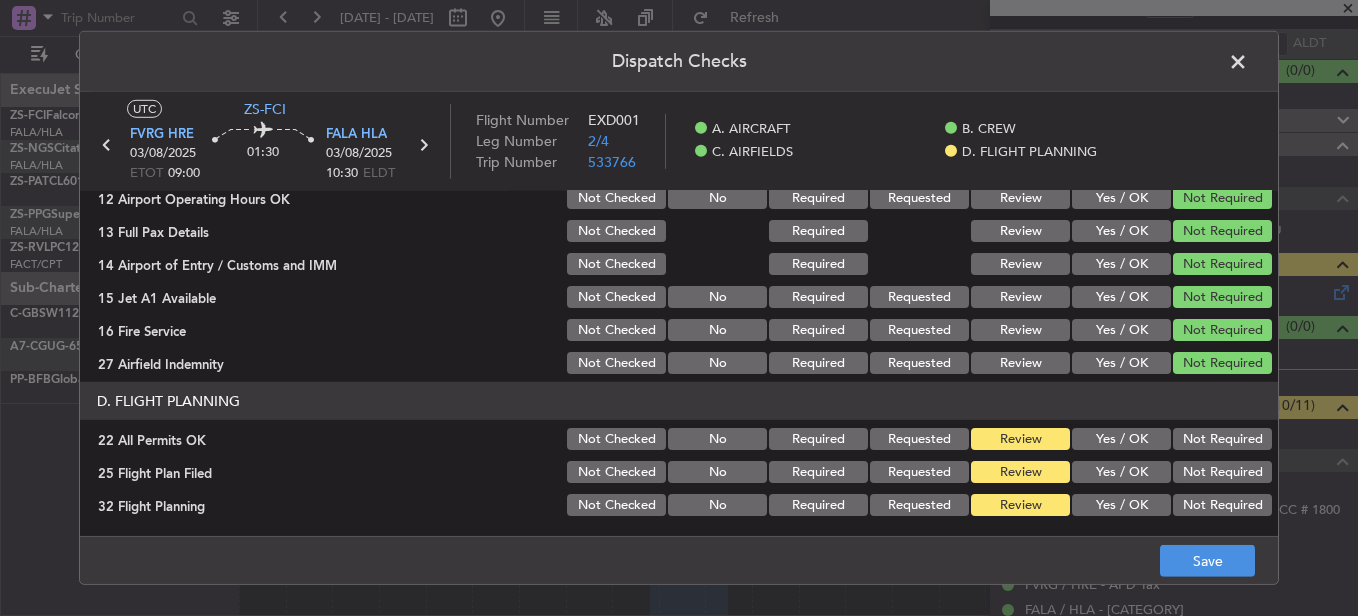 click on "Not Required" 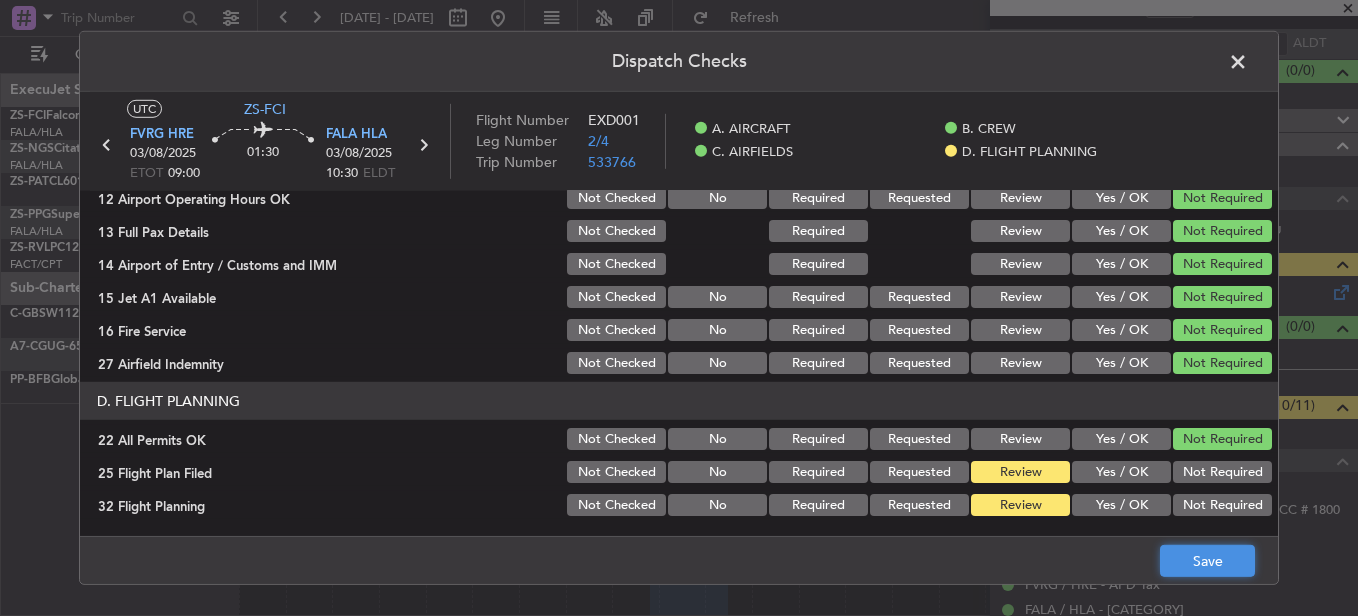 drag, startPoint x: 1200, startPoint y: 568, endPoint x: 1190, endPoint y: 549, distance: 21.470911 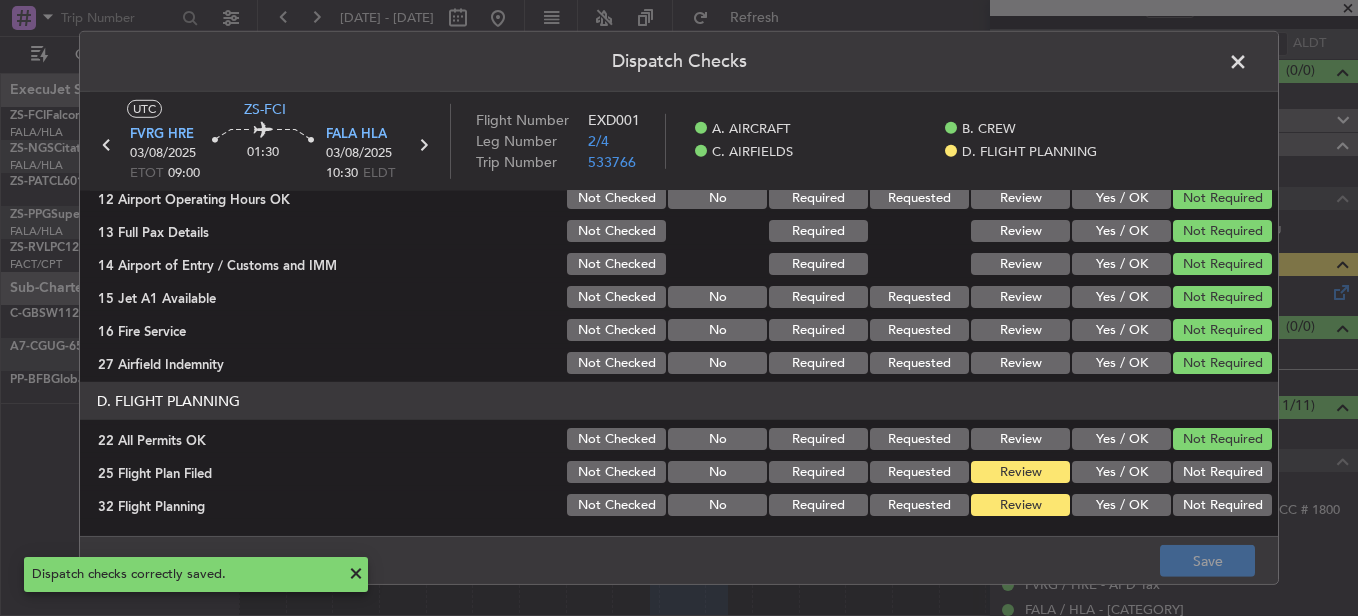 click on "Dispatch Checks" 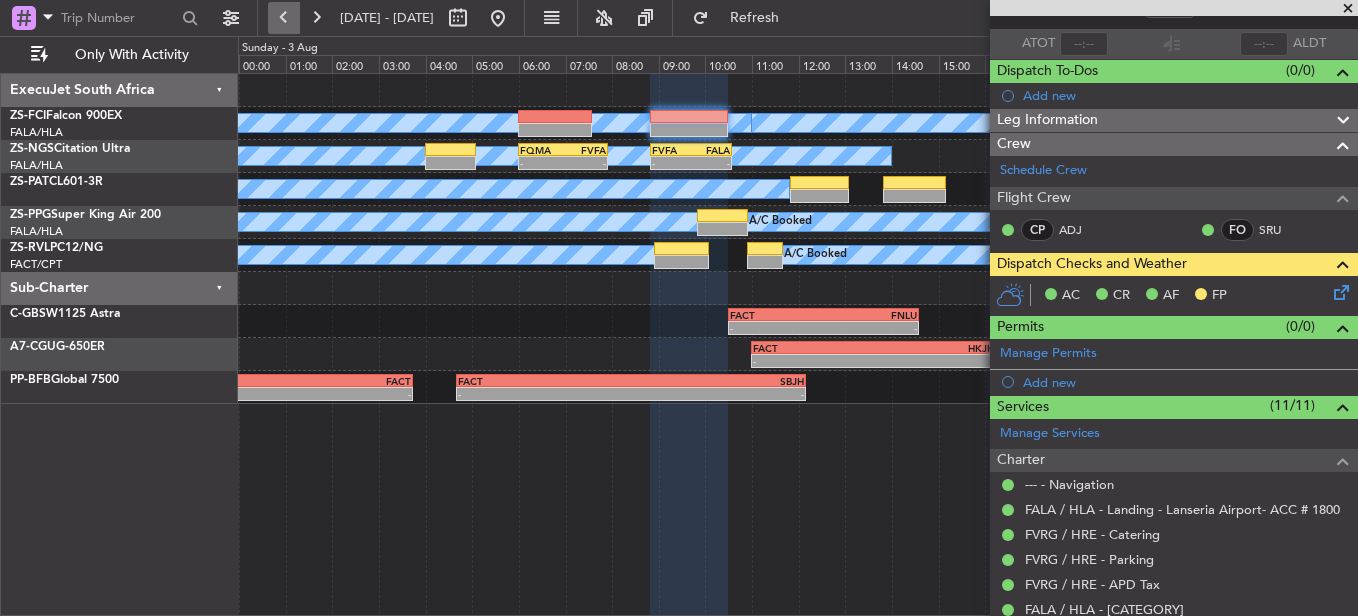 click at bounding box center (284, 18) 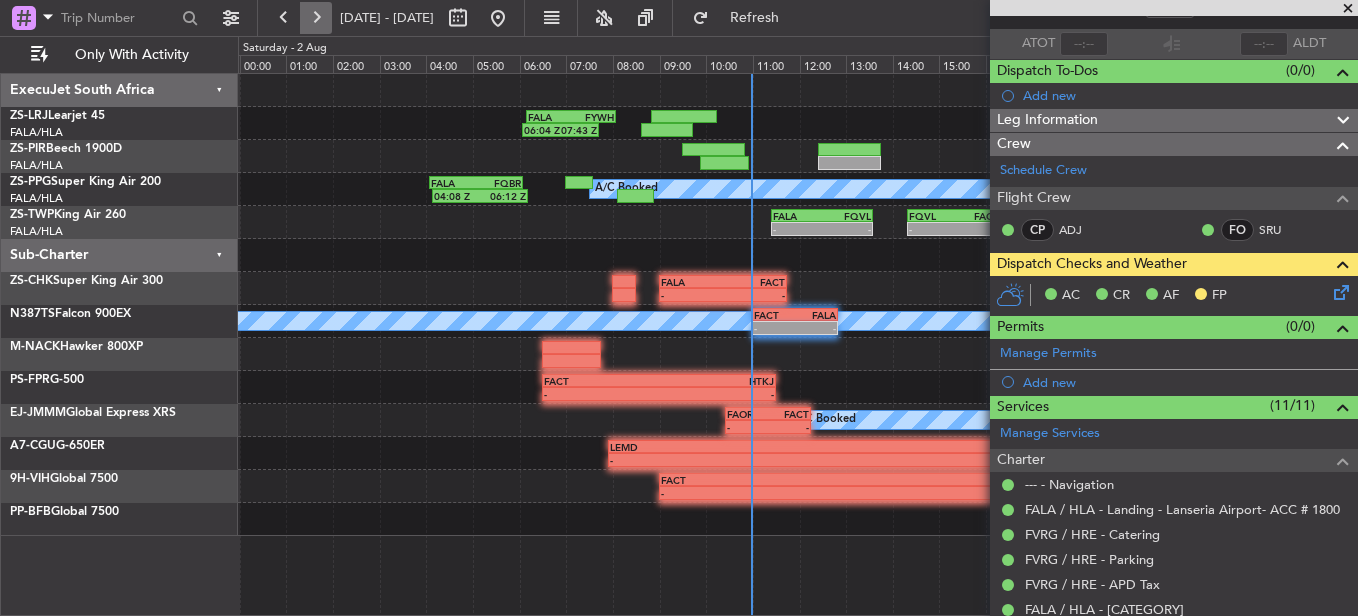 click at bounding box center [316, 18] 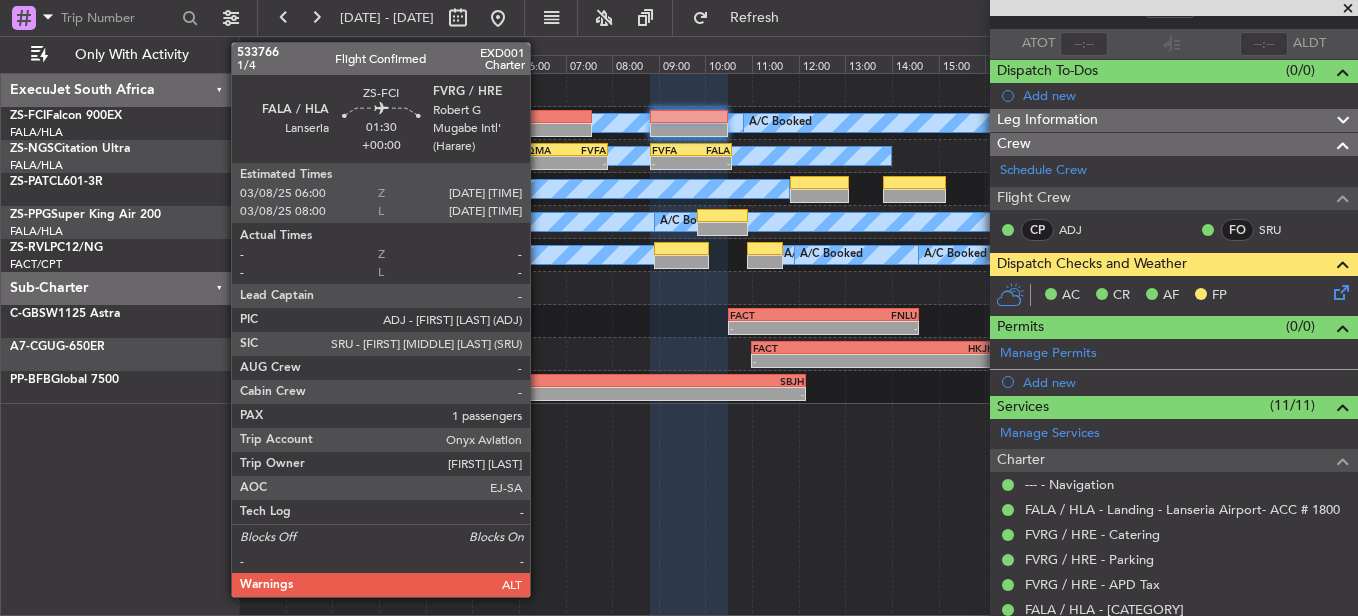 click 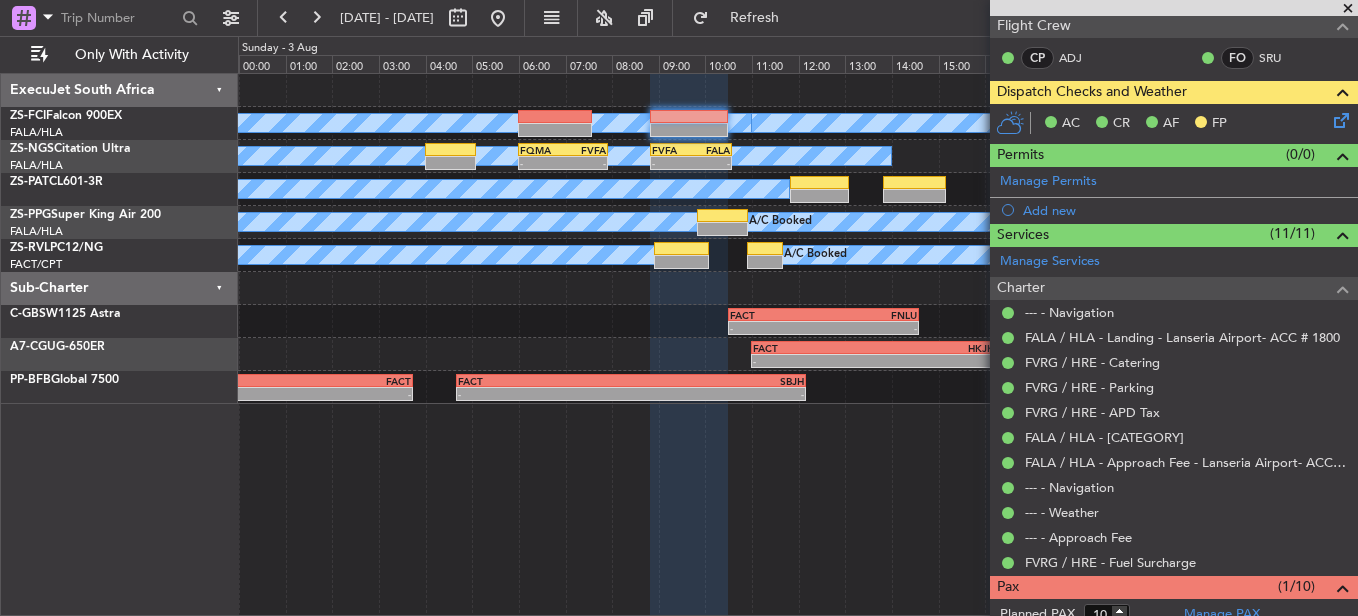 scroll, scrollTop: 436, scrollLeft: 0, axis: vertical 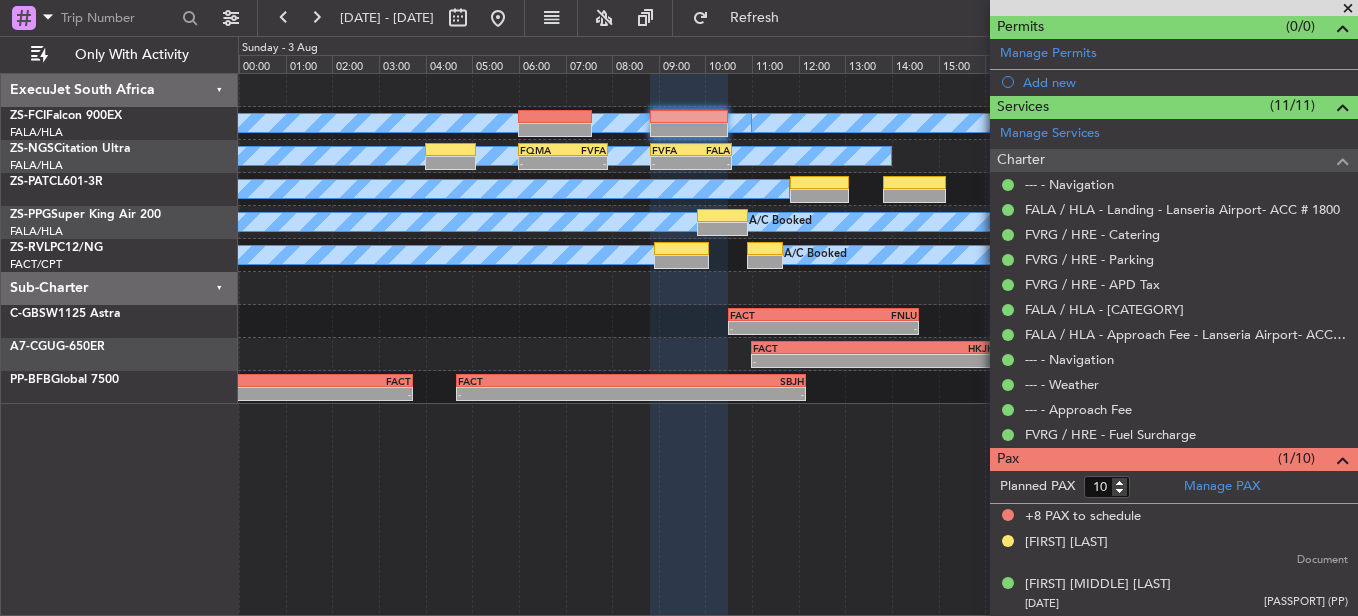 click at bounding box center [1348, 9] 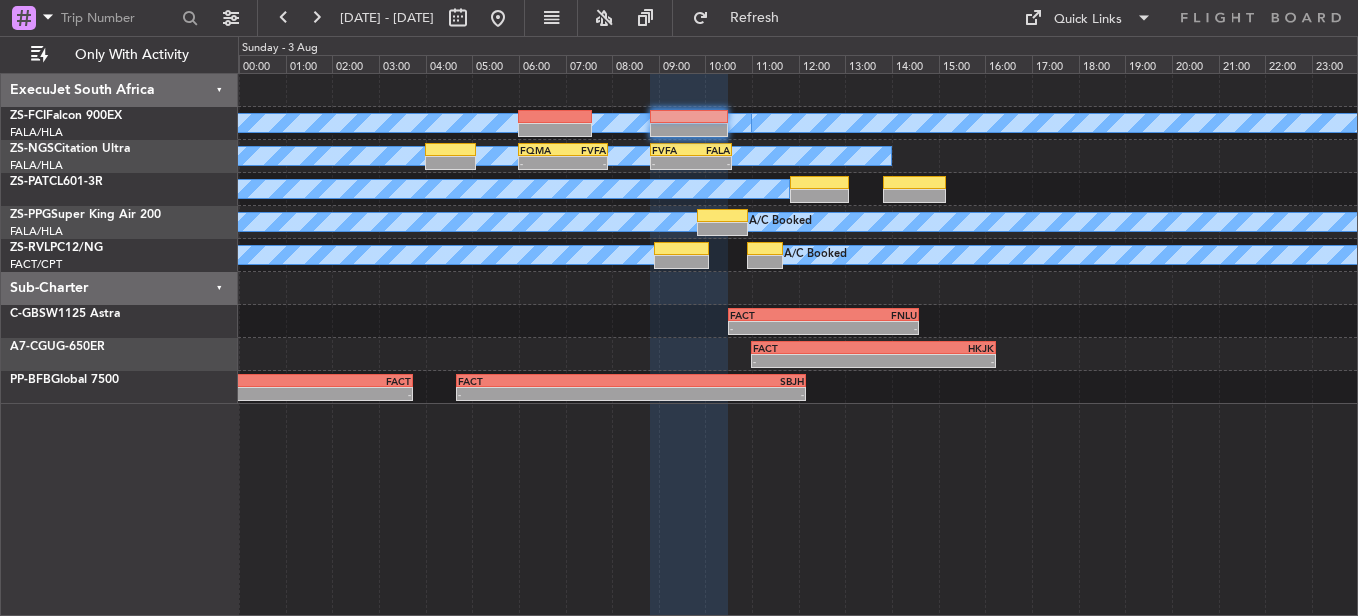 type on "0" 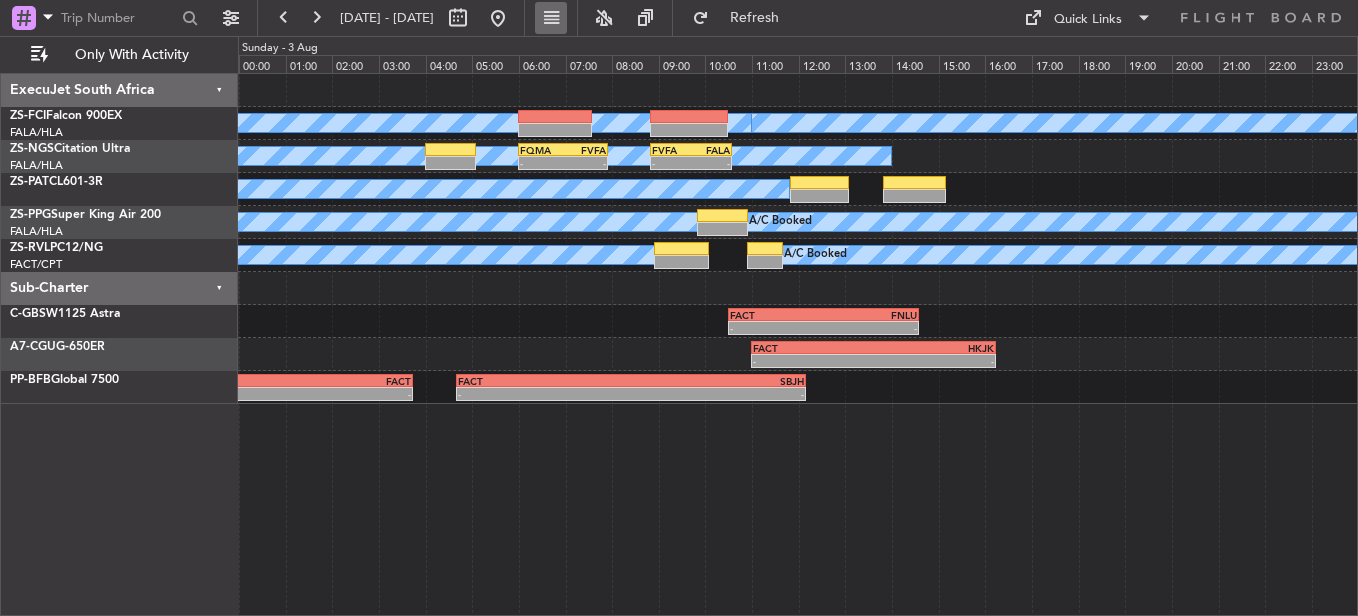 scroll, scrollTop: 0, scrollLeft: 0, axis: both 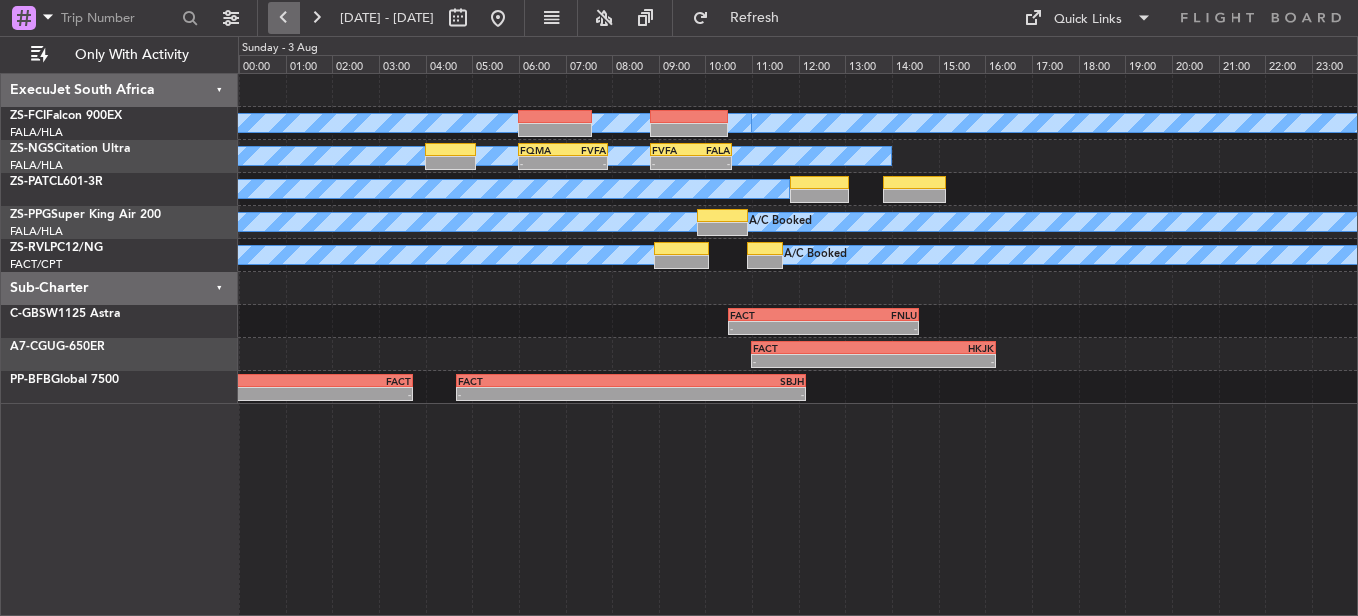 click at bounding box center (284, 18) 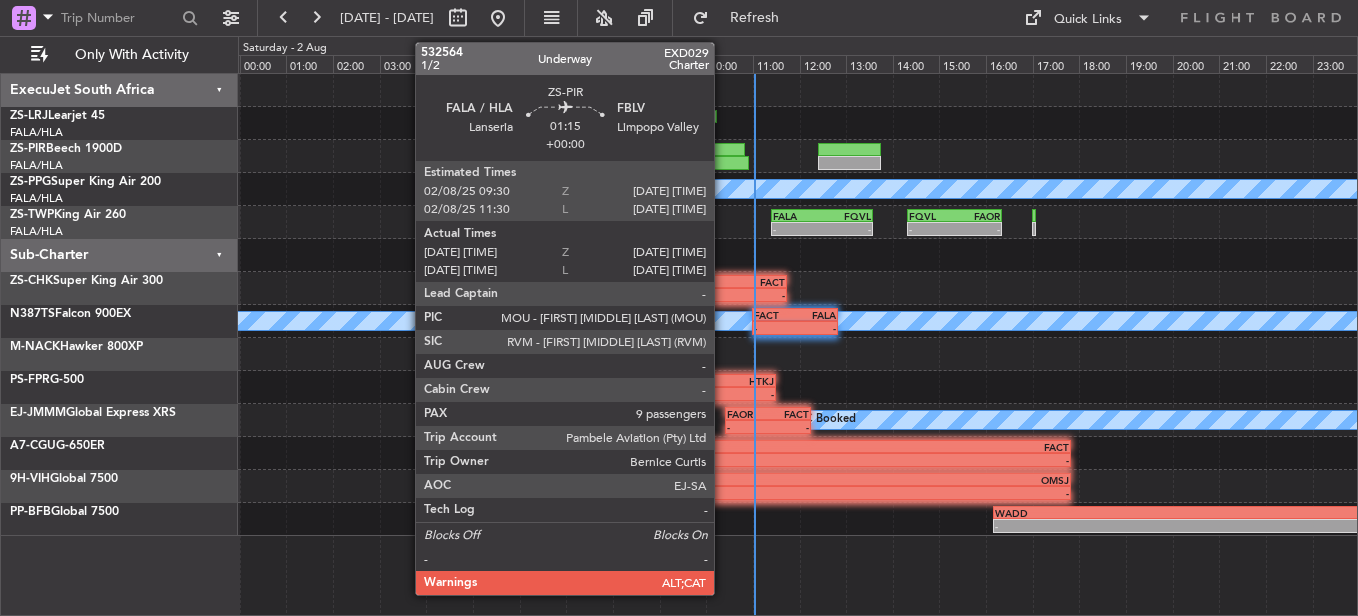 click 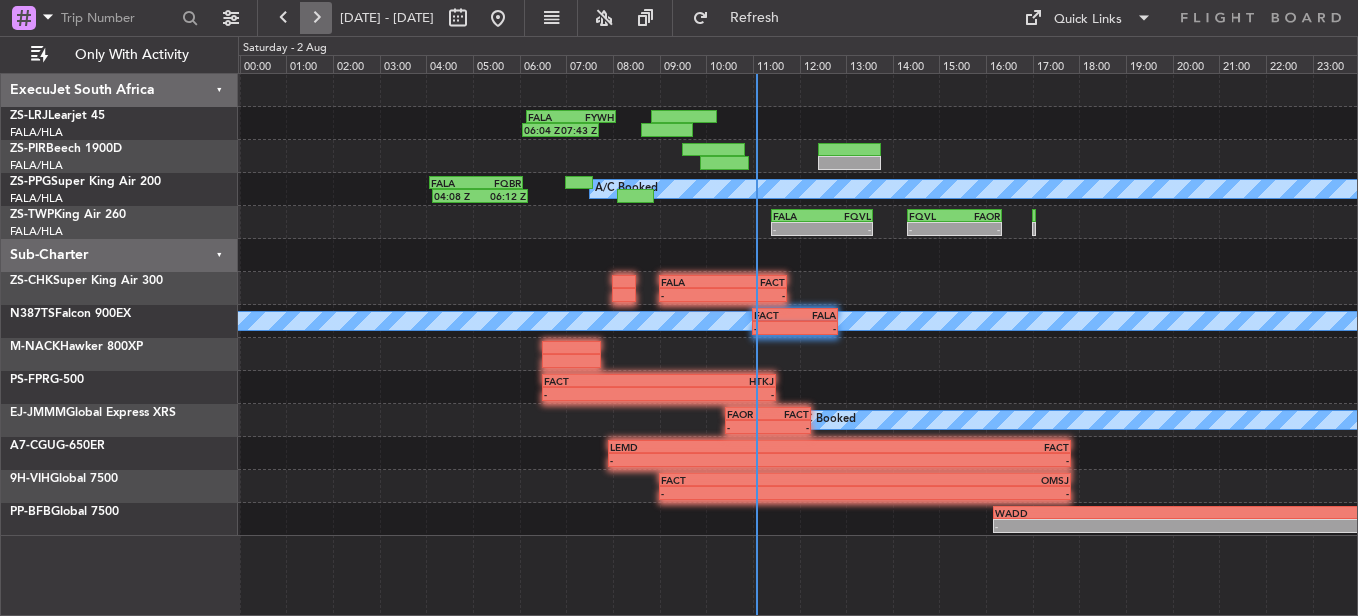 click at bounding box center [316, 18] 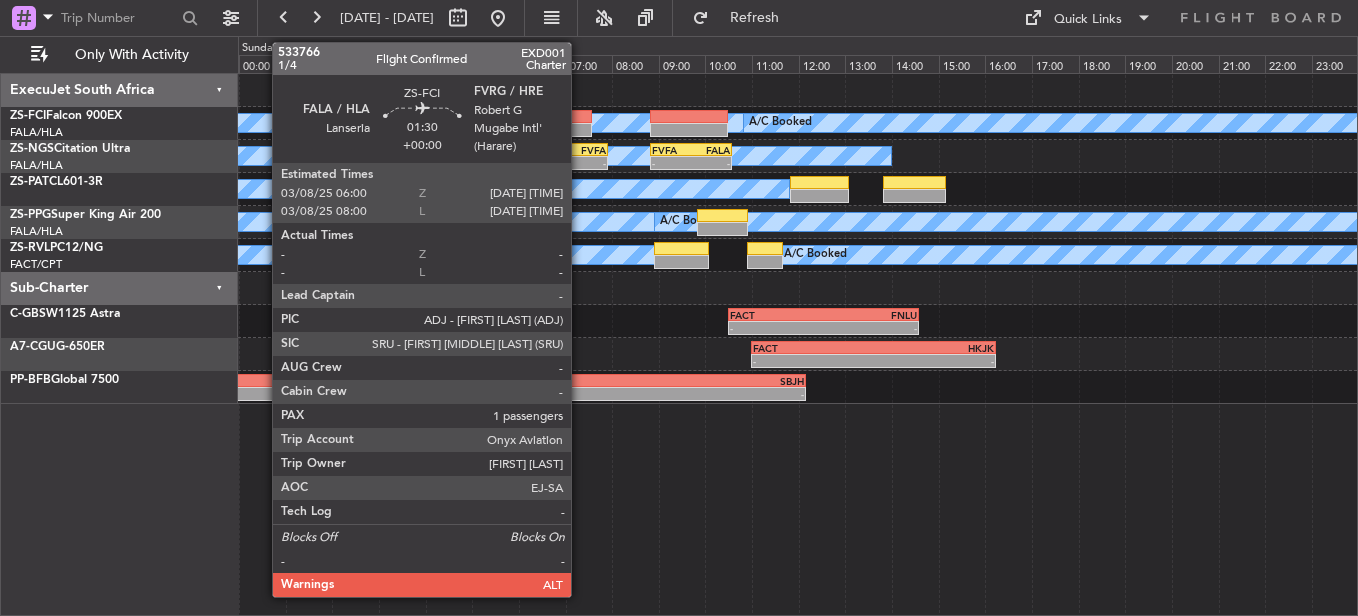 click 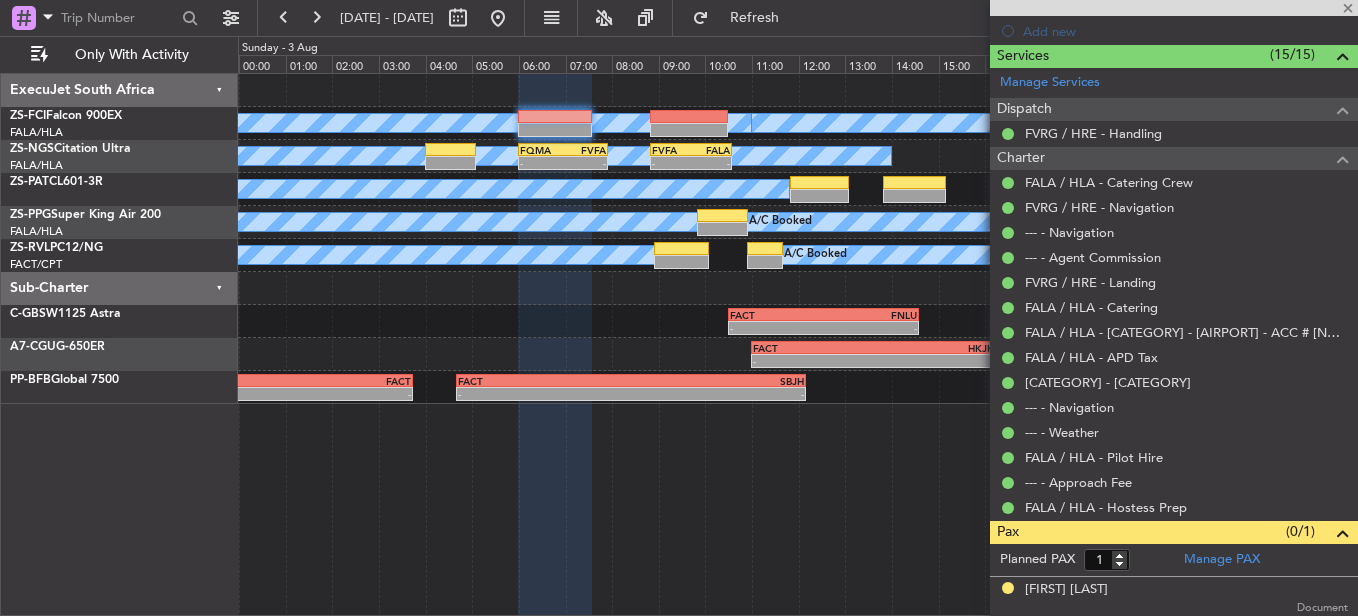 scroll, scrollTop: 514, scrollLeft: 0, axis: vertical 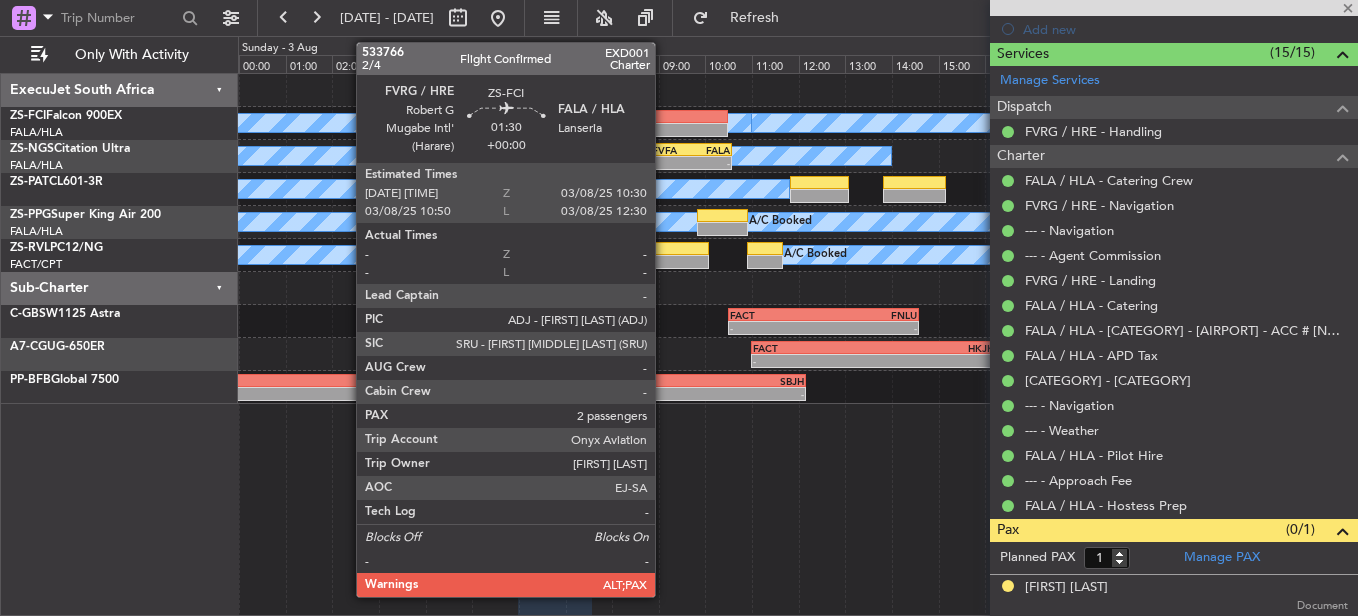 click 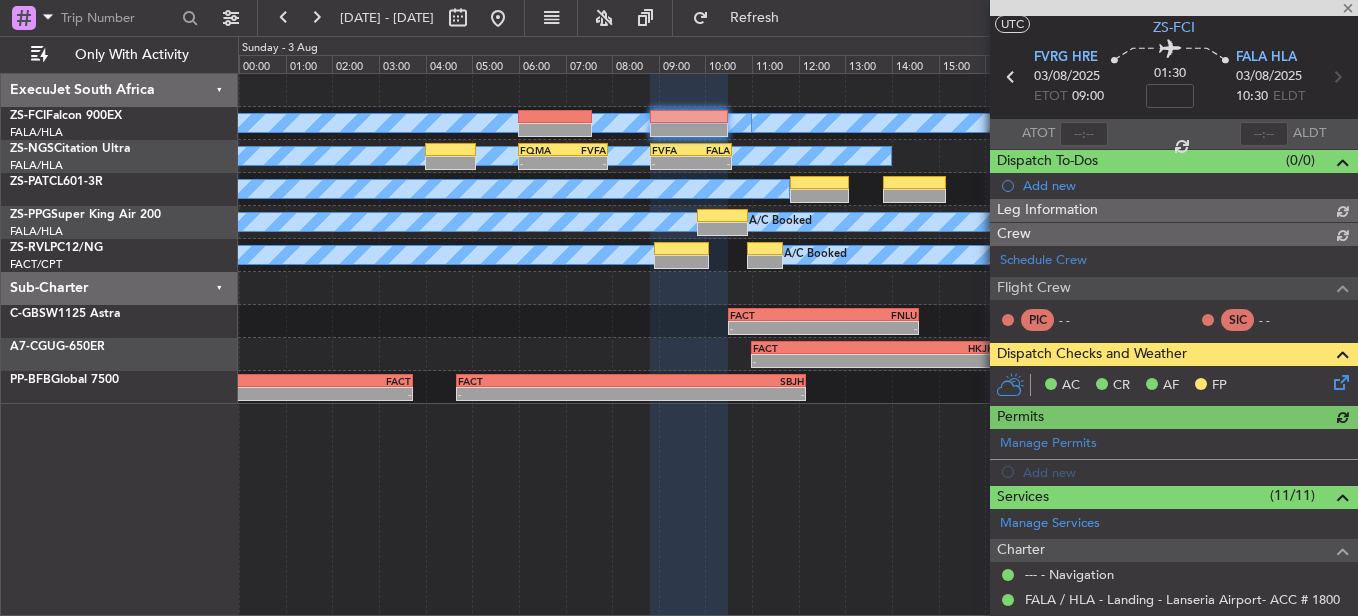 scroll, scrollTop: 436, scrollLeft: 0, axis: vertical 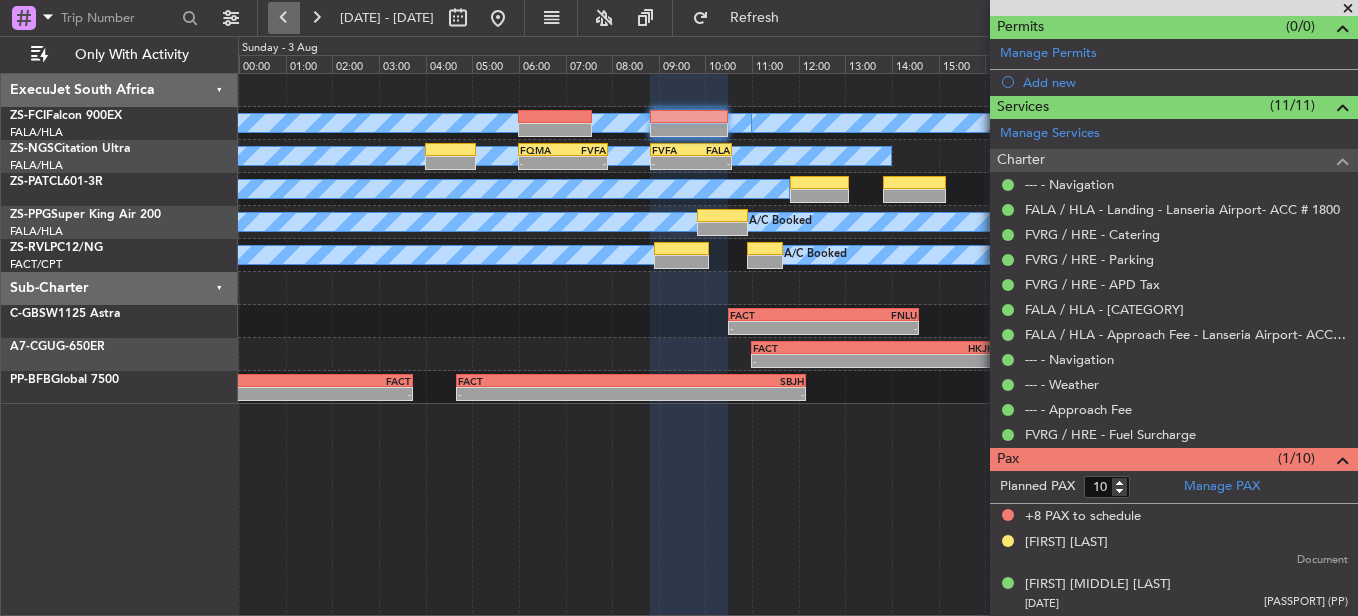 click at bounding box center (284, 18) 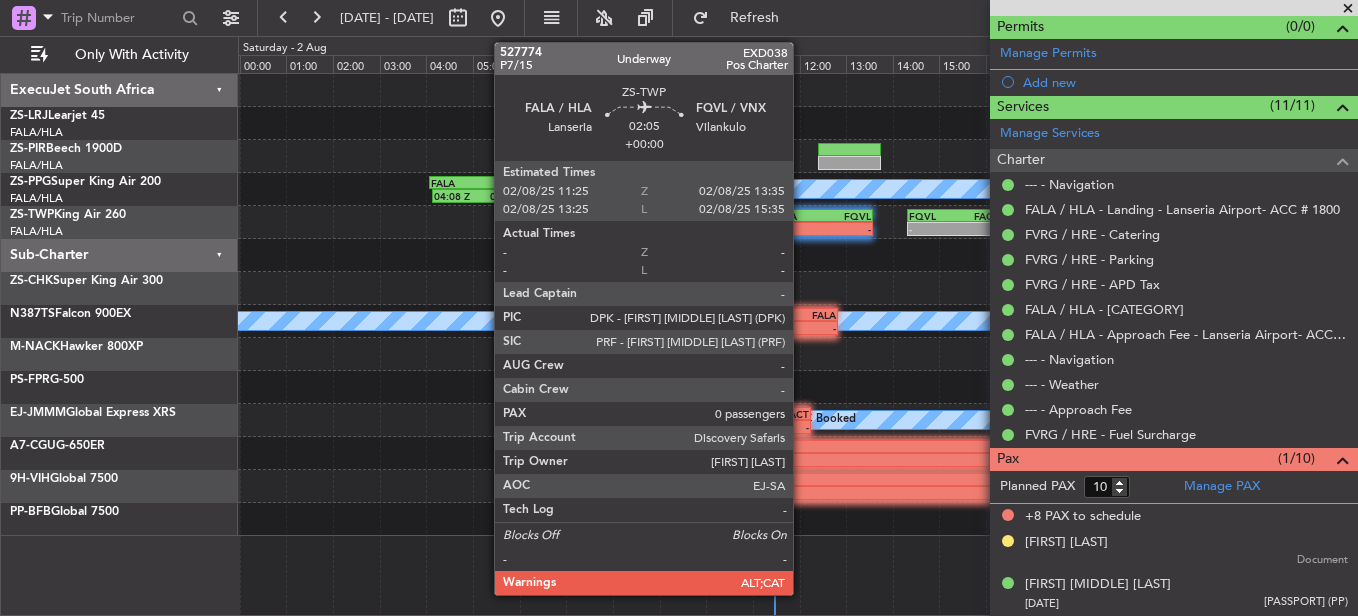 click on "FALA" 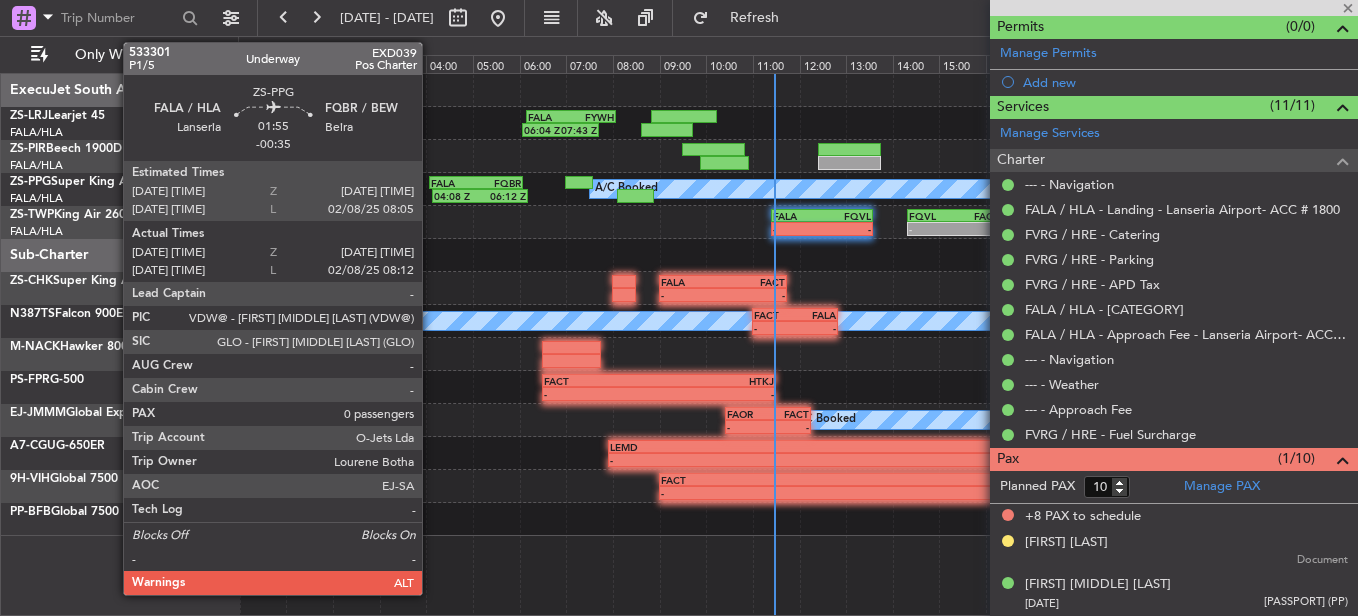 type on "0" 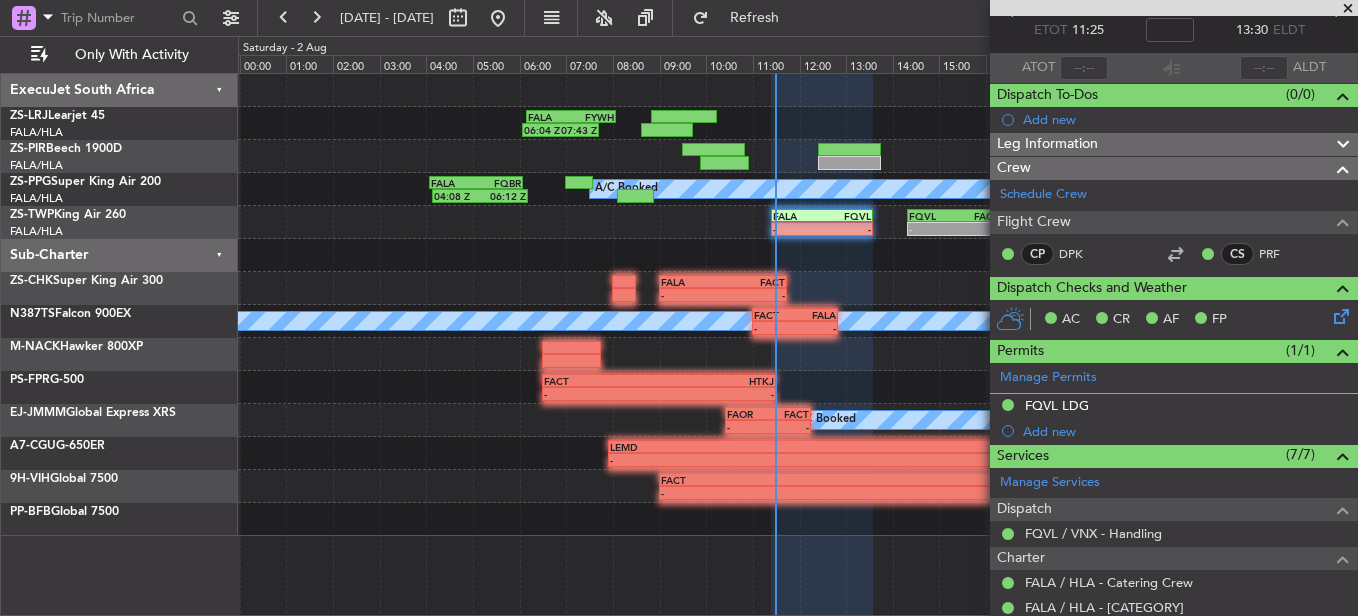 scroll, scrollTop: 0, scrollLeft: 0, axis: both 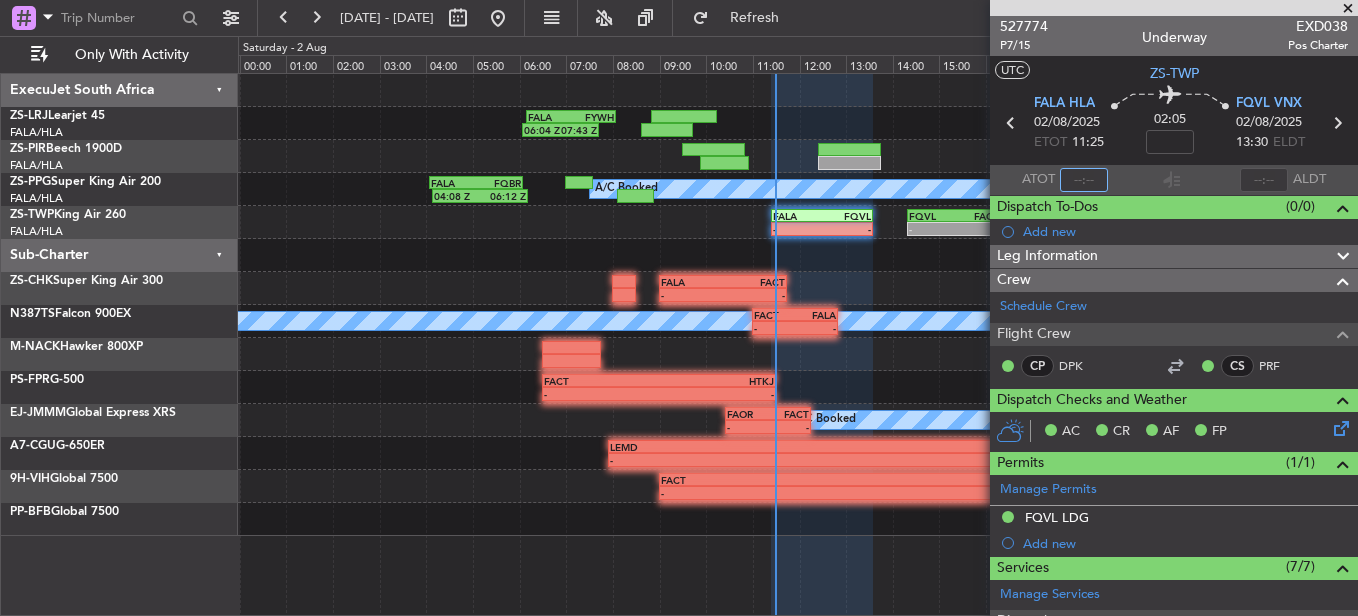 click at bounding box center [1084, 180] 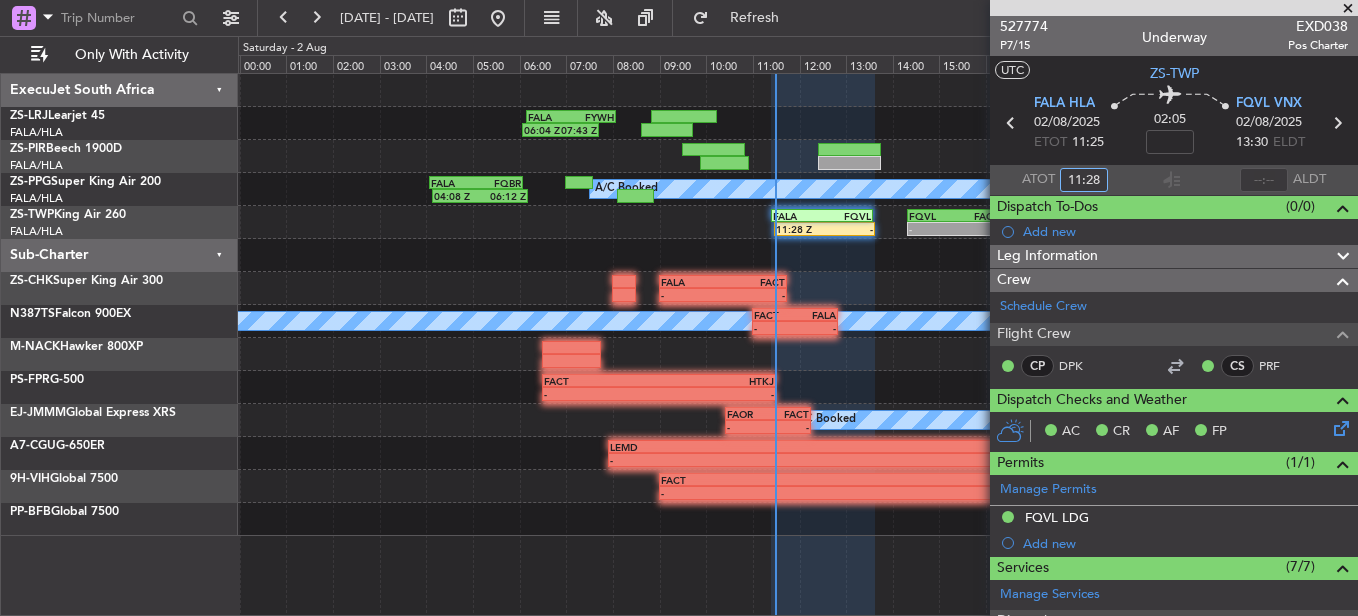 type on "11:28" 